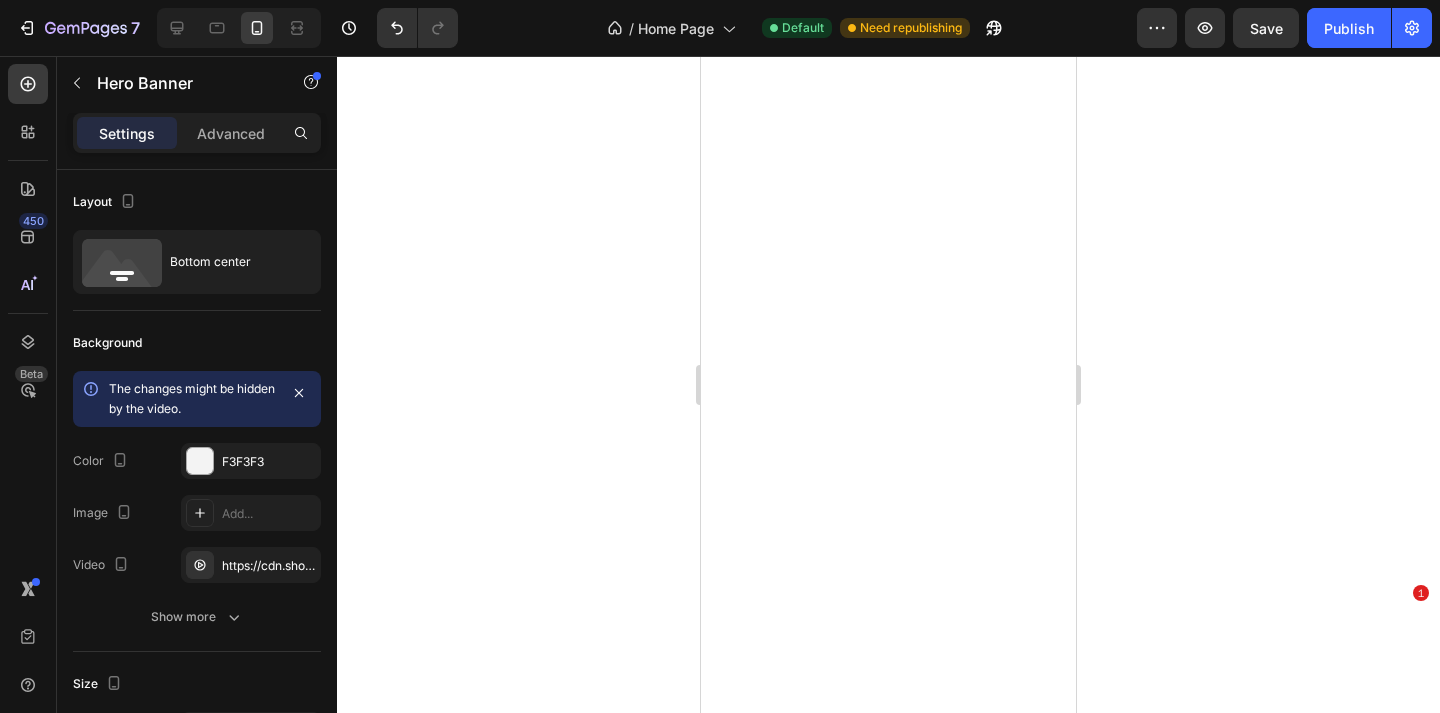 scroll, scrollTop: 0, scrollLeft: 0, axis: both 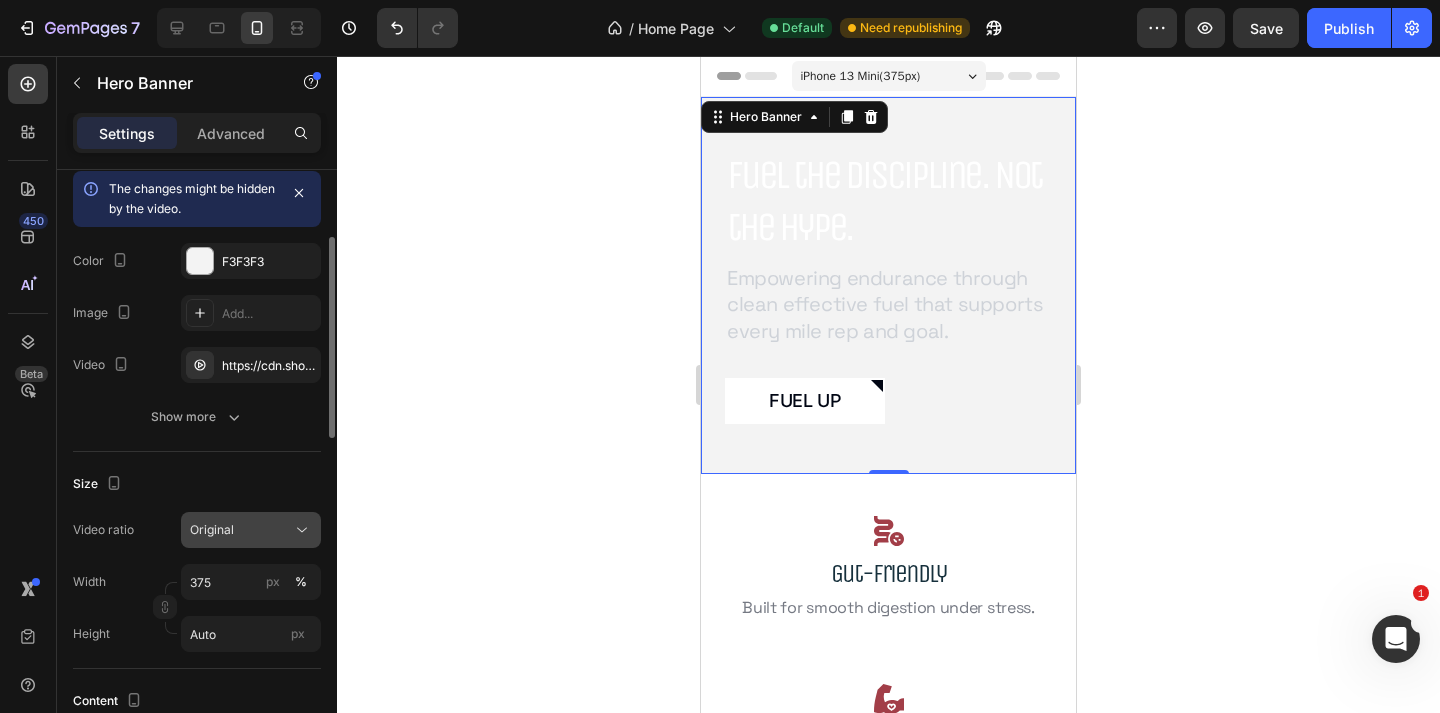 click on "Original" at bounding box center (241, 530) 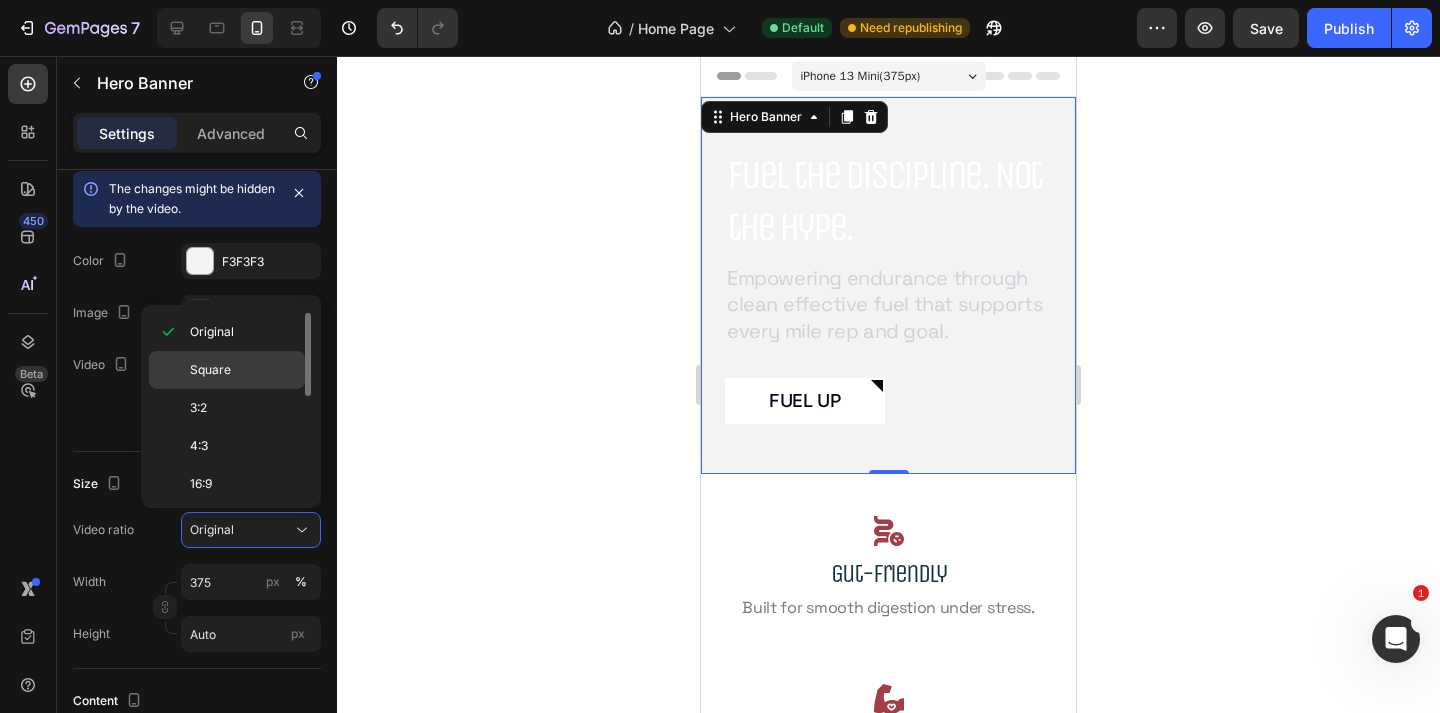 click on "Square" at bounding box center [243, 370] 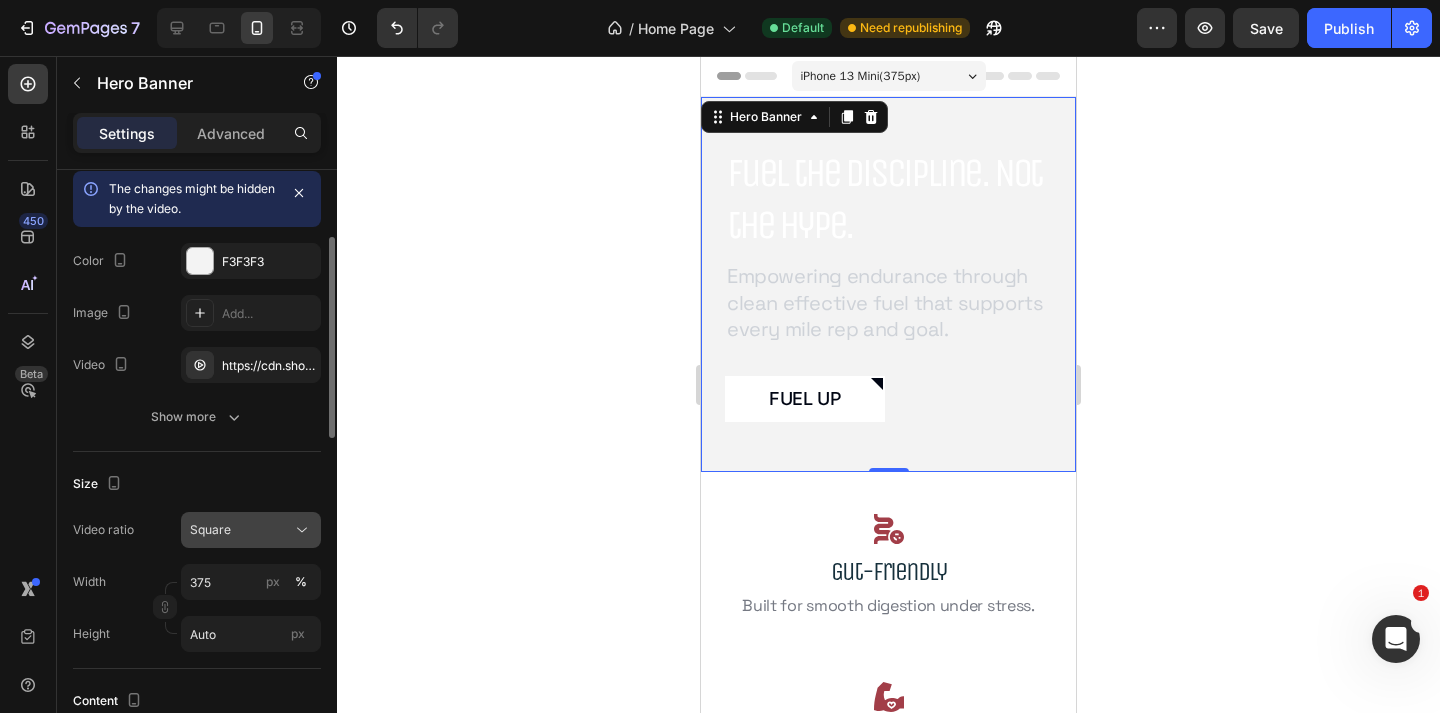click on "Square" at bounding box center (241, 530) 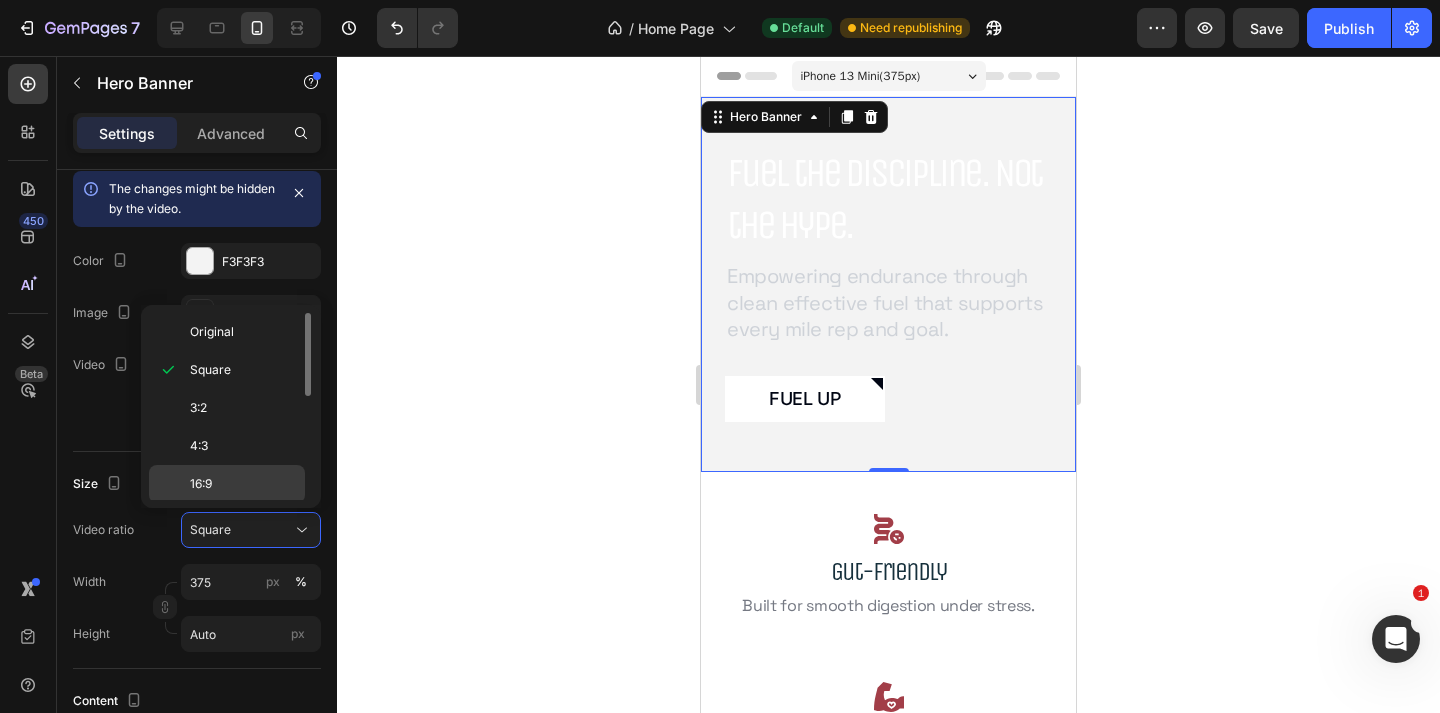click on "16:9" at bounding box center (243, 484) 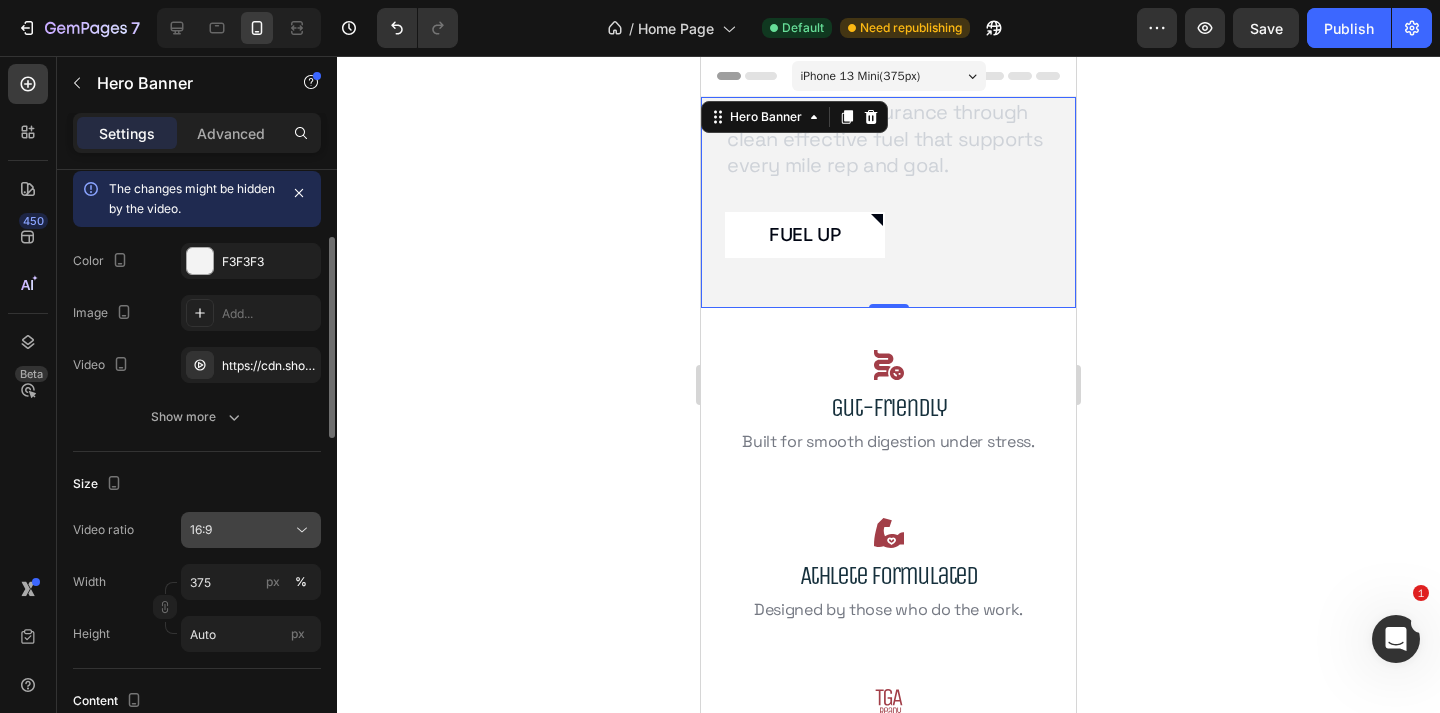 click on "16:9" 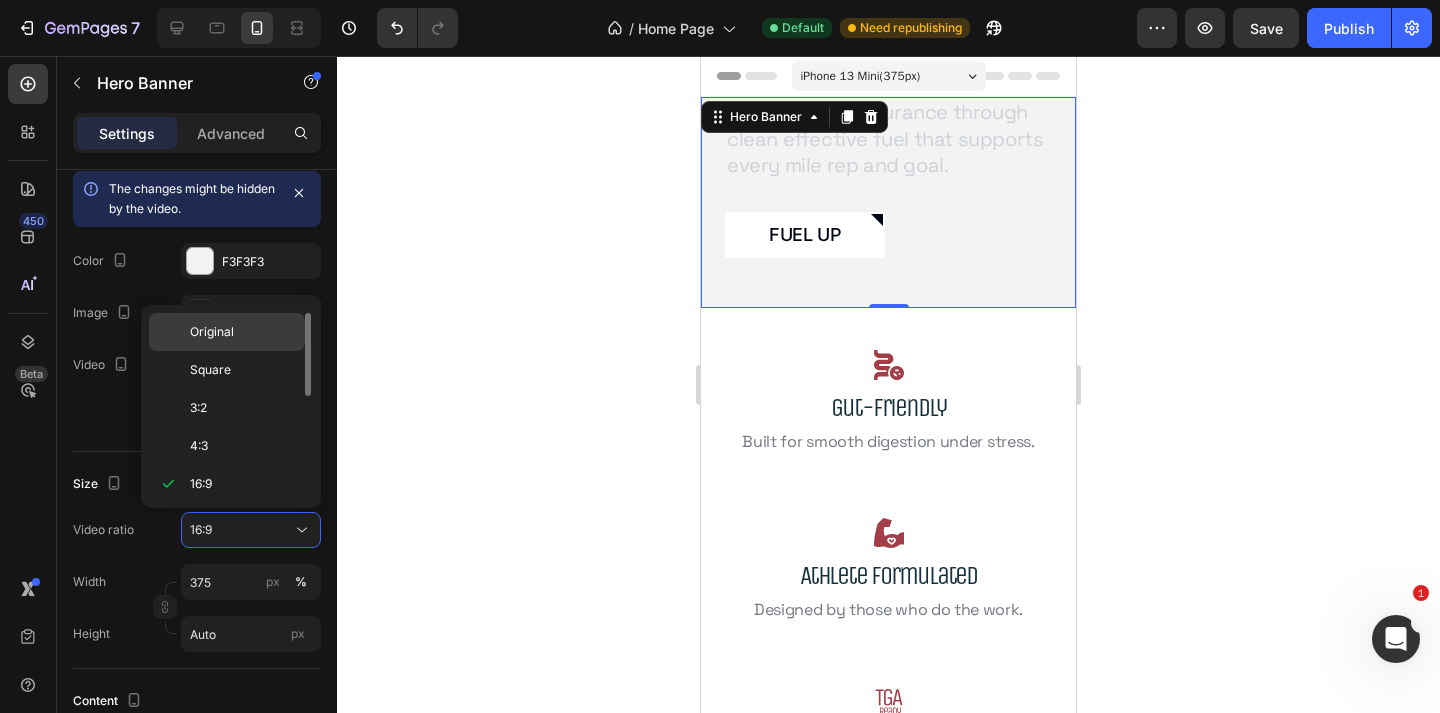 click on "Original" at bounding box center [243, 332] 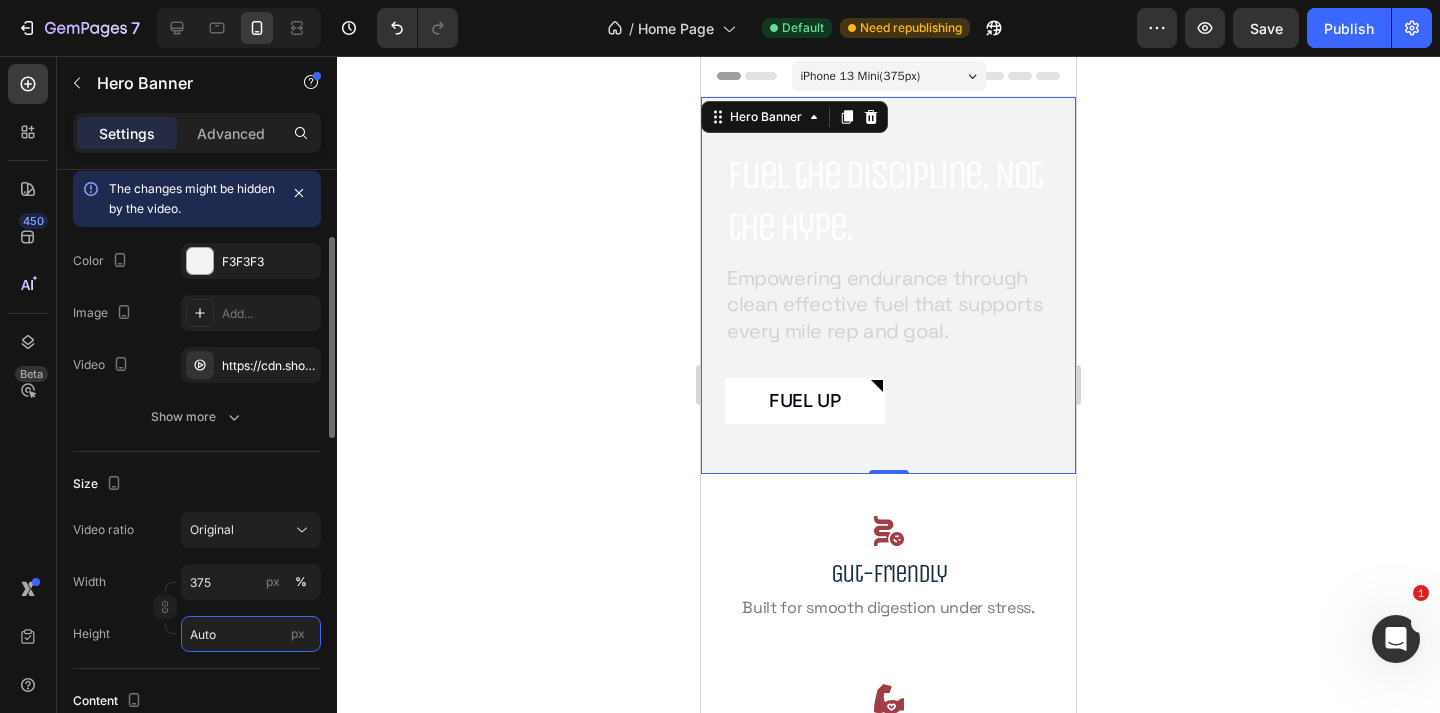 click on "Auto" at bounding box center (251, 634) 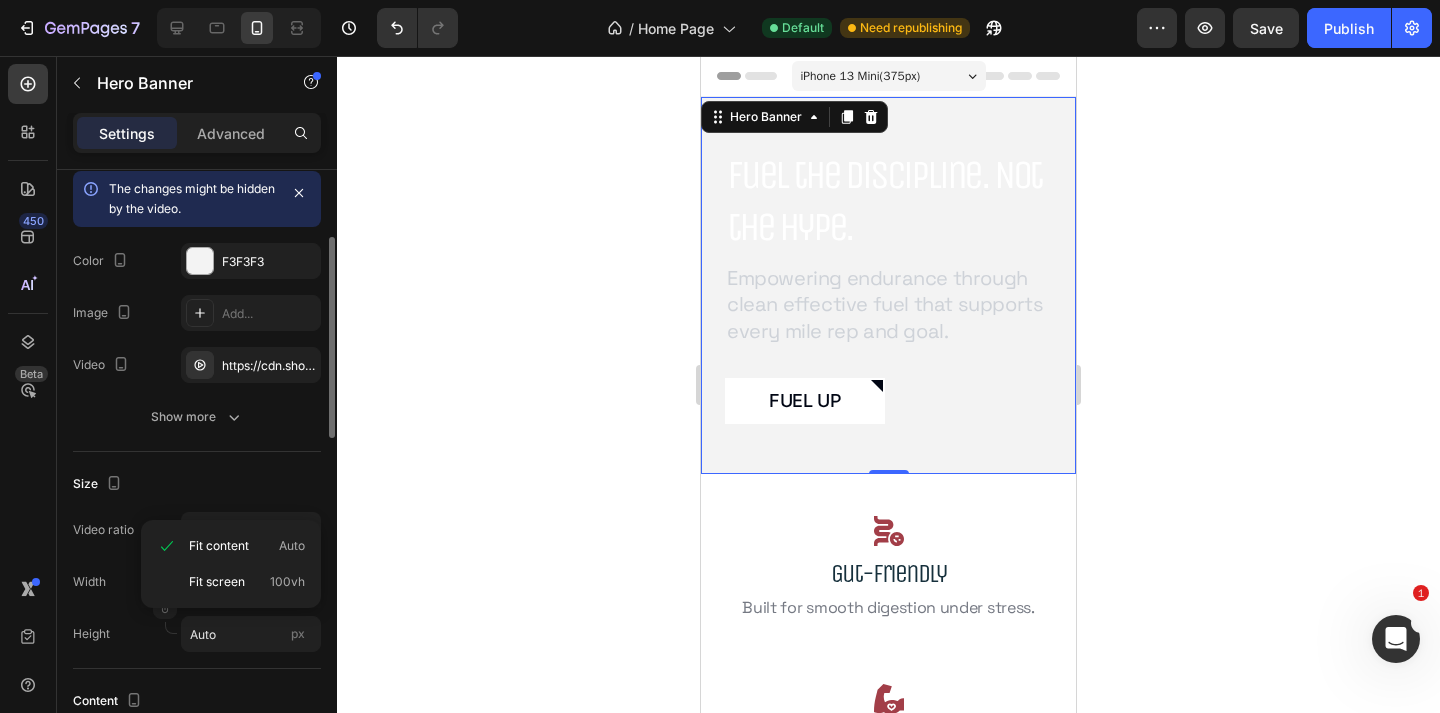 click on "Size Video ratio Original Width 375 px % Height Auto px" 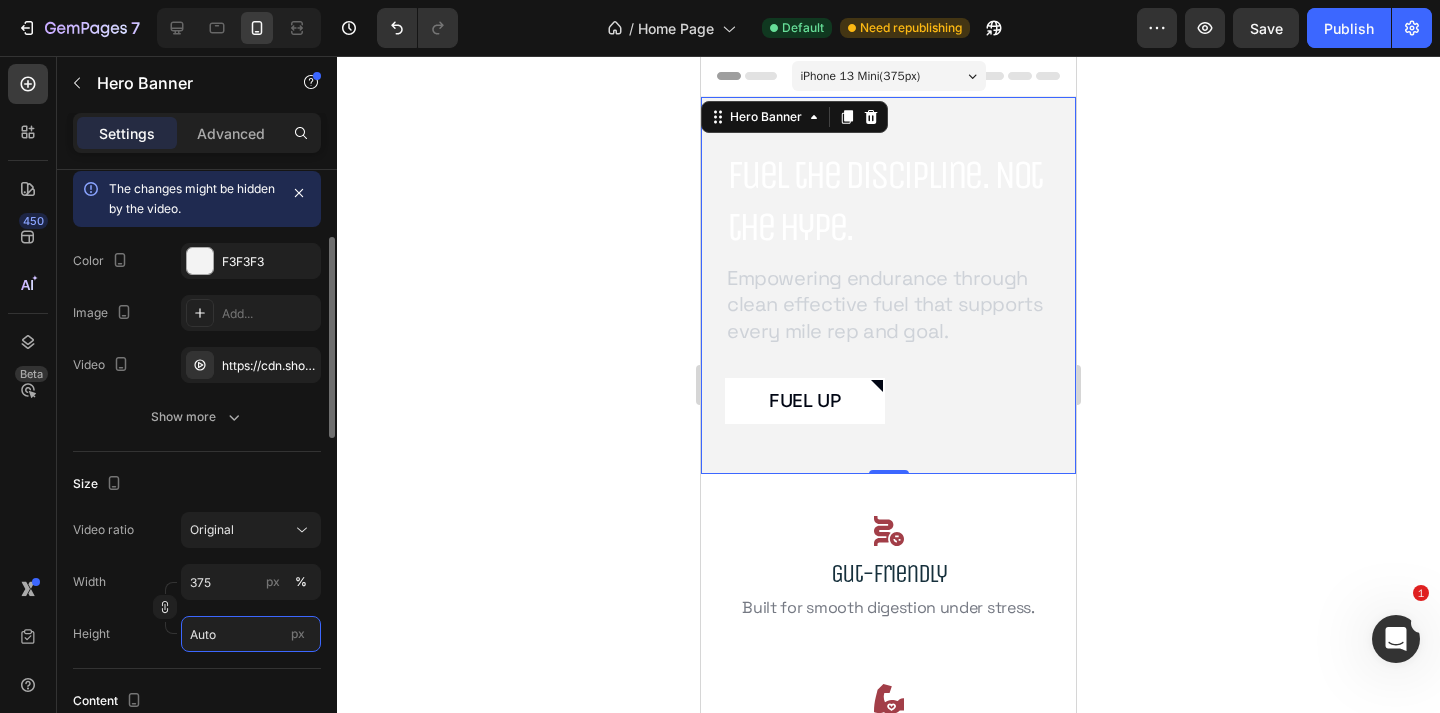 click on "Auto" at bounding box center [251, 634] 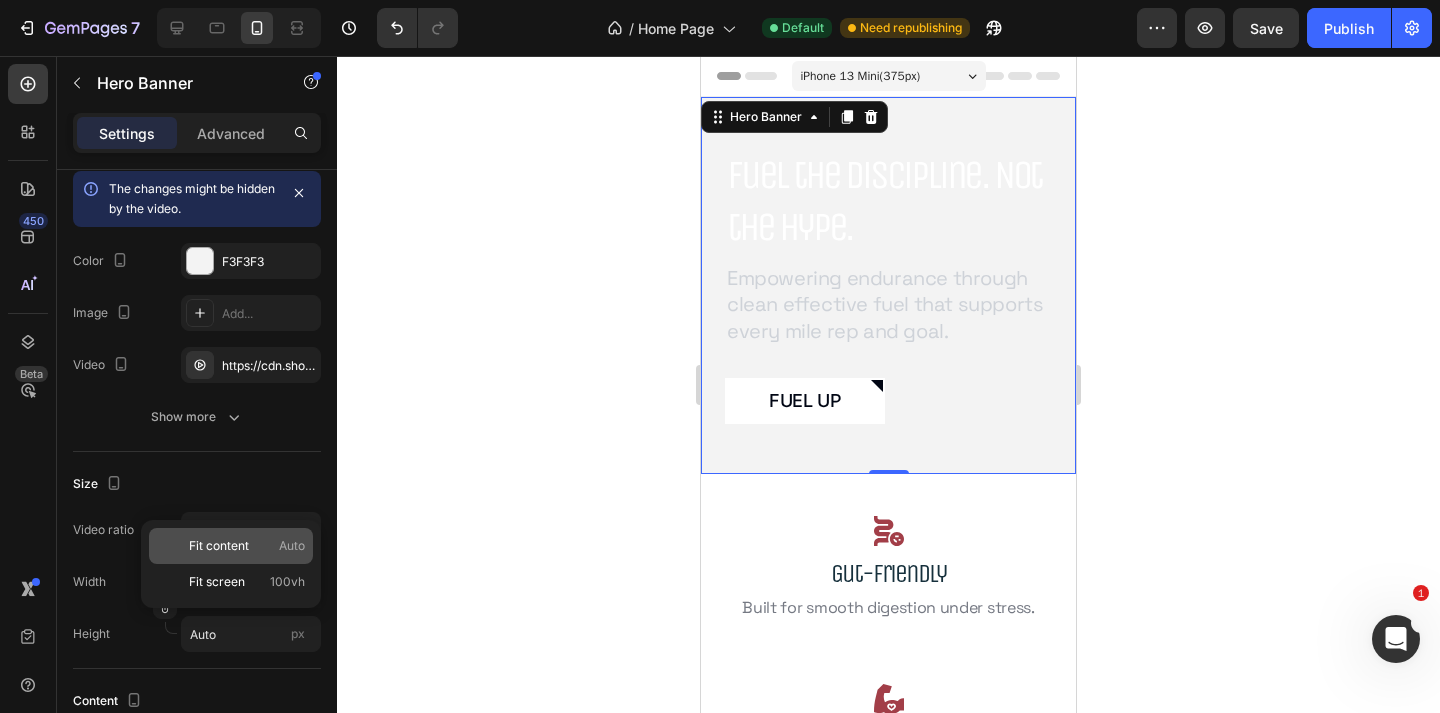 click on "Fit content Auto" at bounding box center [247, 546] 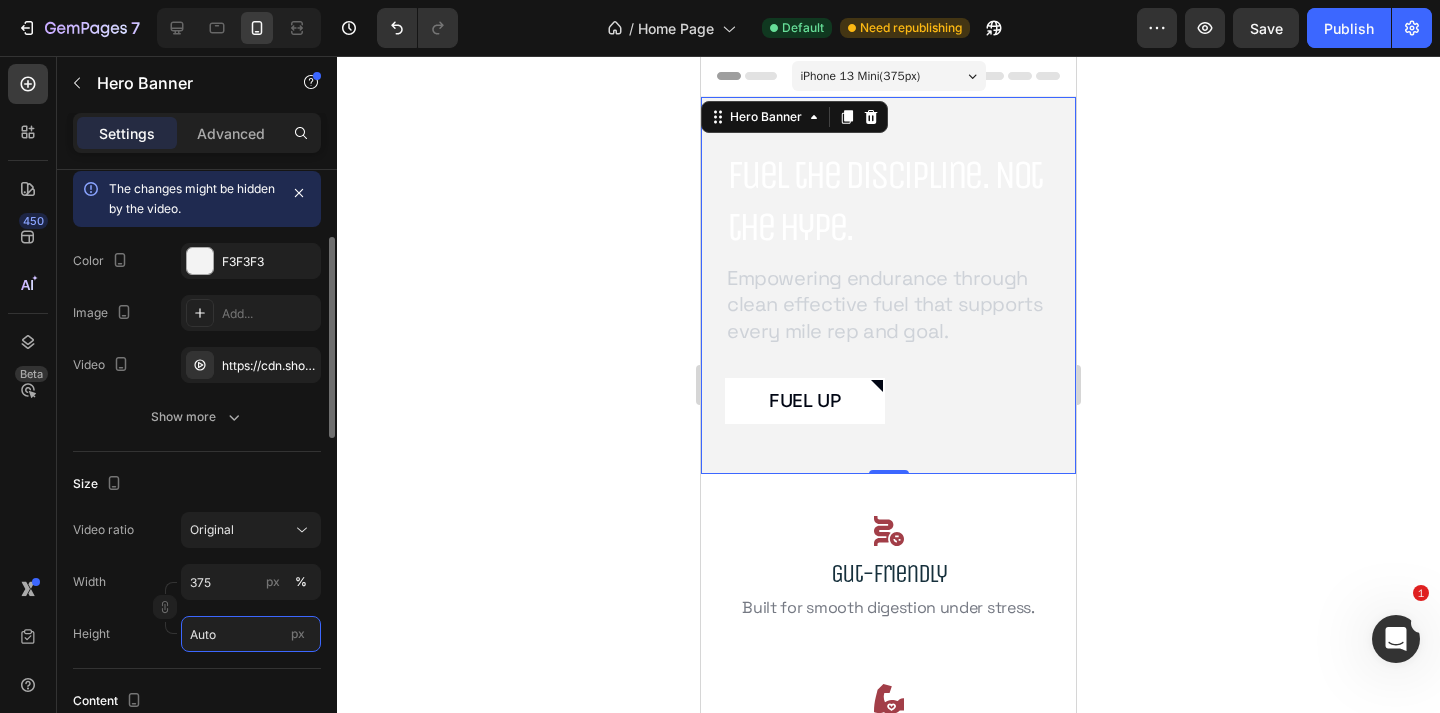 click on "Auto" at bounding box center (251, 634) 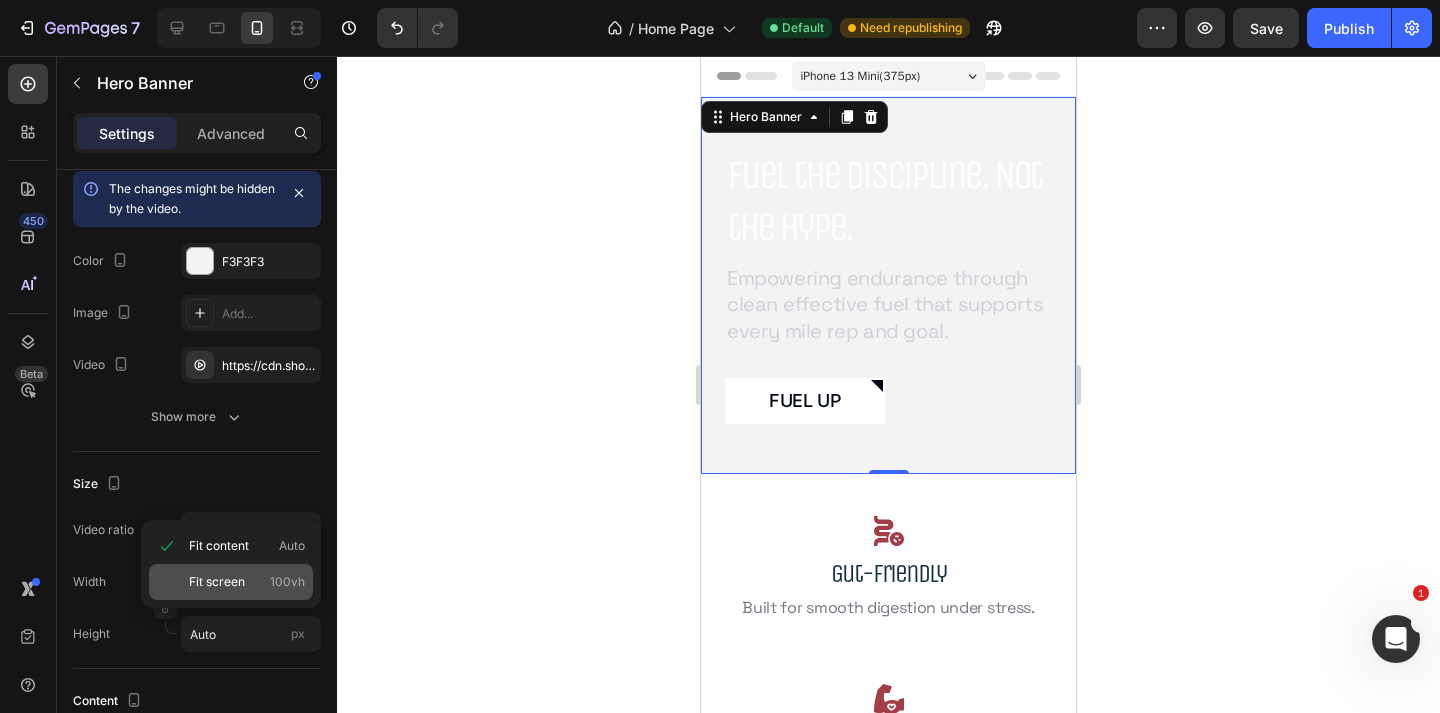click on "Fit screen 100vh" at bounding box center (247, 582) 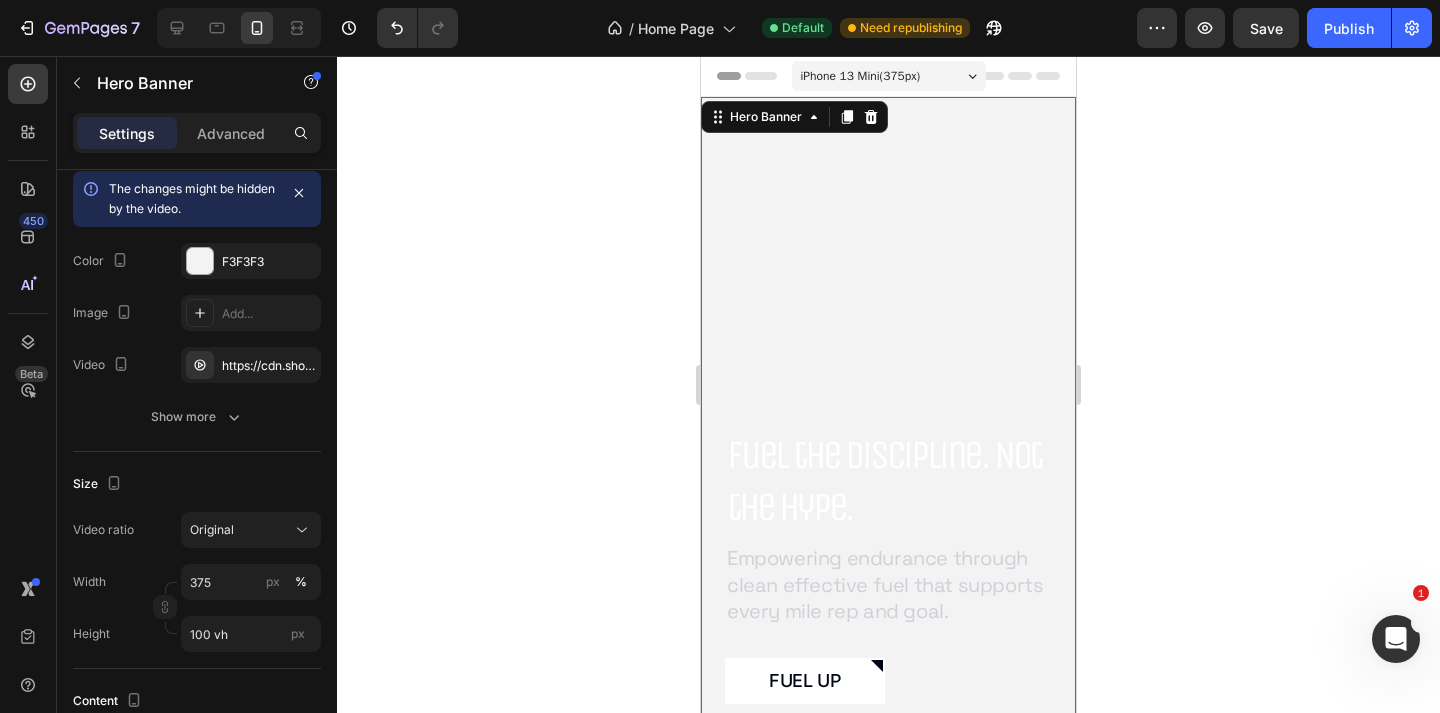 scroll, scrollTop: 111, scrollLeft: 0, axis: vertical 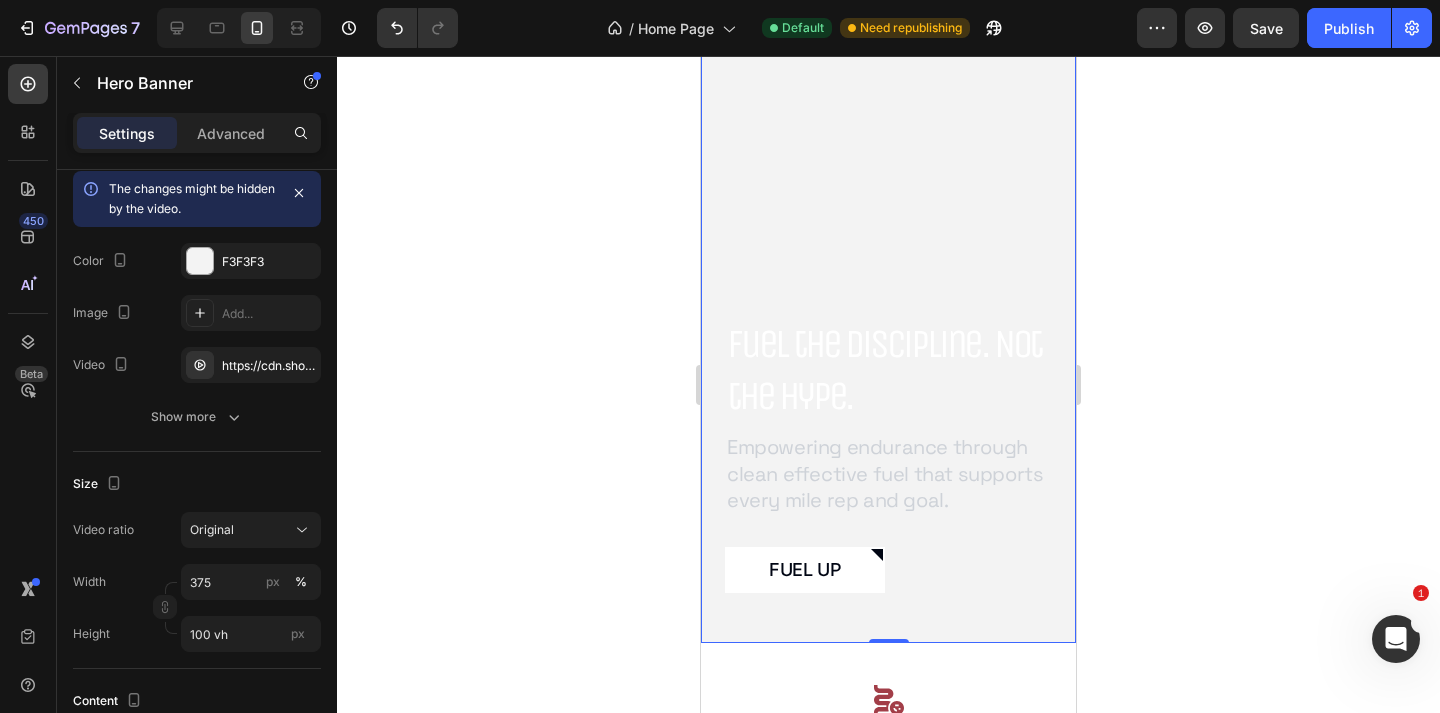 click 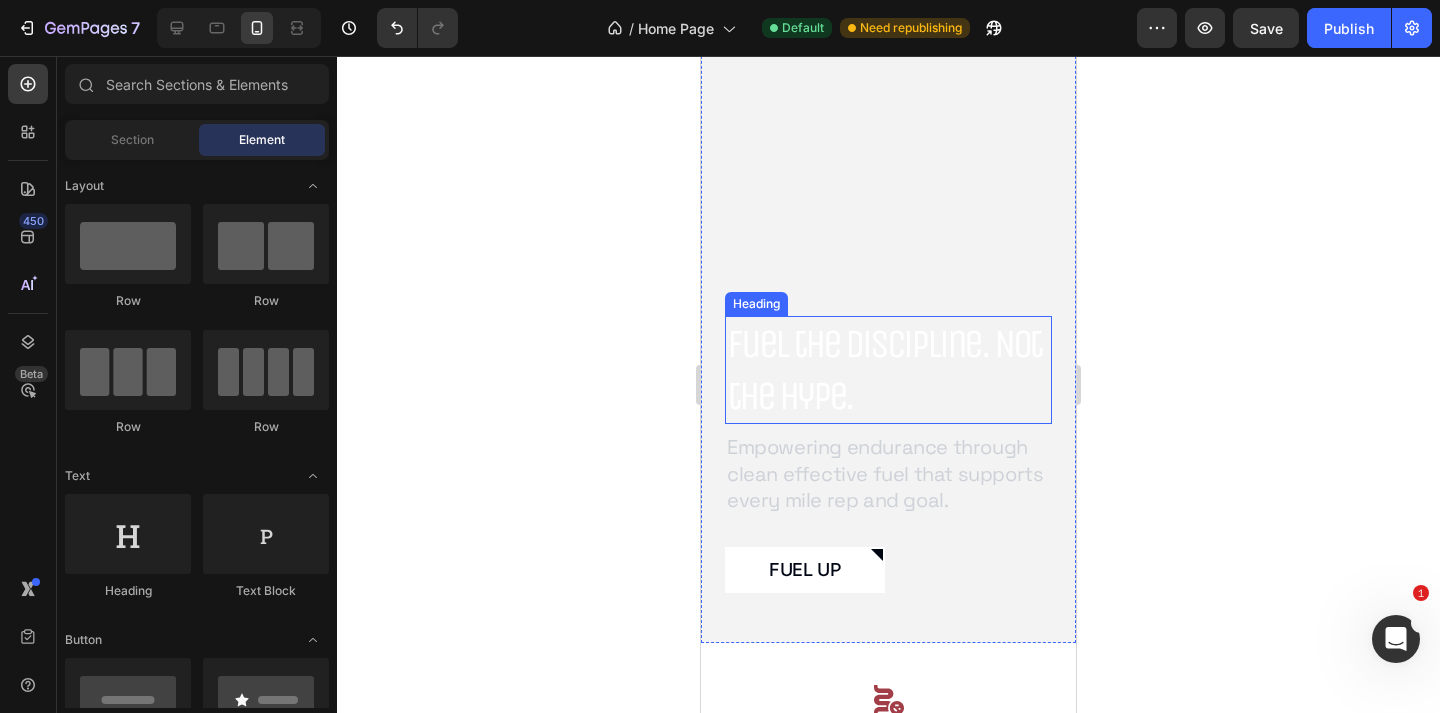 scroll, scrollTop: 0, scrollLeft: 0, axis: both 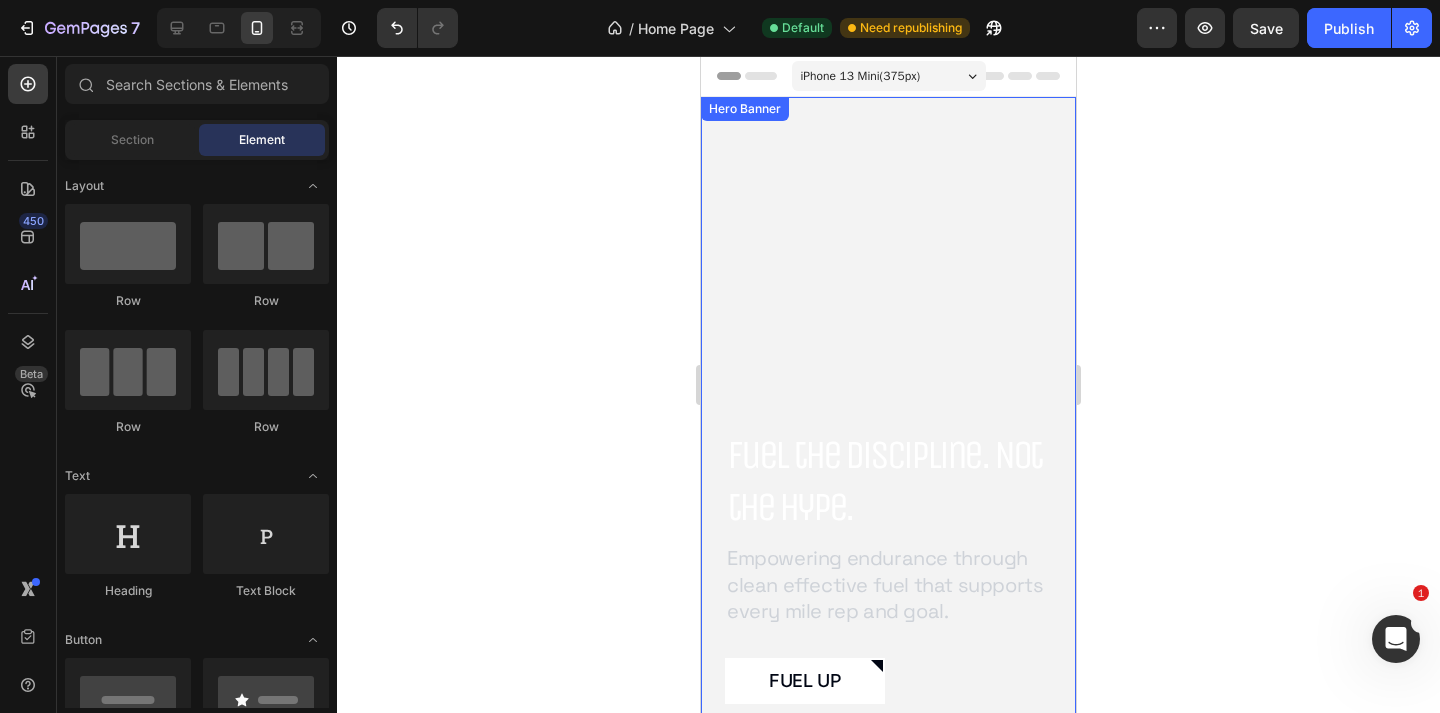 click at bounding box center [888, 425] 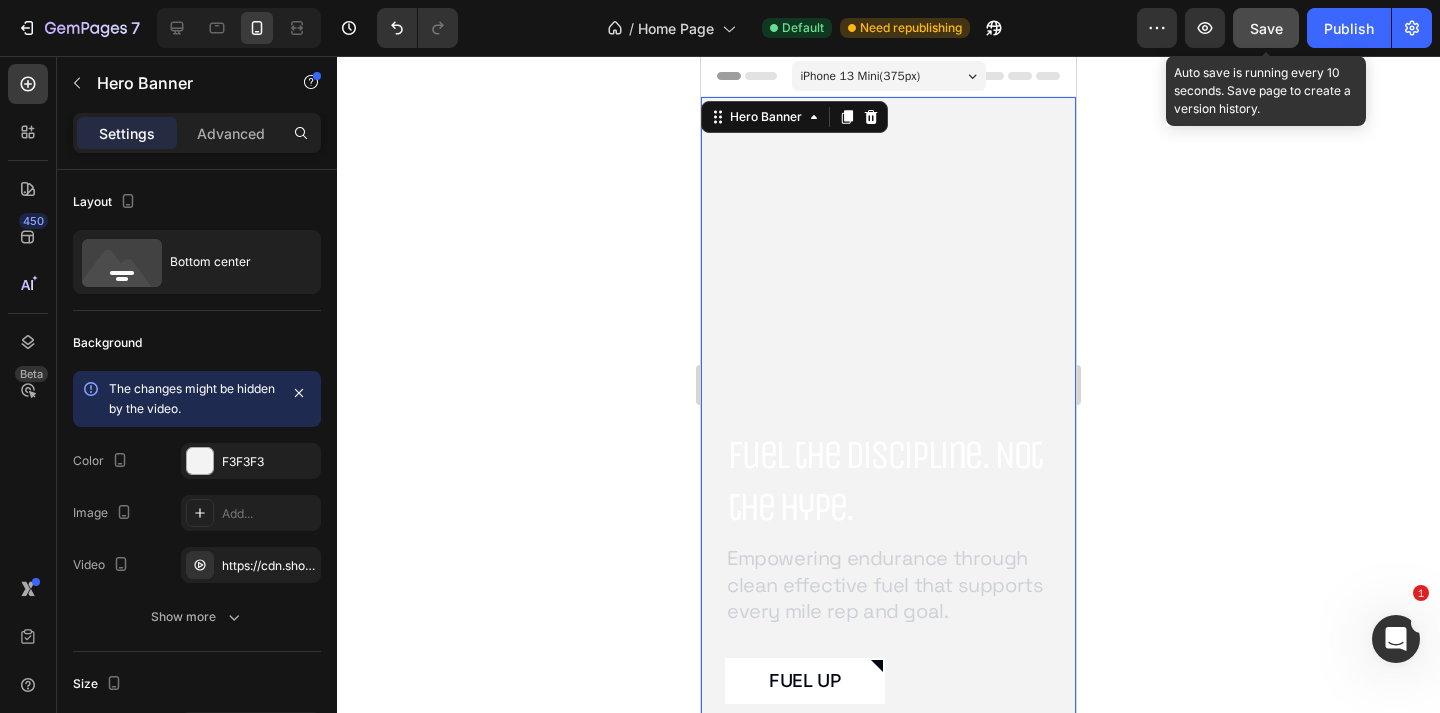 click on "Save" 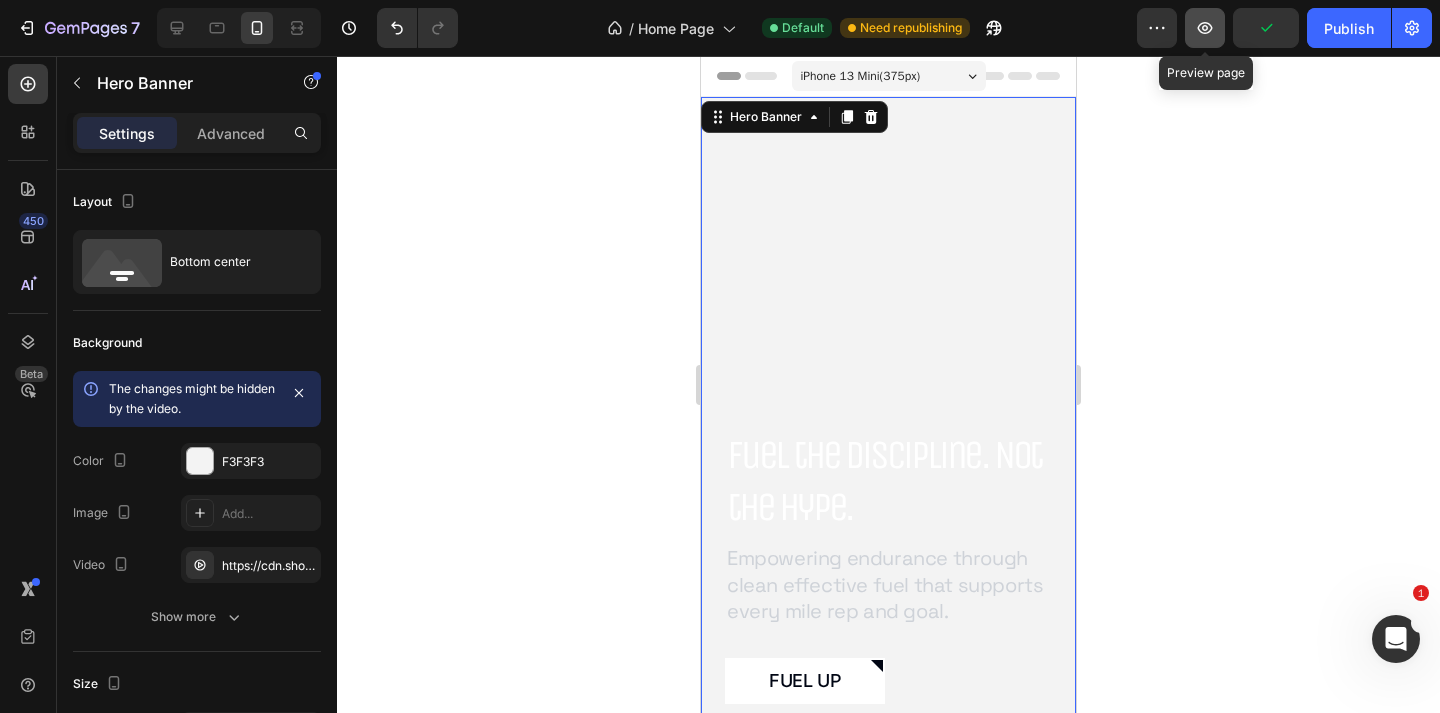 click 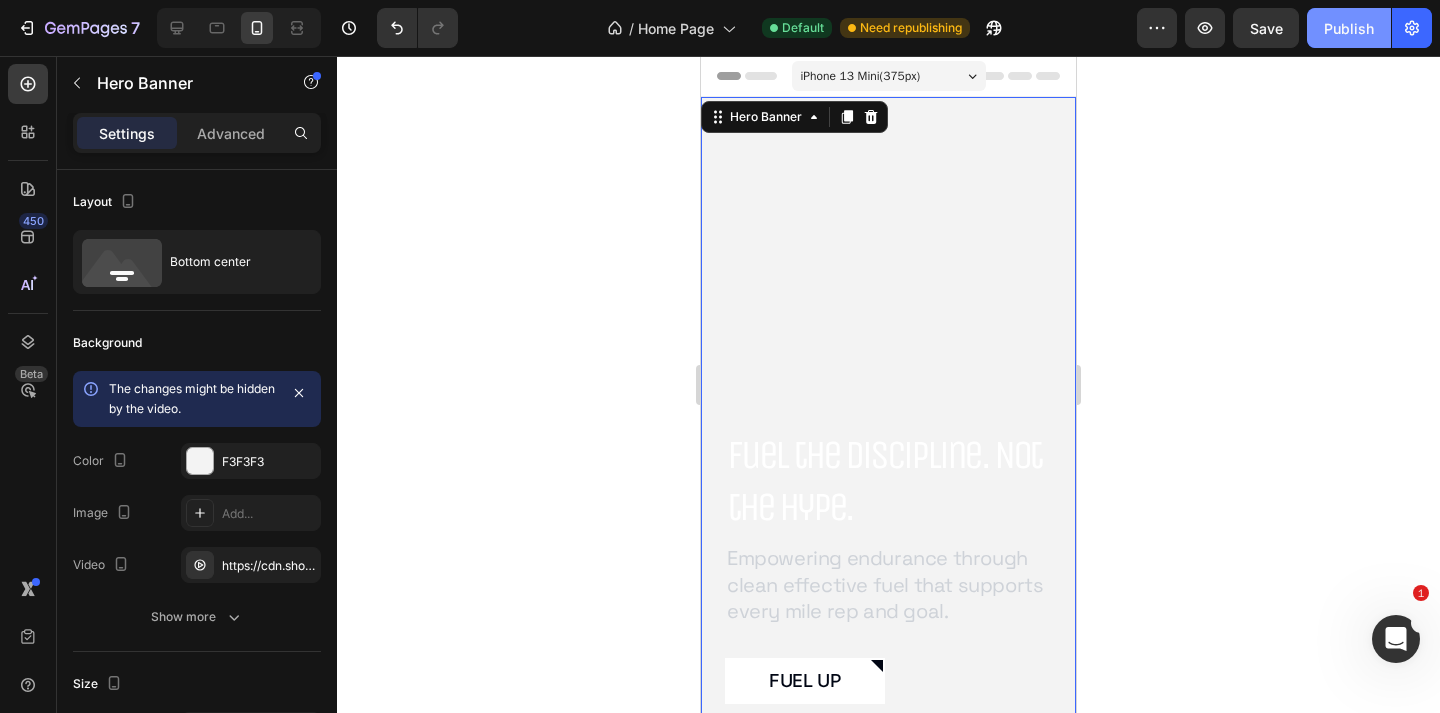 click on "Publish" at bounding box center (1349, 28) 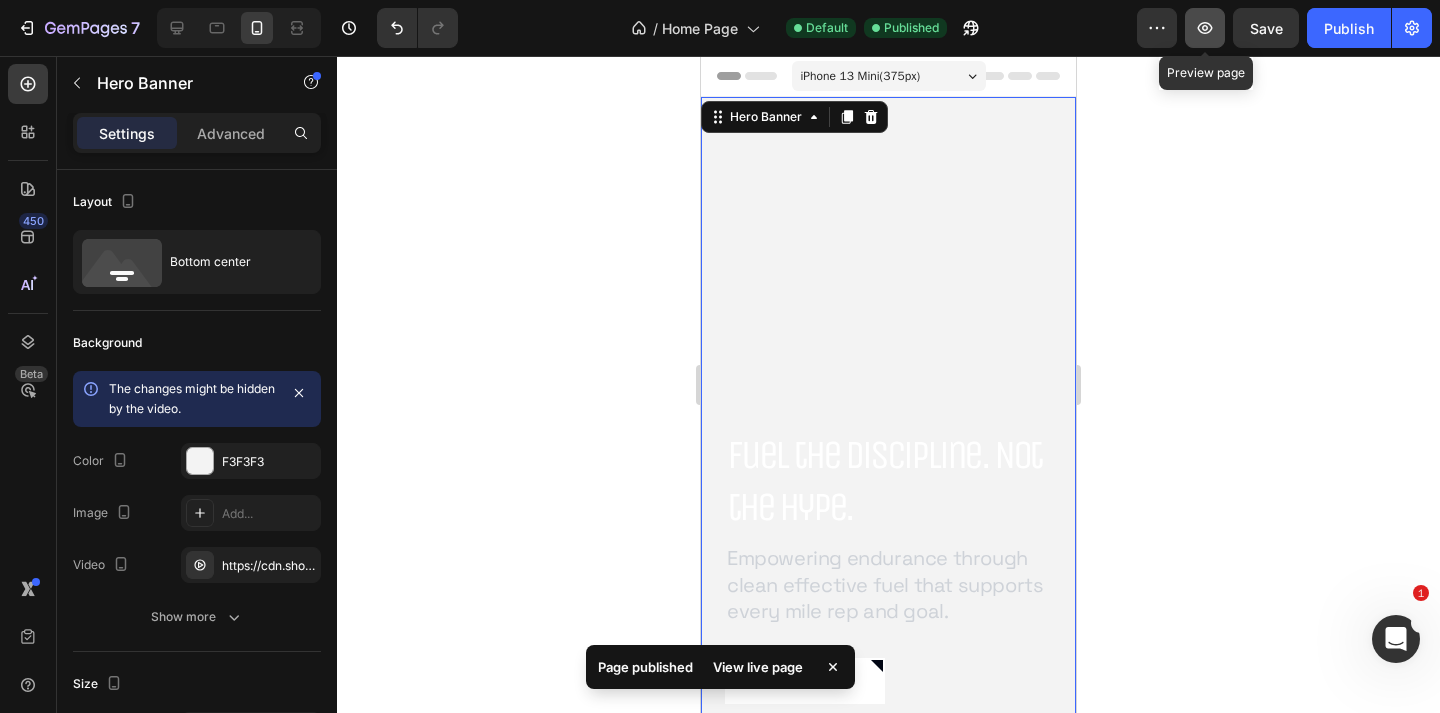 click 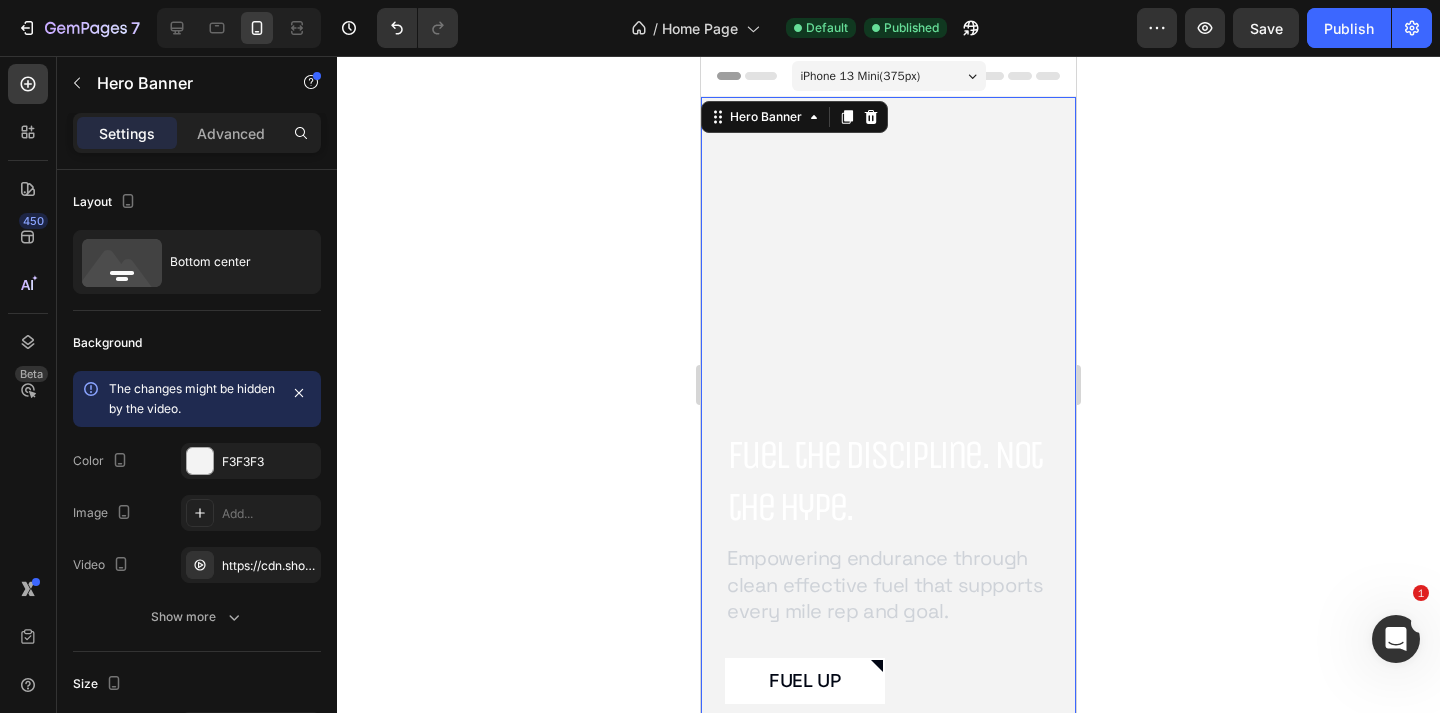 scroll, scrollTop: 55, scrollLeft: 0, axis: vertical 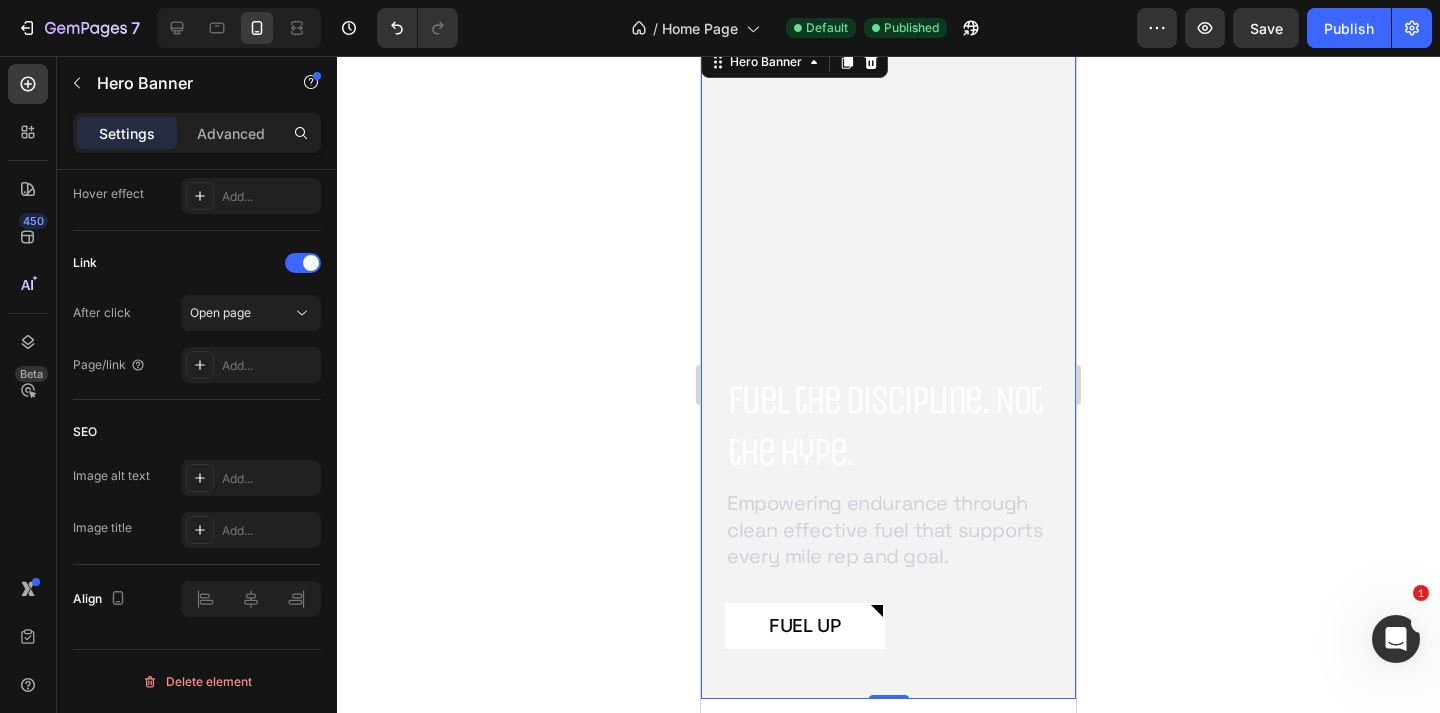 type 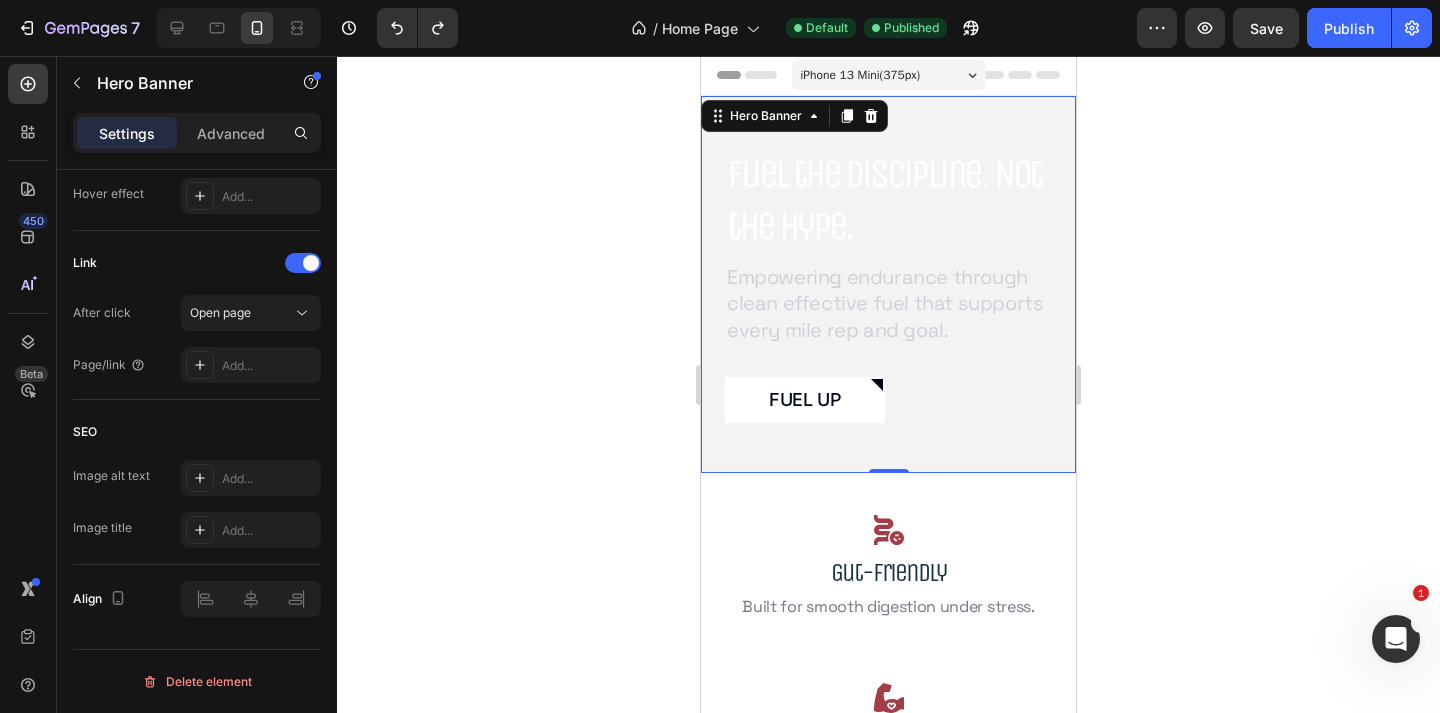 scroll, scrollTop: 0, scrollLeft: 0, axis: both 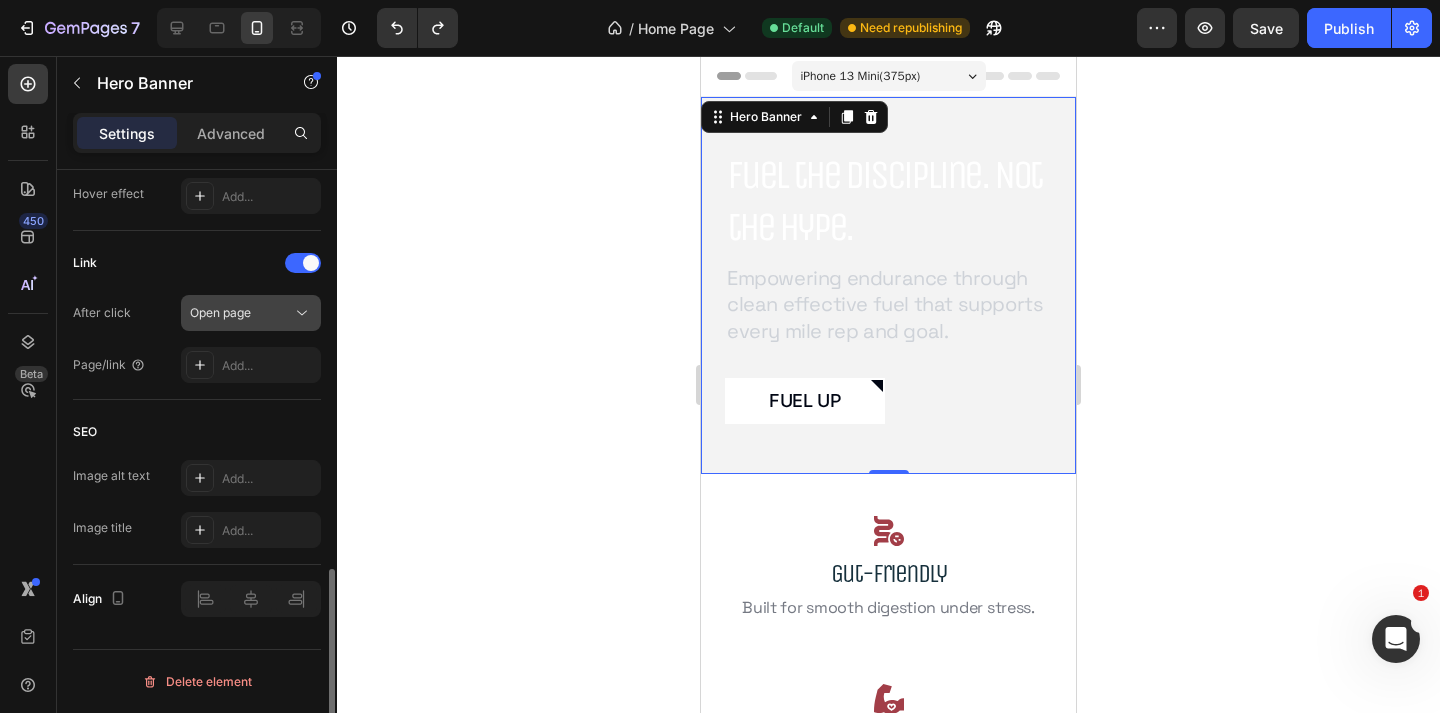 click on "Open page" 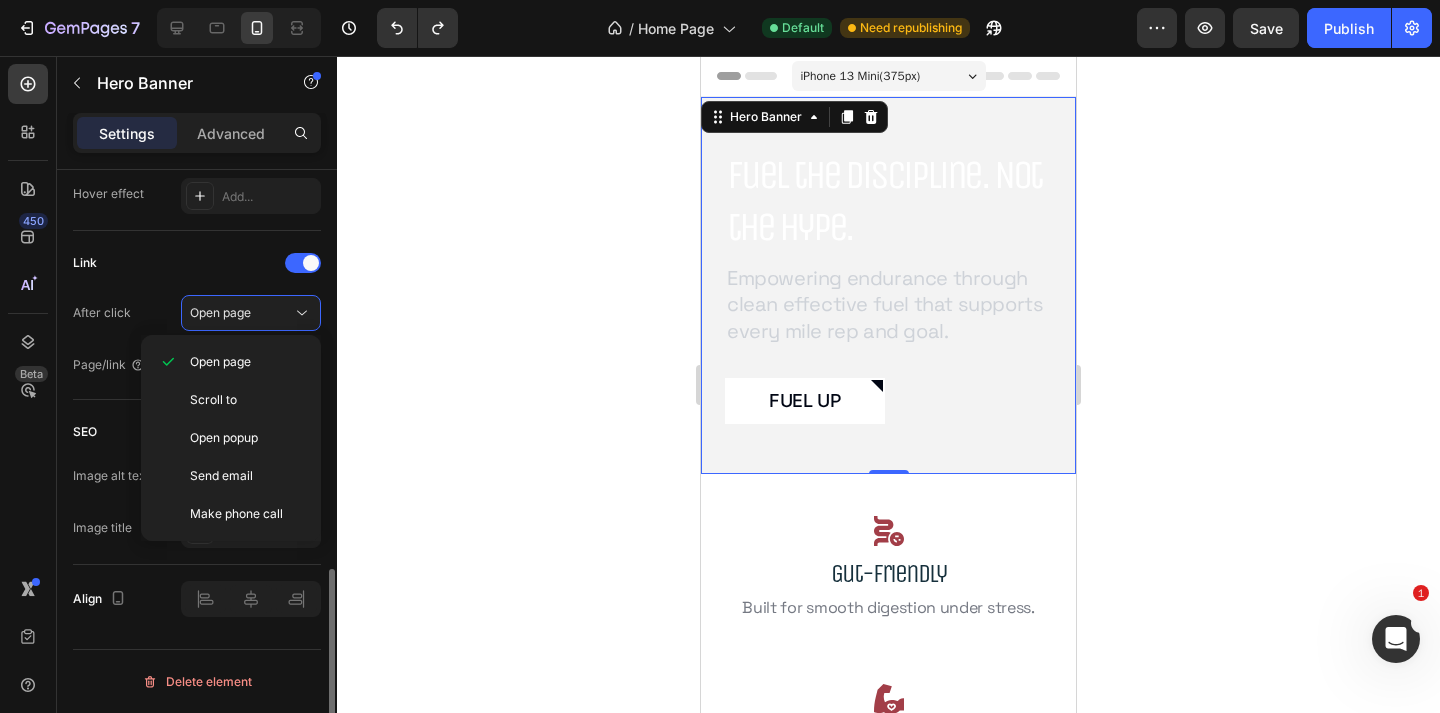 click on "Link" at bounding box center (197, 263) 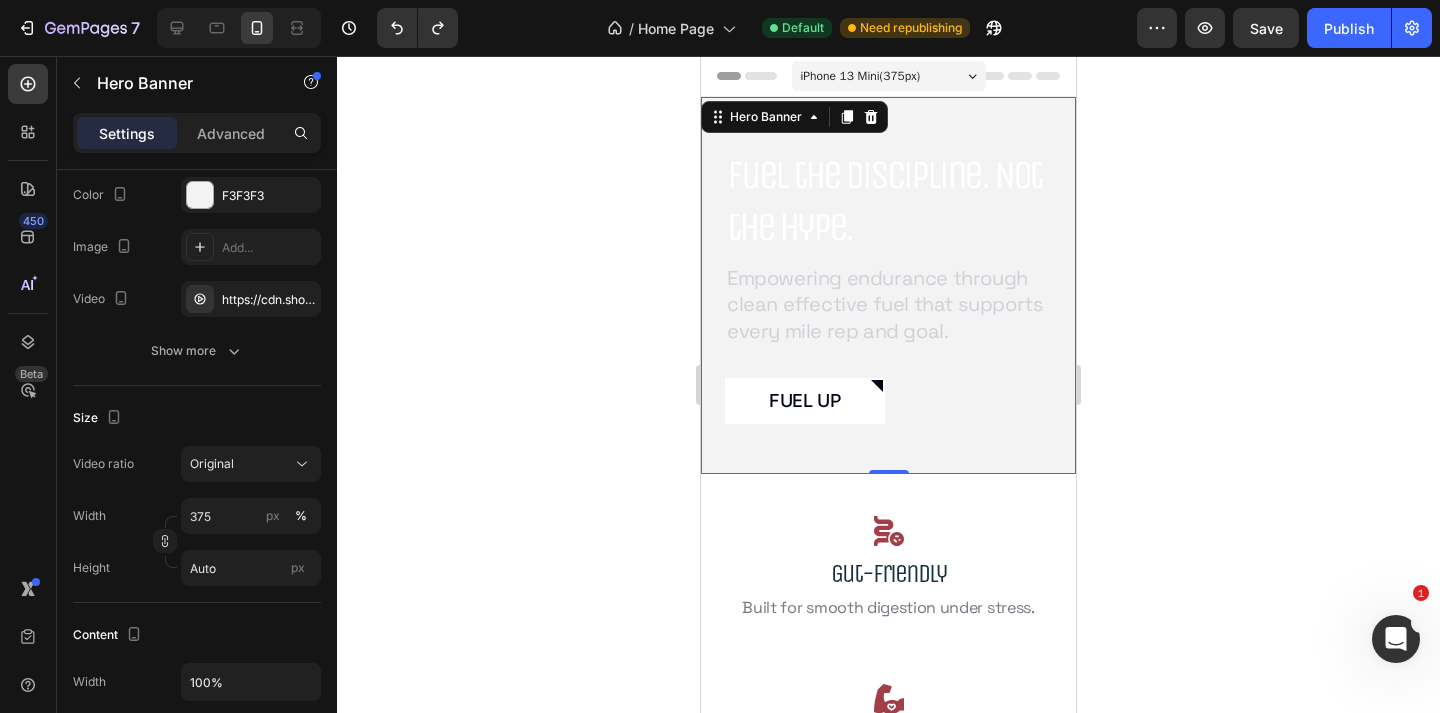 scroll, scrollTop: 0, scrollLeft: 0, axis: both 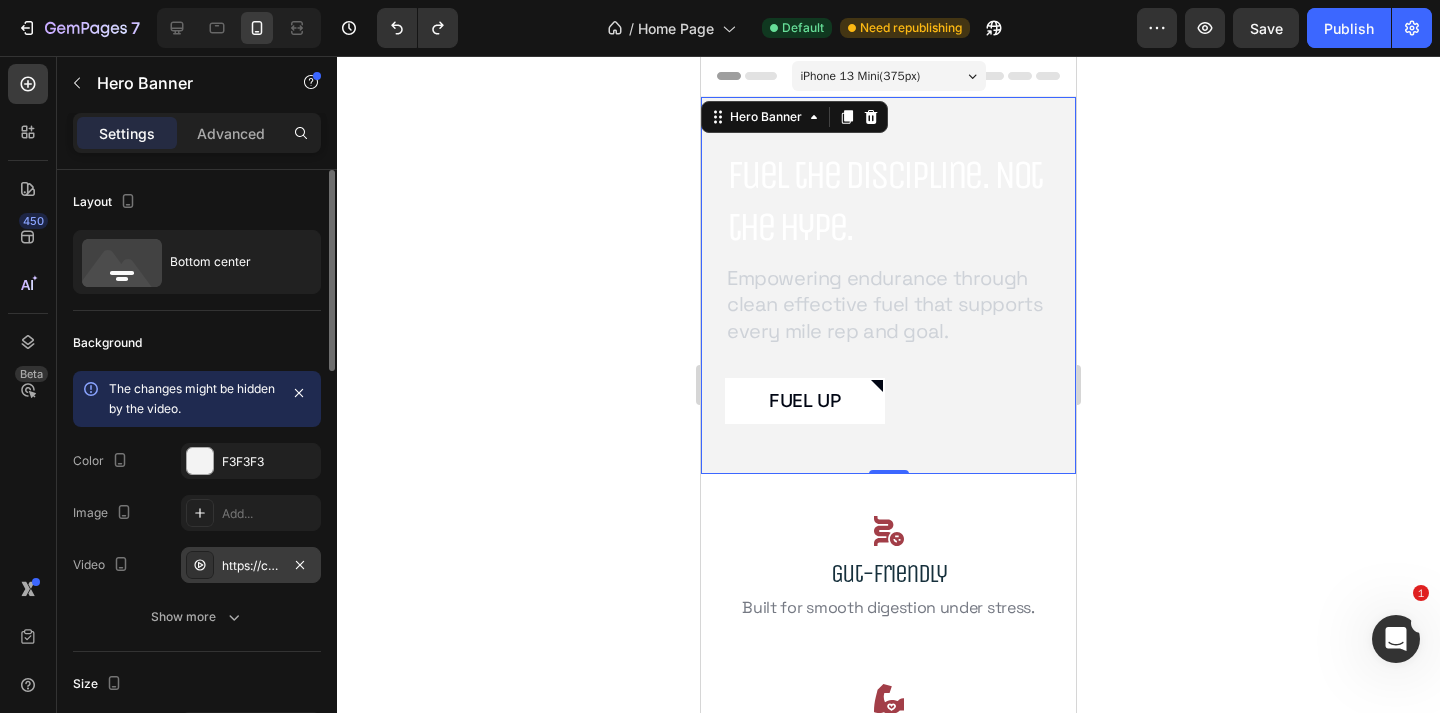click on "https://cdn.shopify.com/videos/c/o/v/4e9ec91e81c948e384c42cec96808741.mov" at bounding box center (251, 566) 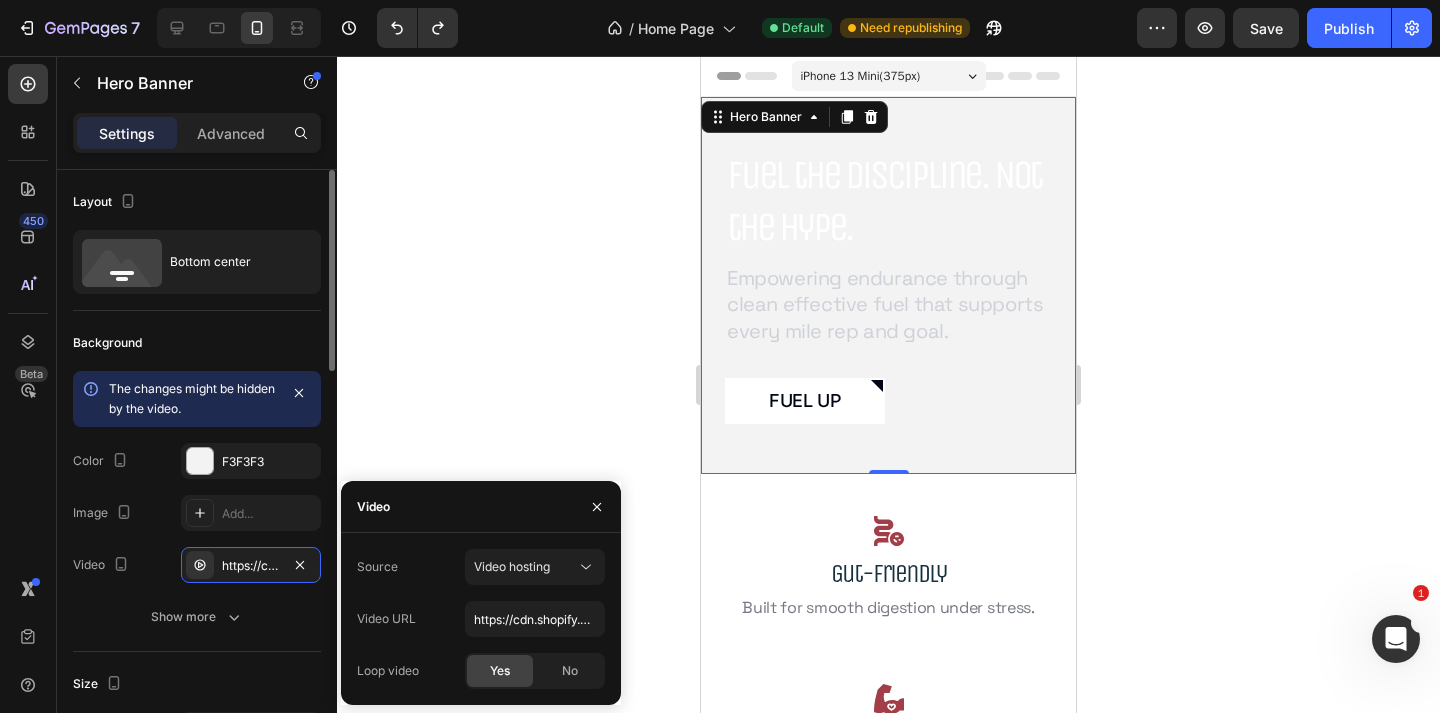 click on "Image Add..." at bounding box center (197, 513) 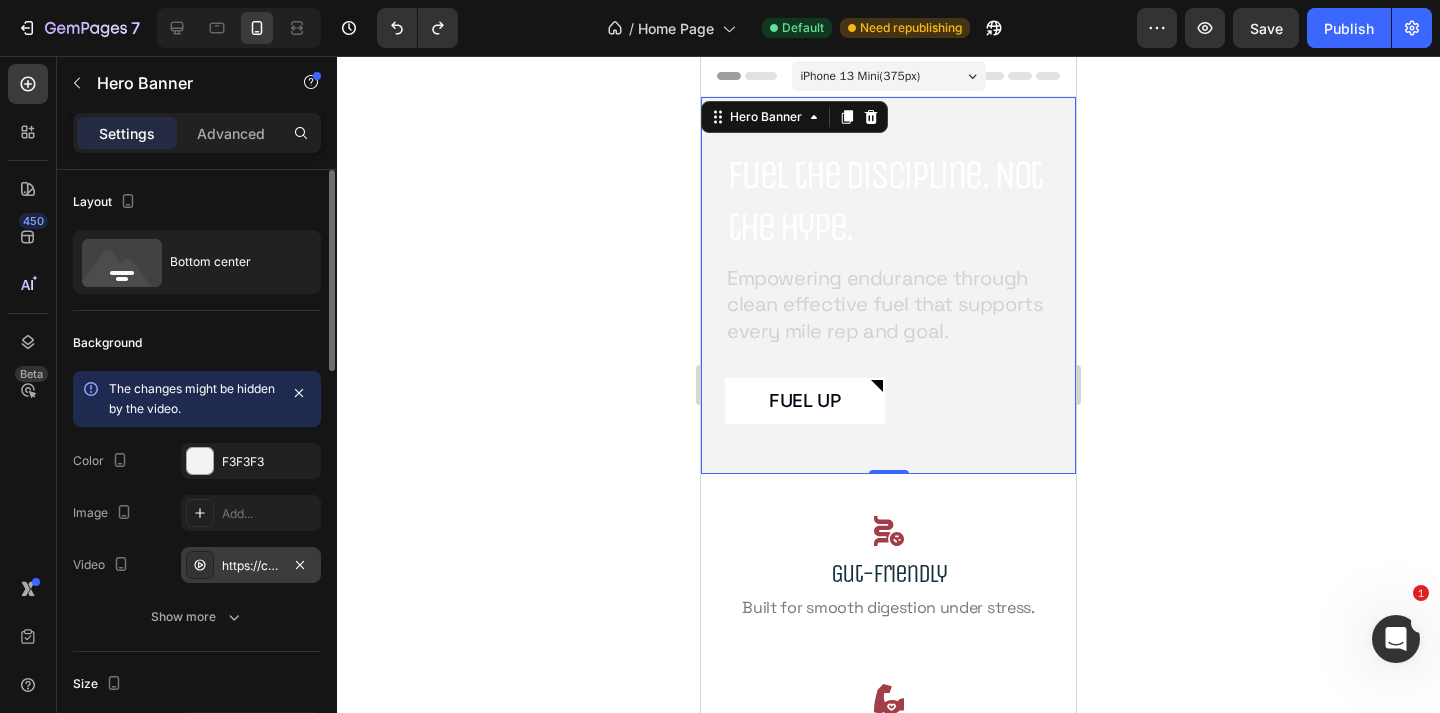 click on "https://cdn.shopify.com/videos/c/o/v/4e9ec91e81c948e384c42cec96808741.mov" at bounding box center [251, 566] 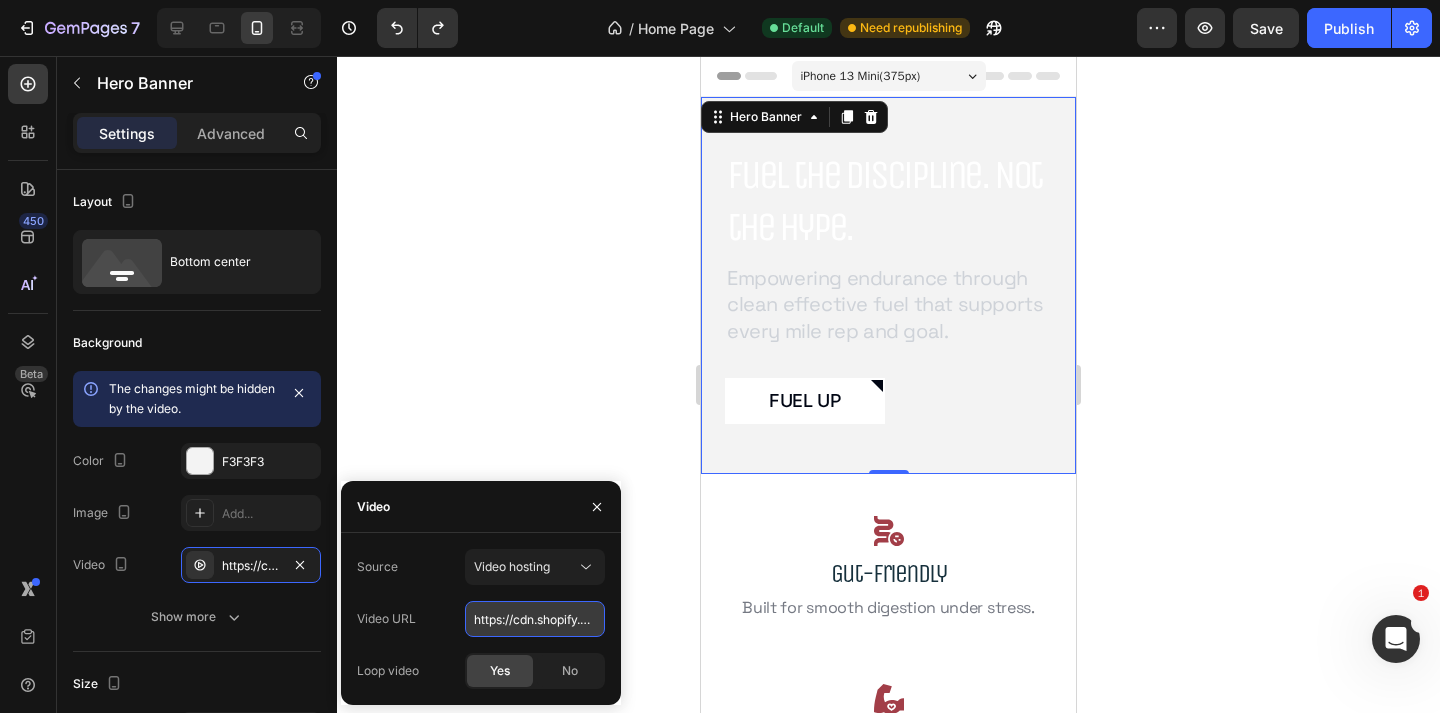 click on "https://cdn.shopify.com/videos/c/o/v/4e9ec91e81c948e384c42cec96808741.mov" at bounding box center [535, 619] 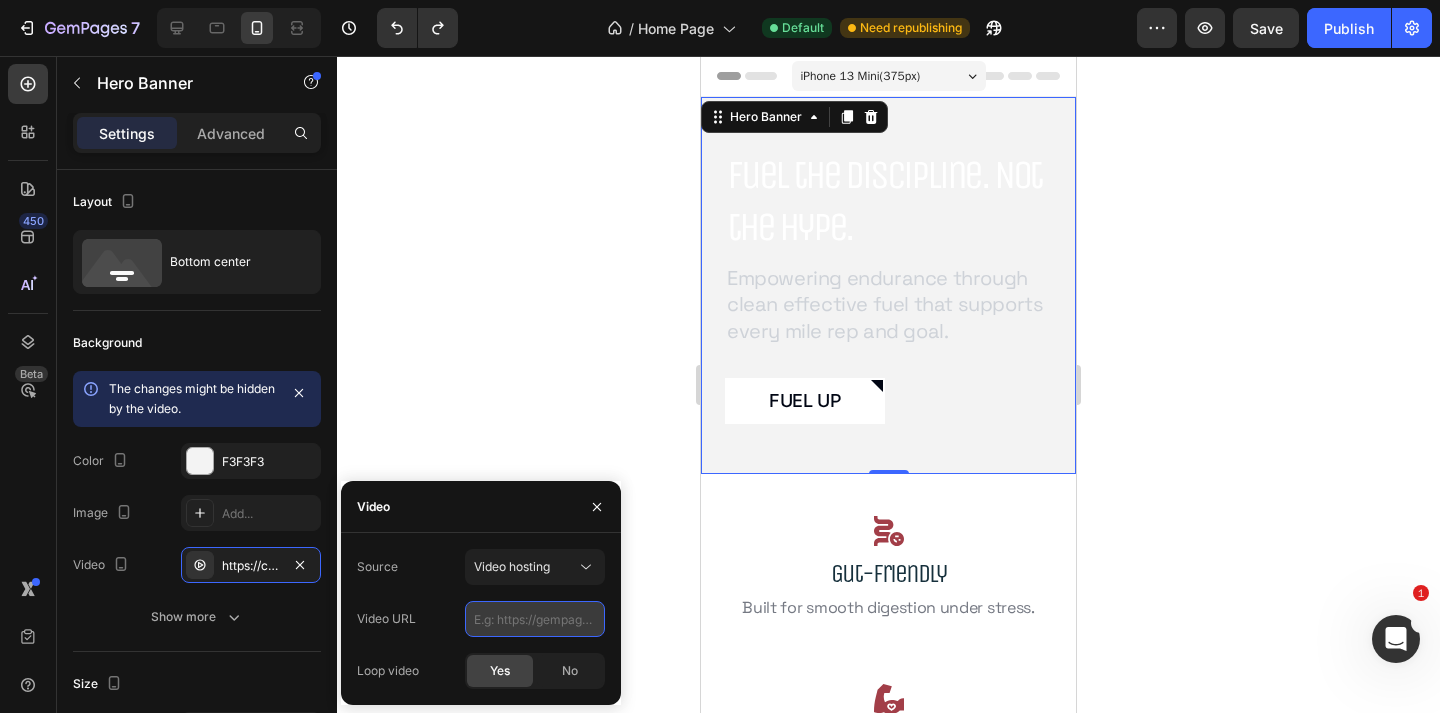 paste on "https://cdn.shopify.com/videos/c/o/v/62474c8c5f4e4086ab42606c24fc8633.mp4" 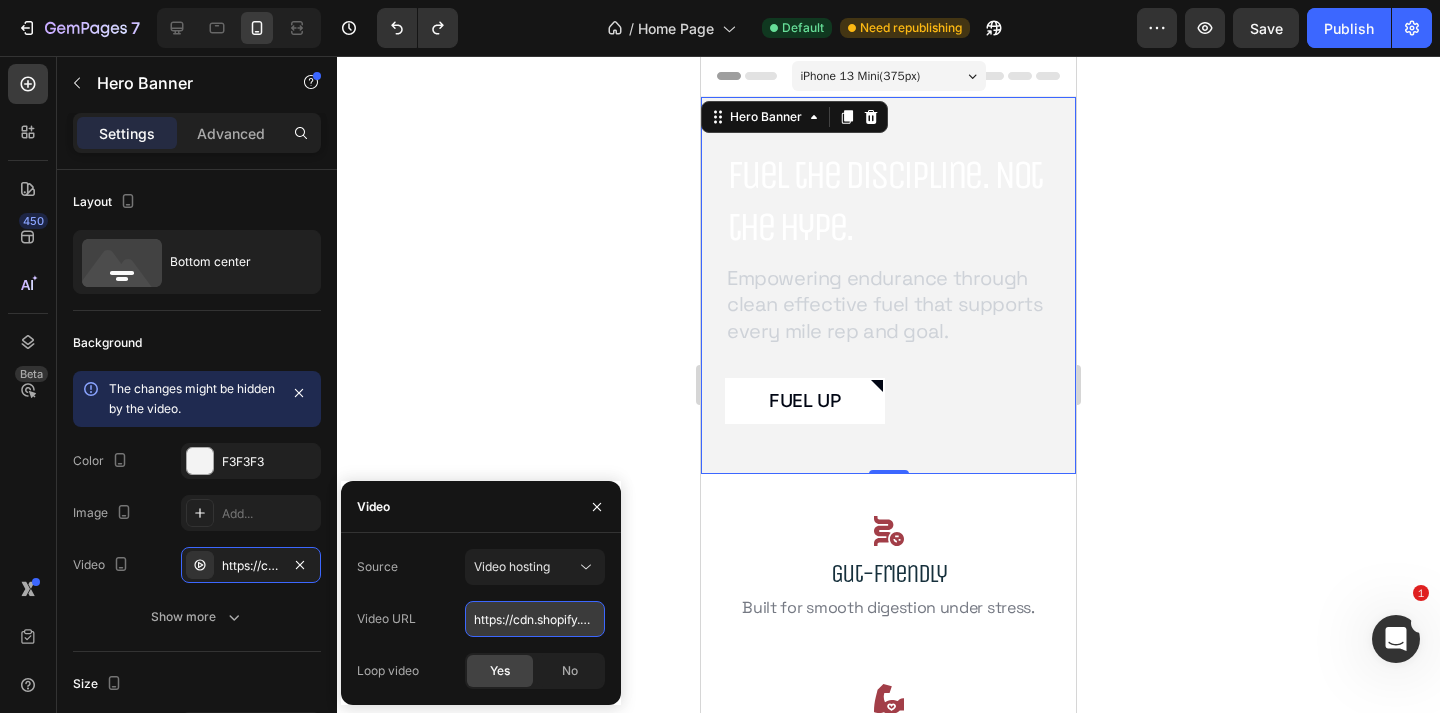 scroll, scrollTop: 0, scrollLeft: 348, axis: horizontal 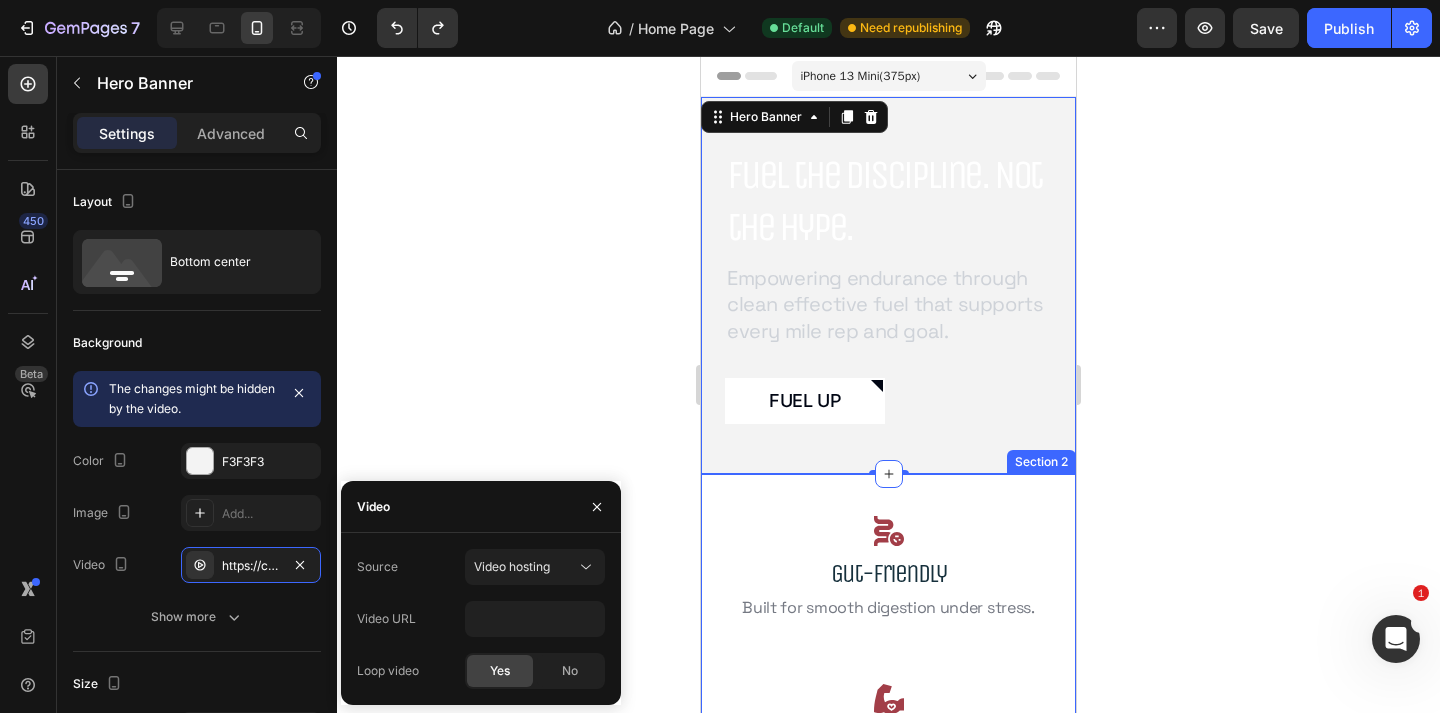 click 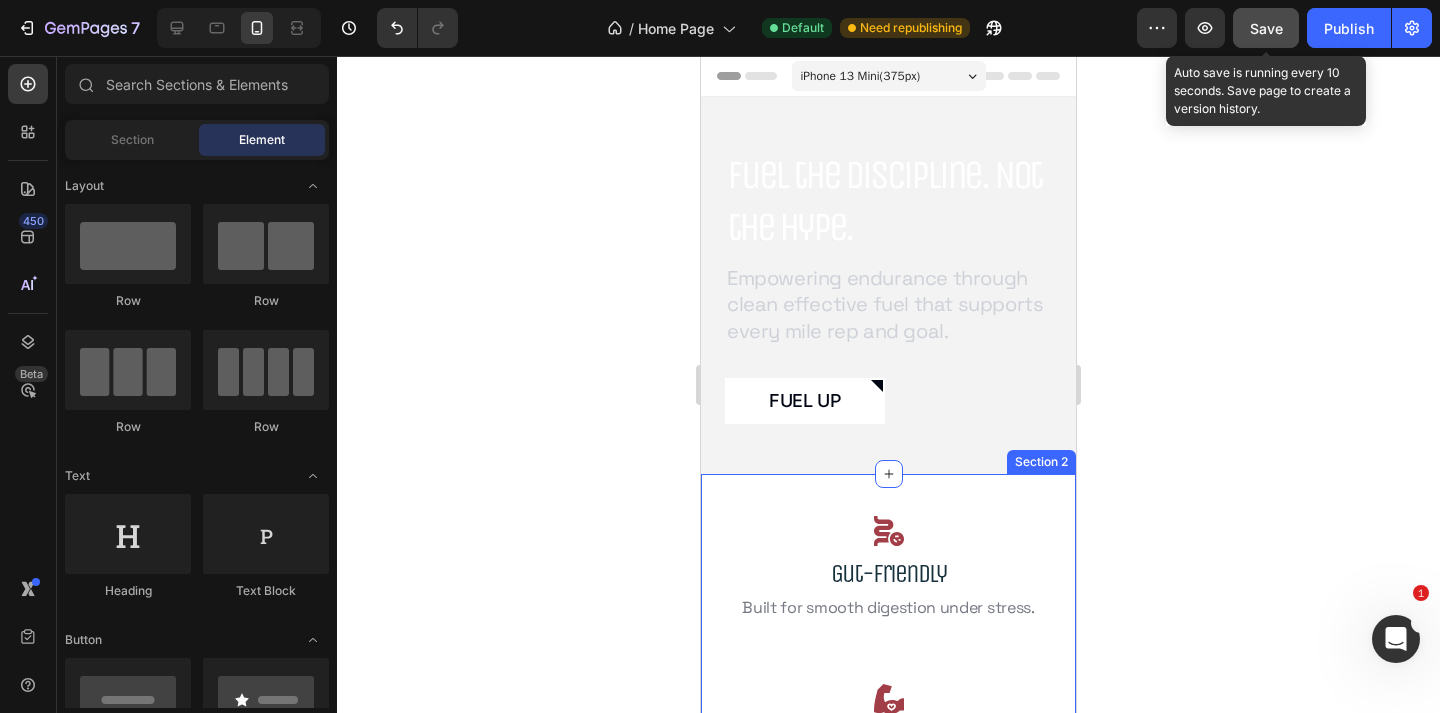 click on "Save" 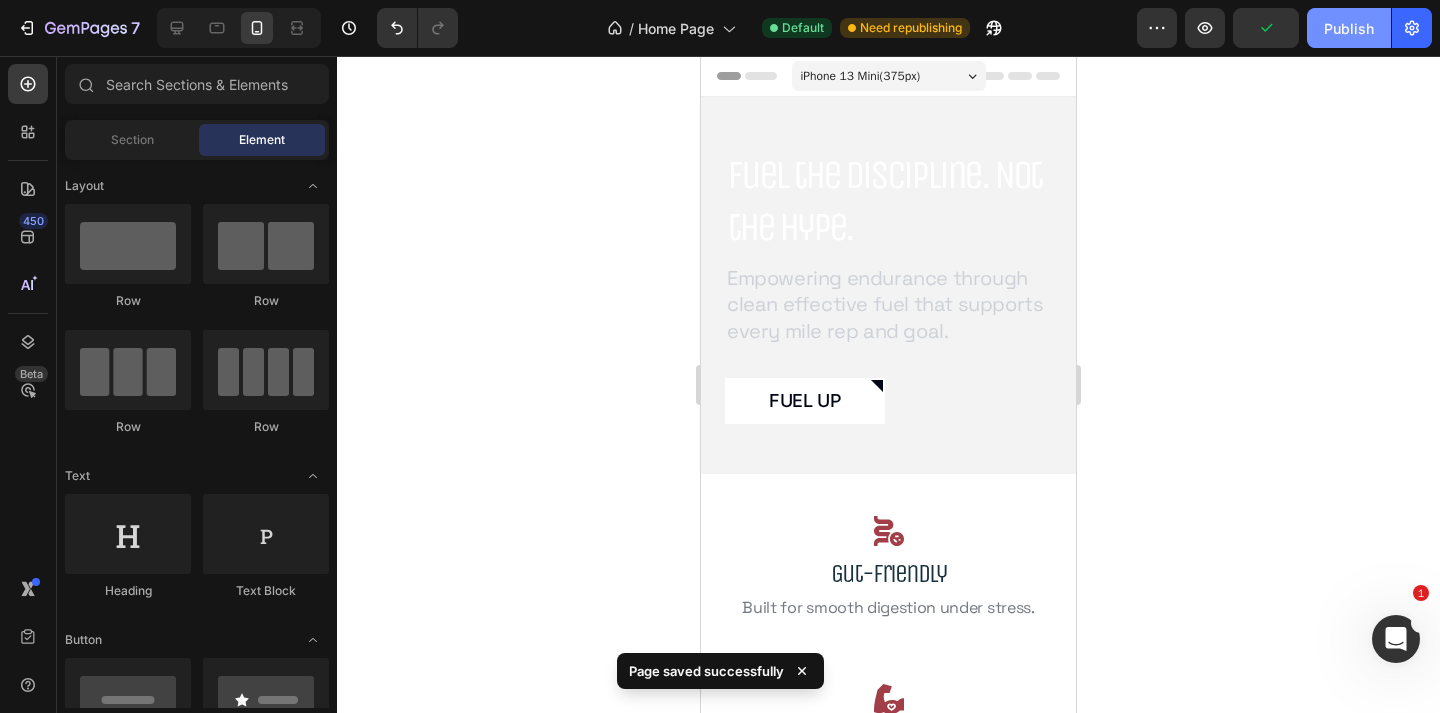 click on "Publish" at bounding box center (1349, 28) 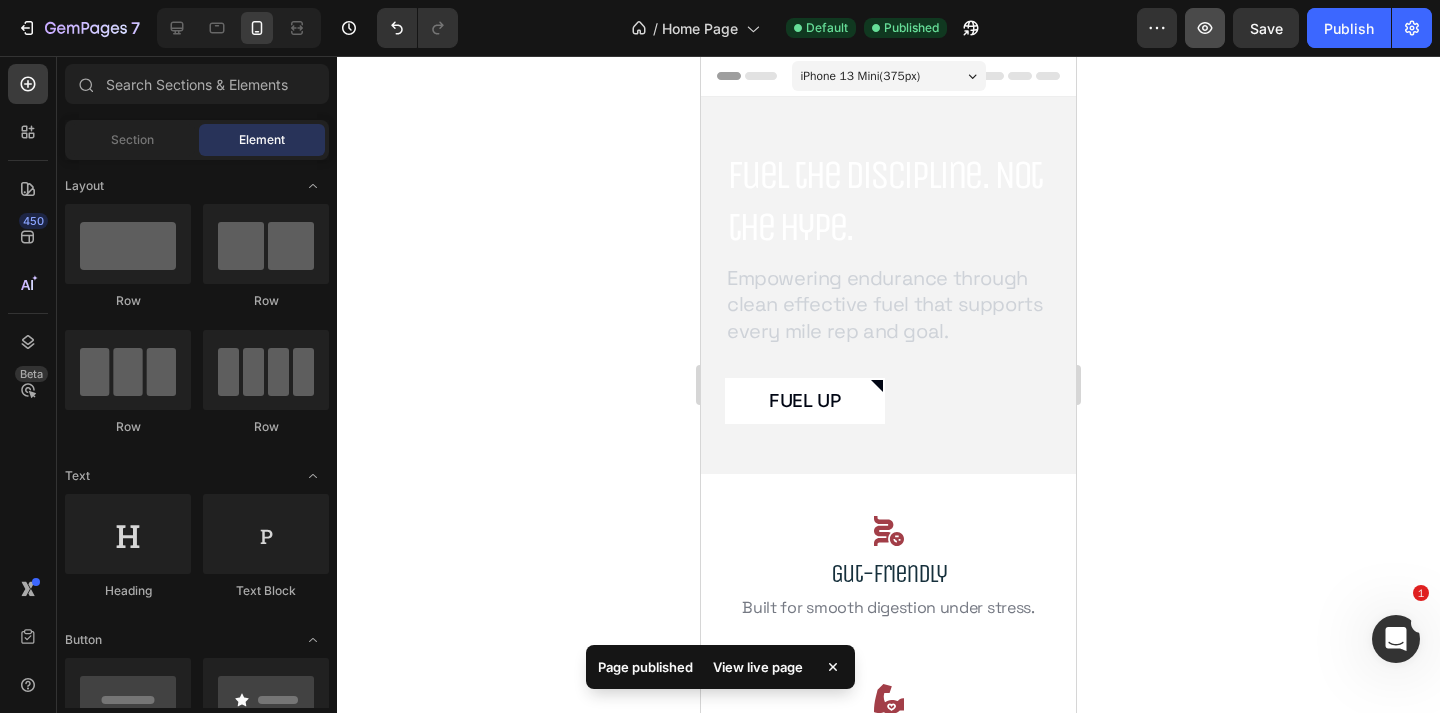 click 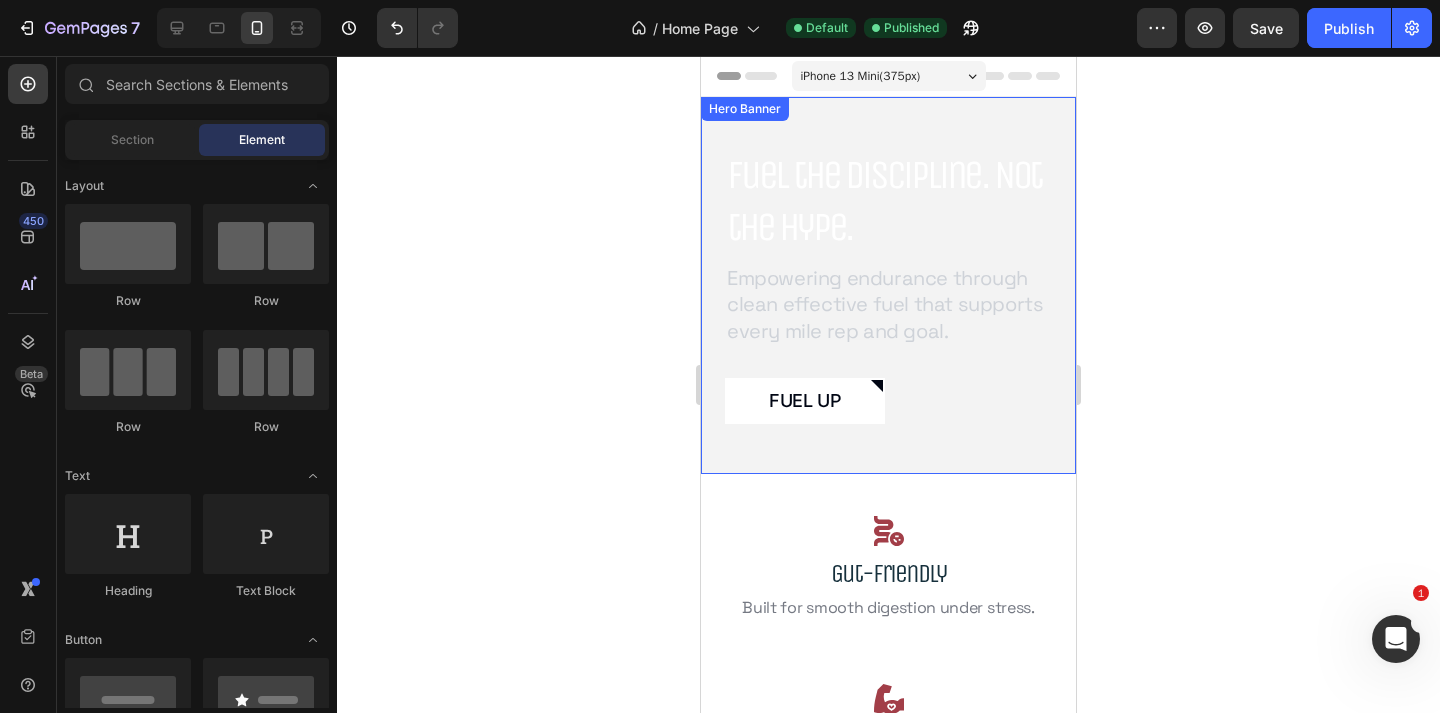 click on "Fuel the Discipline. Not the Hype. Heading Empowering endurance through clean effective fuel that supports every mile rep and goal. Text Block
Fuel Up Button" at bounding box center [888, 285] 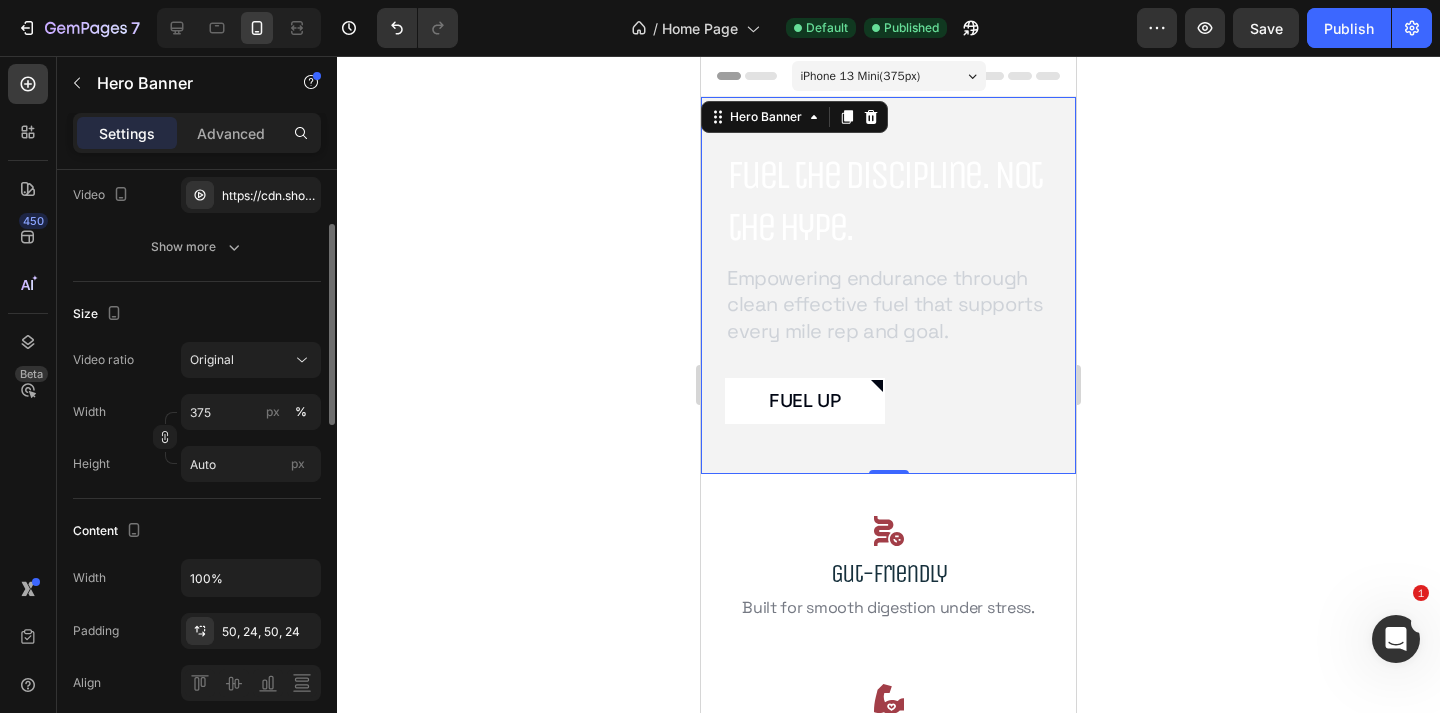 scroll, scrollTop: 0, scrollLeft: 0, axis: both 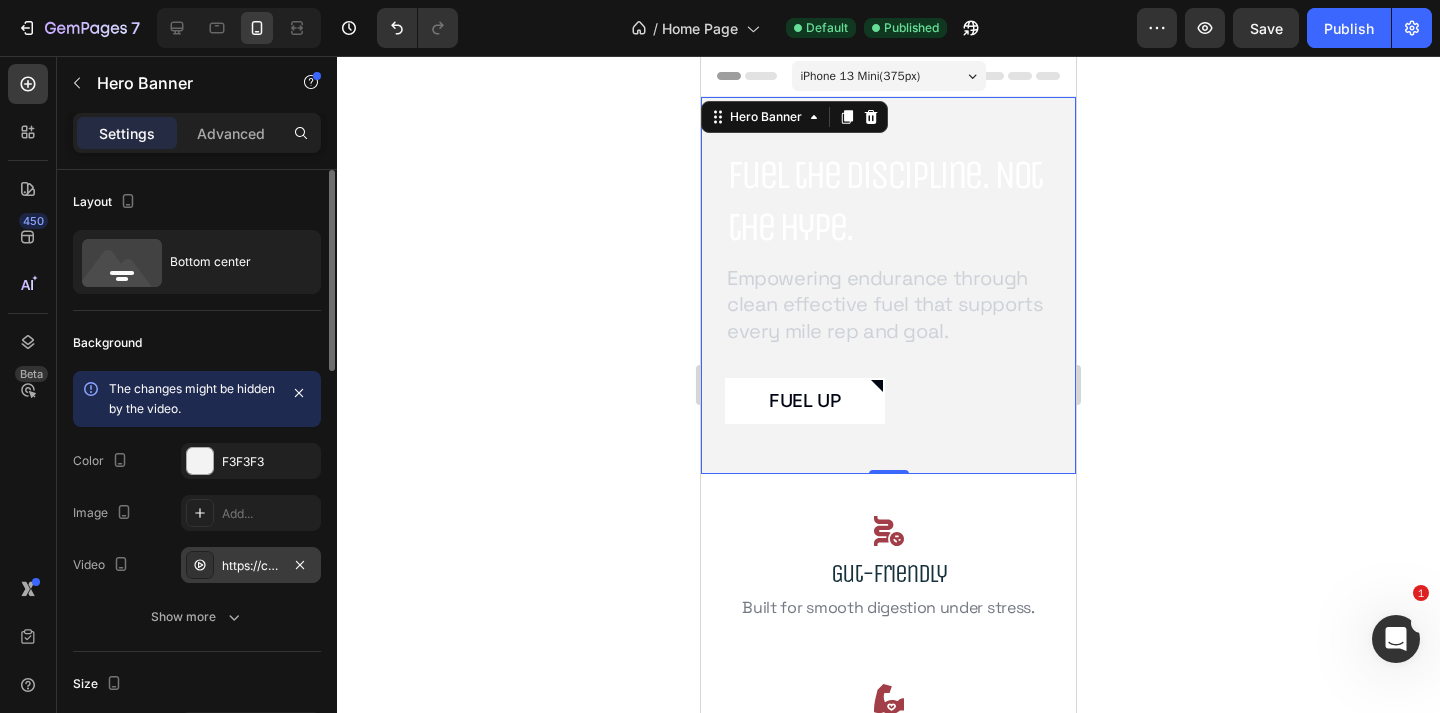 click on "https://cdn.shopify.com/videos/c/o/v/62474c8c5f4e4086ab42606c24fc8633.mp4" at bounding box center (251, 566) 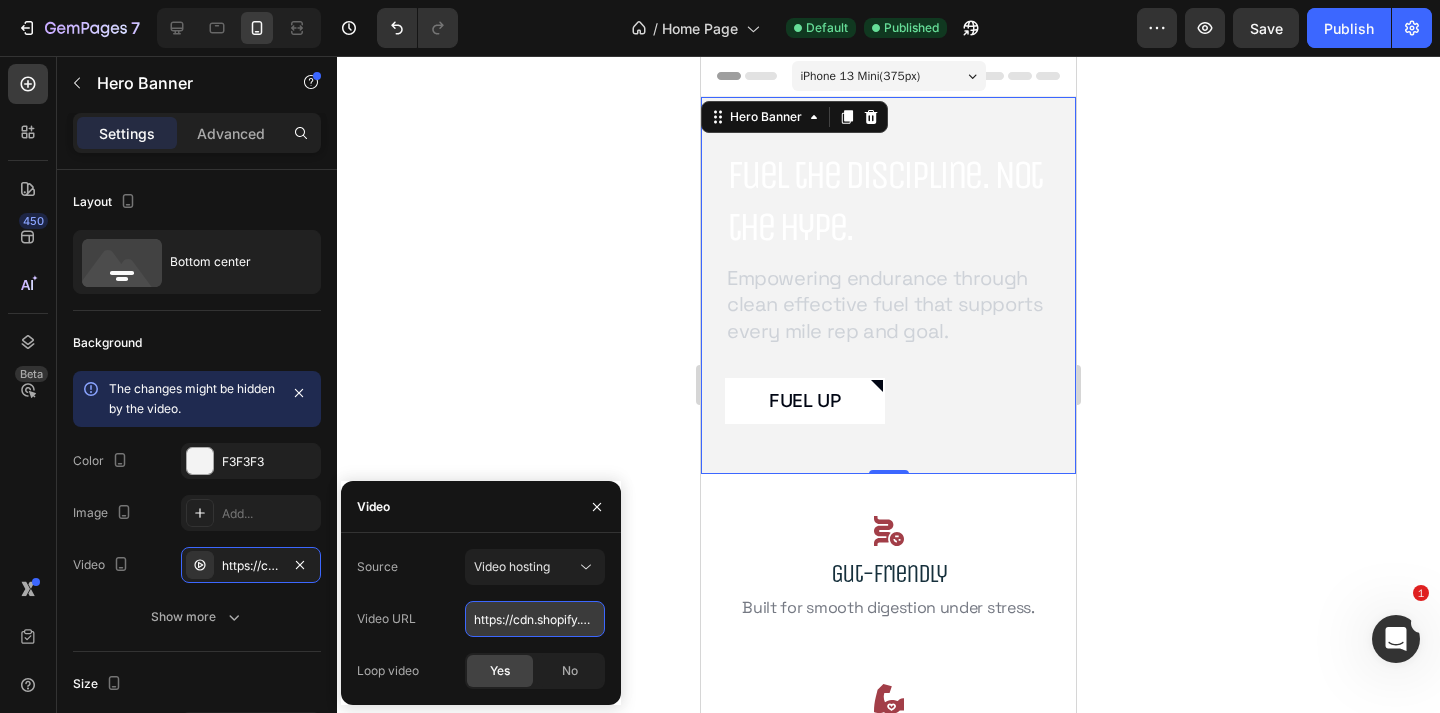 click on "https://cdn.shopify.com/videos/c/o/v/62474c8c5f4e4086ab42606c24fc8633.mp4" at bounding box center (535, 619) 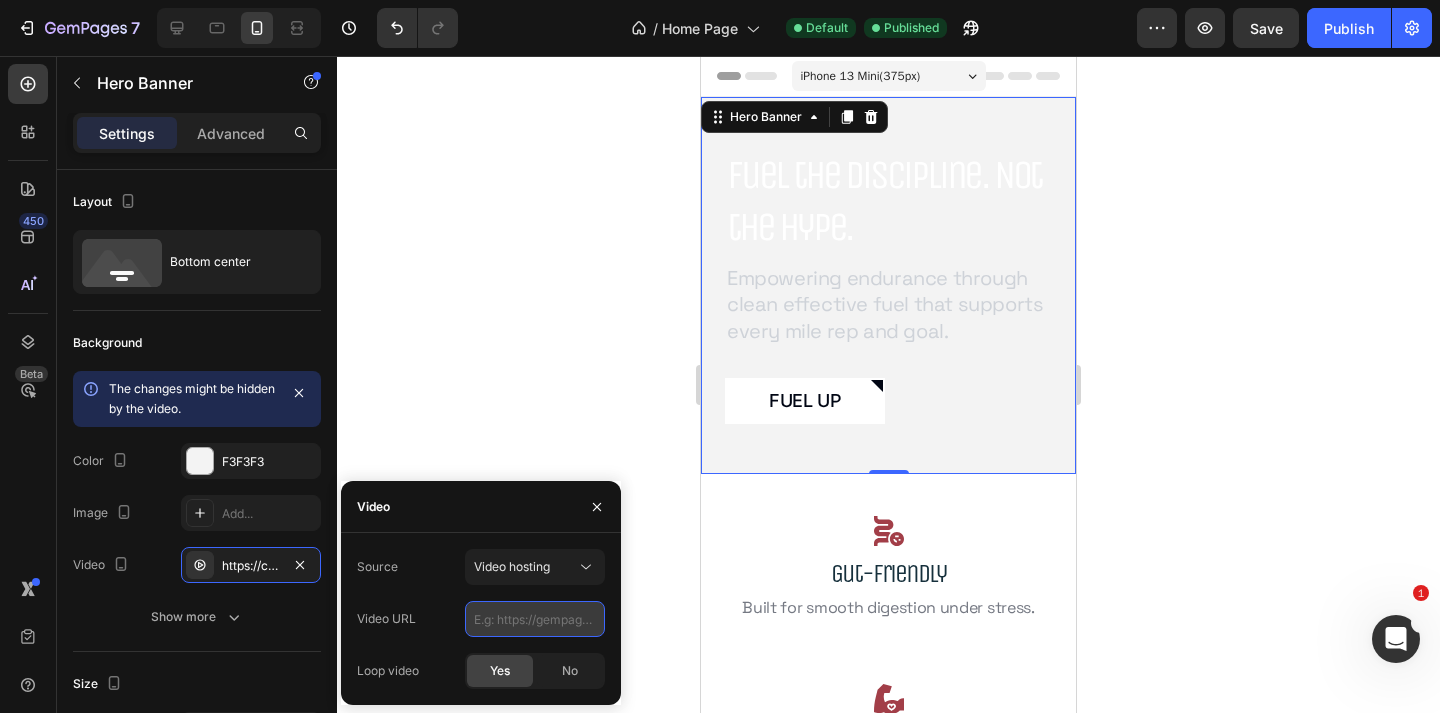 paste on "https://cdn.shopify.com/videos/c/o/v/4e9ec91e81c948e384c42cec96808741.mov" 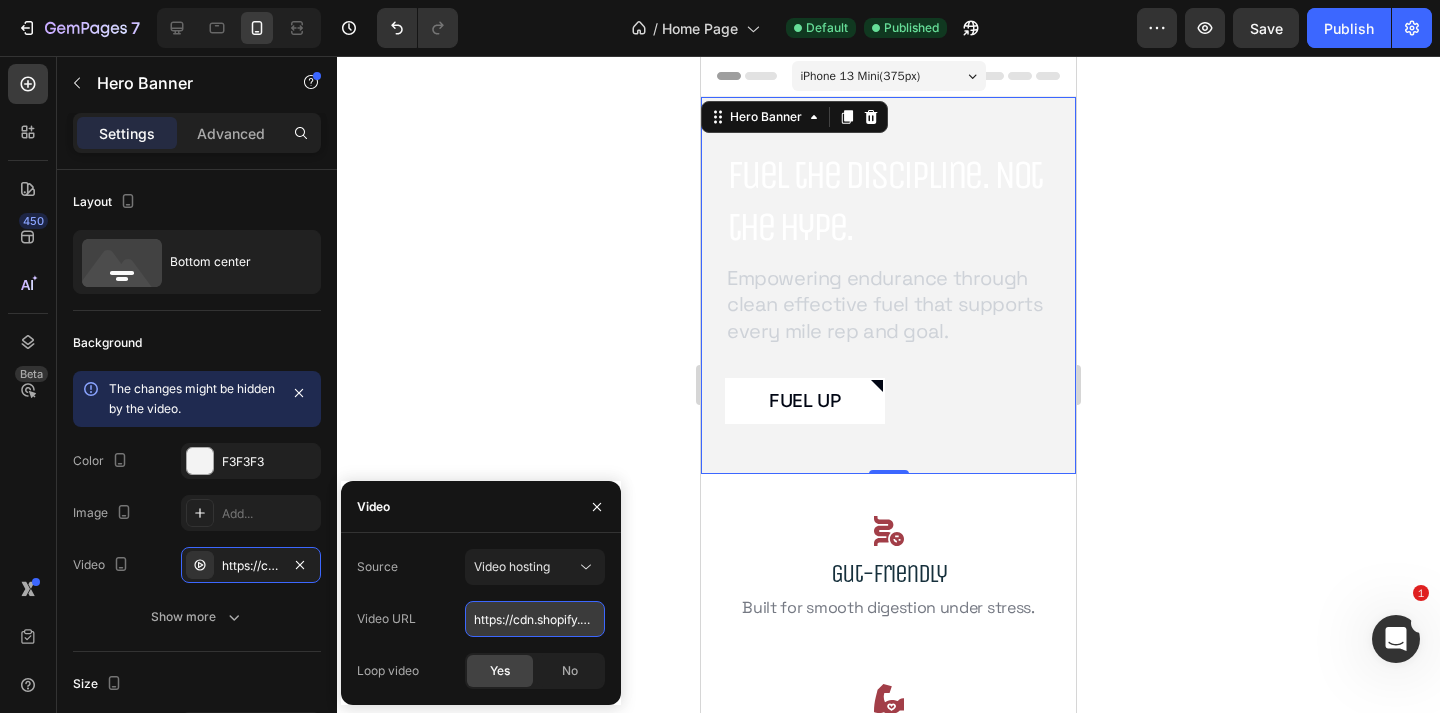 scroll, scrollTop: 0, scrollLeft: 345, axis: horizontal 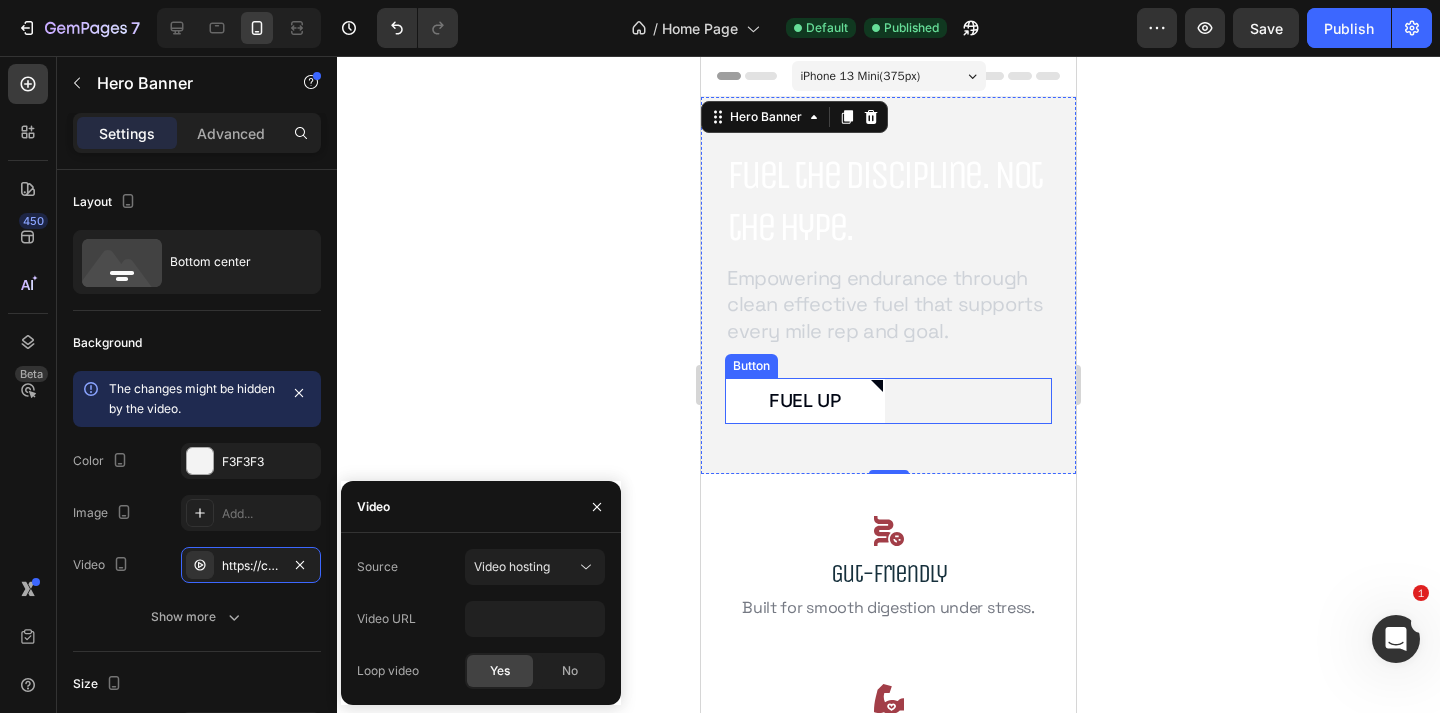 click 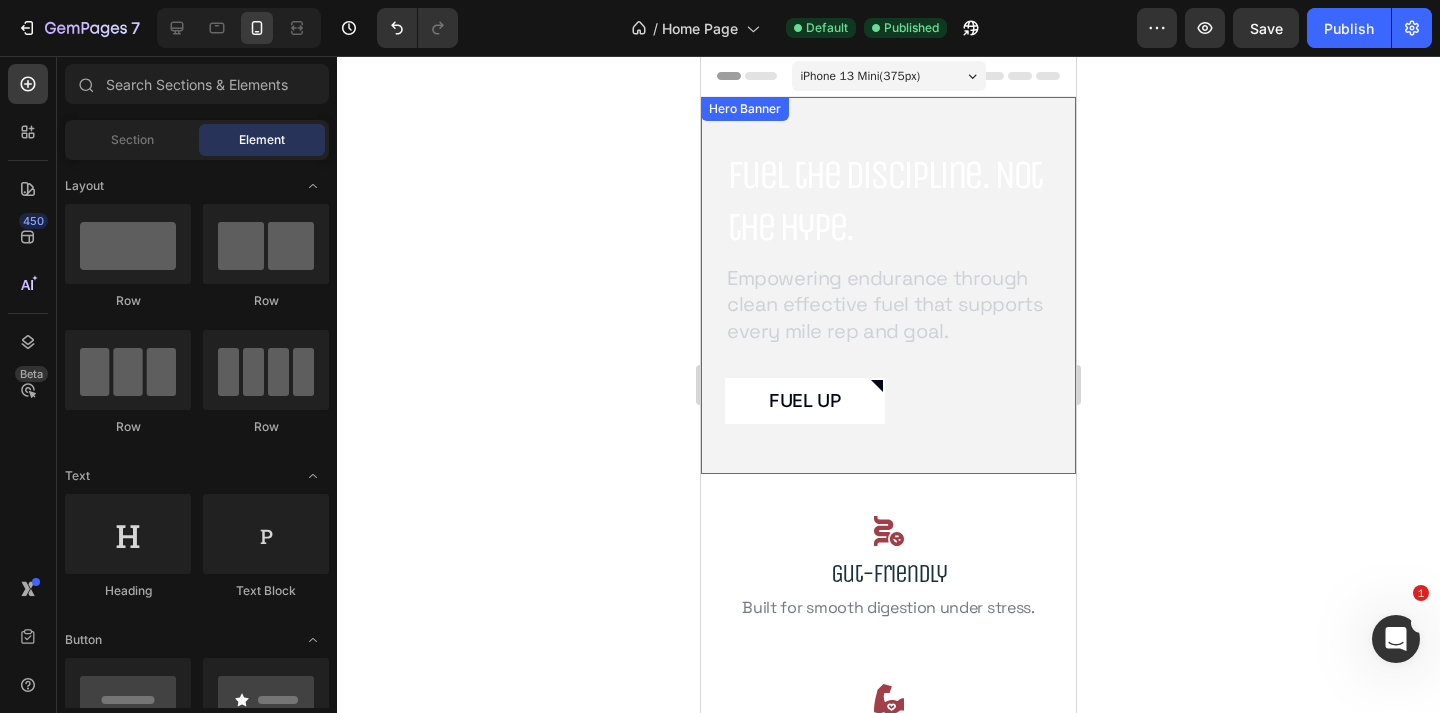 click on "Fuel the Discipline. Not the Hype. Heading Empowering endurance through clean effective fuel that supports every mile rep and goal. Text Block
Fuel Up Button" at bounding box center [888, 285] 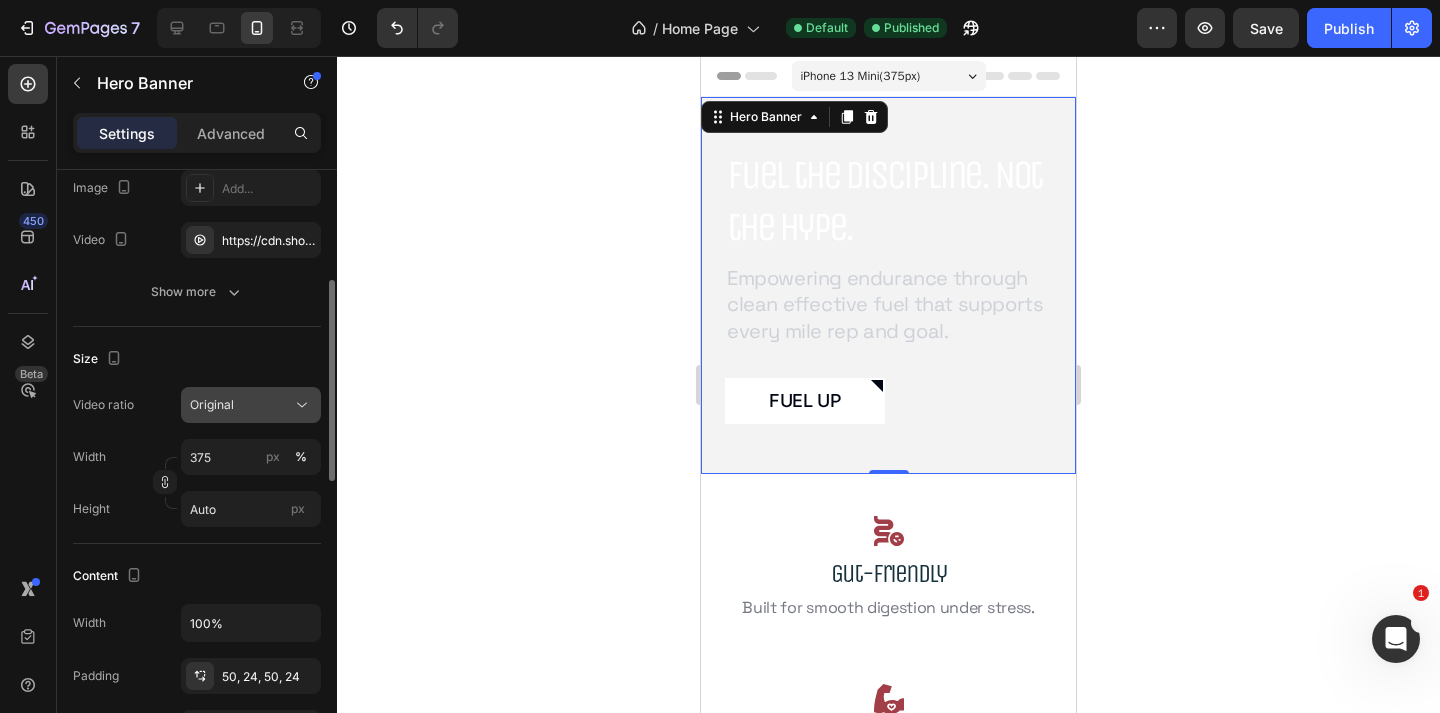 scroll, scrollTop: 388, scrollLeft: 0, axis: vertical 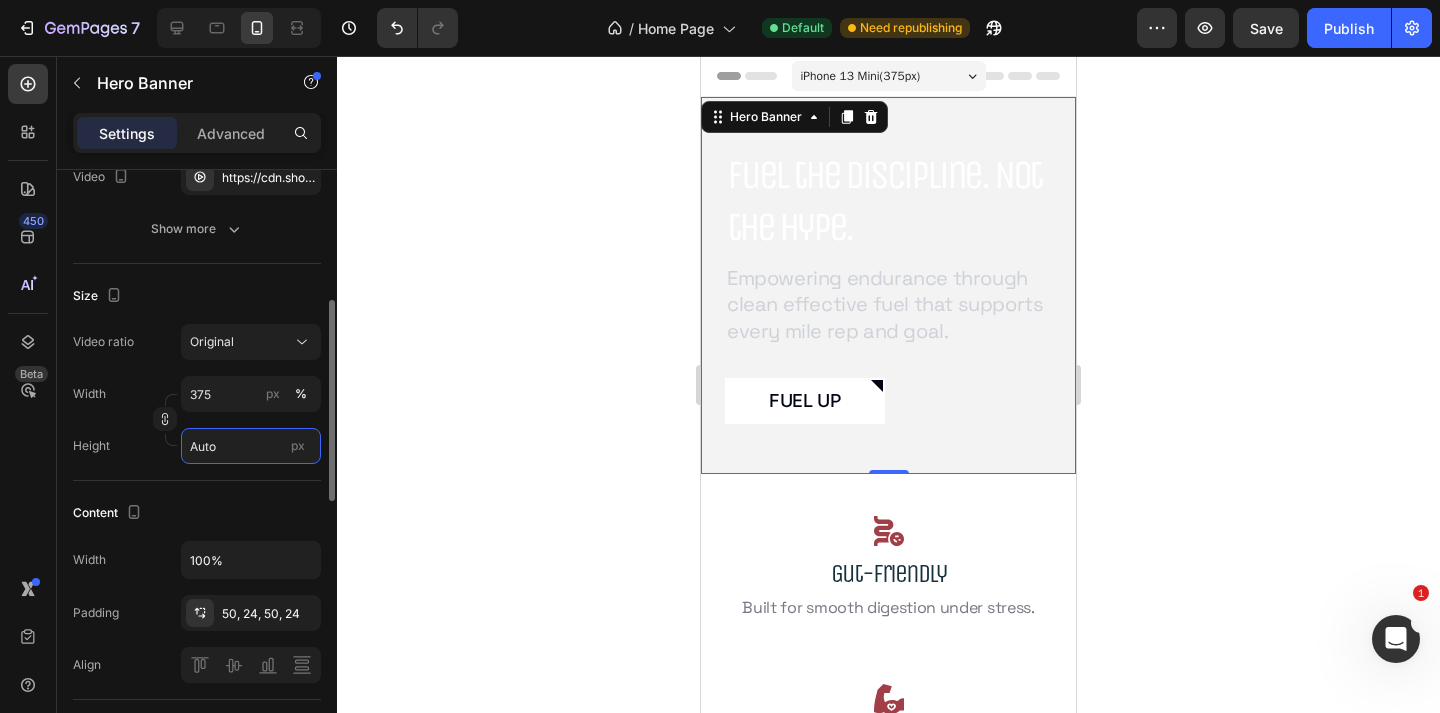 click on "Auto" at bounding box center [251, 446] 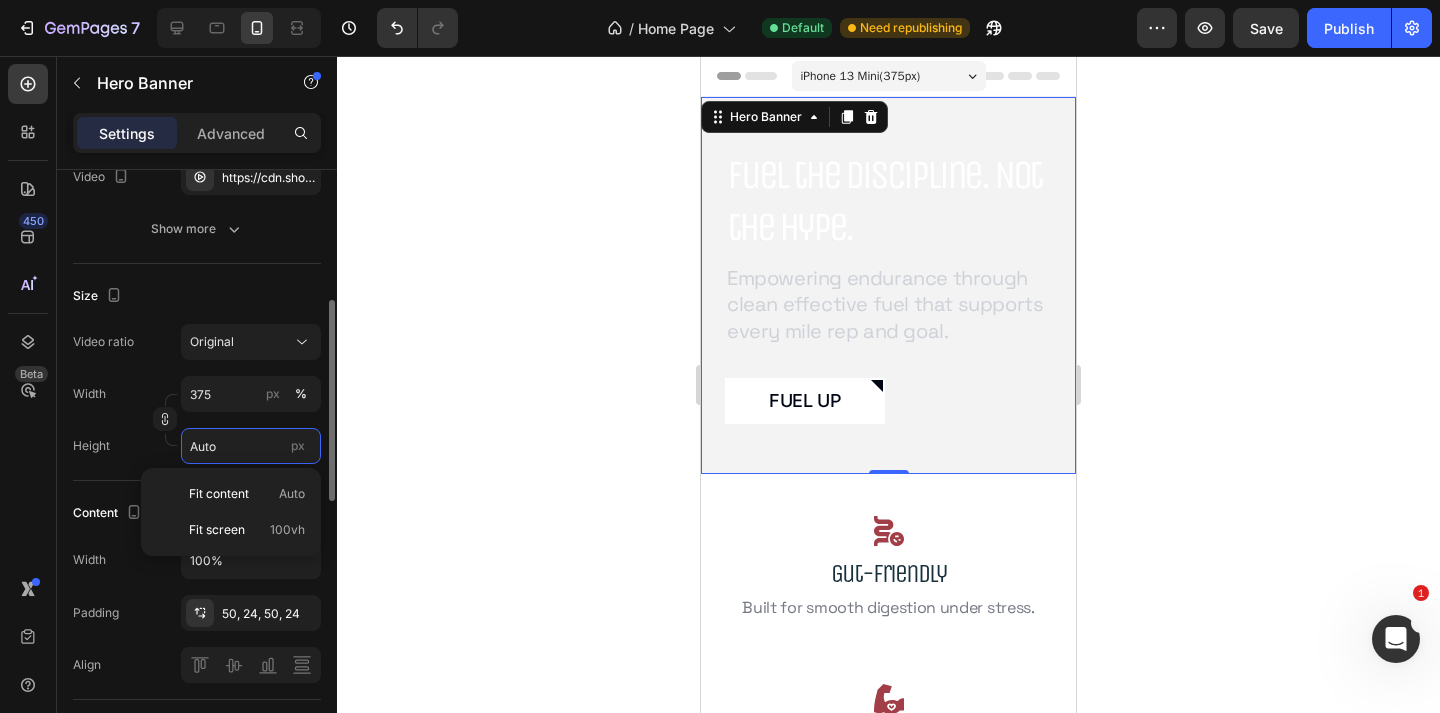 click on "Auto" at bounding box center (251, 446) 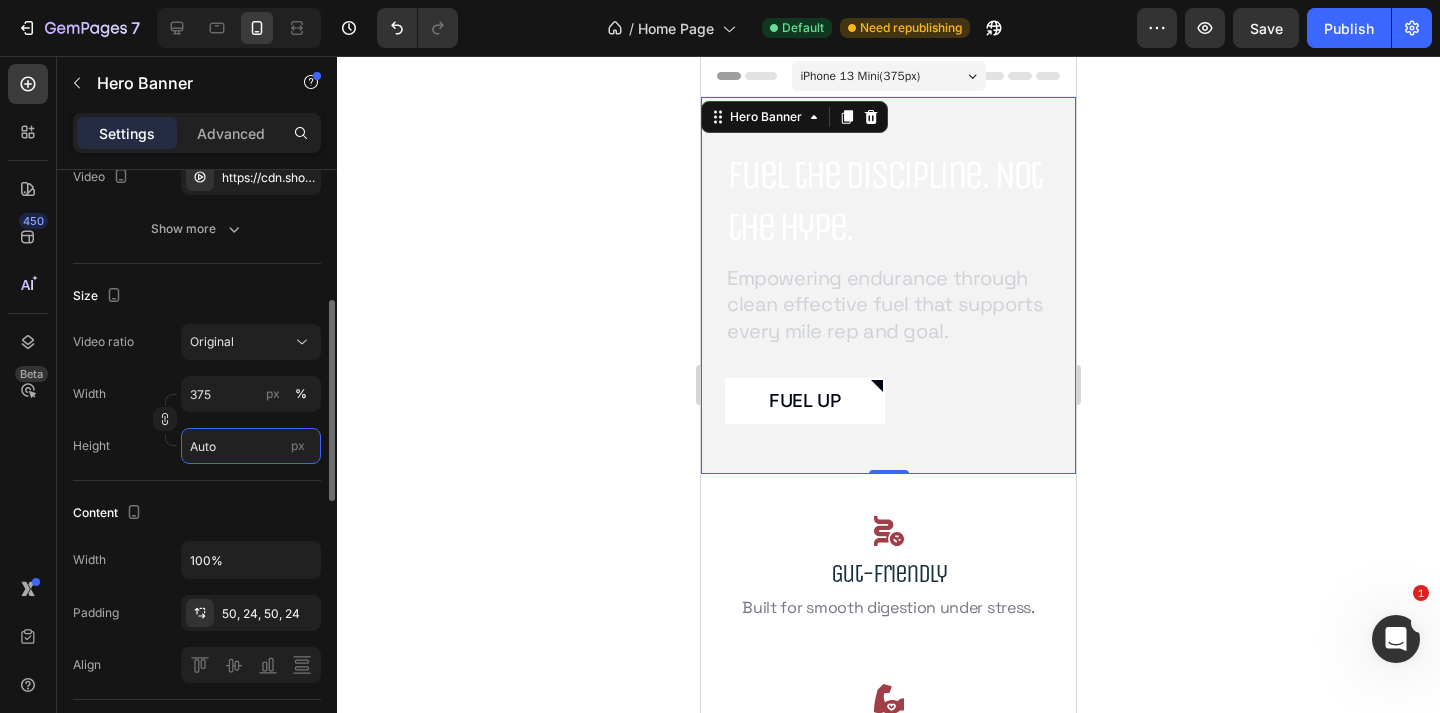 click on "Auto" at bounding box center (251, 446) 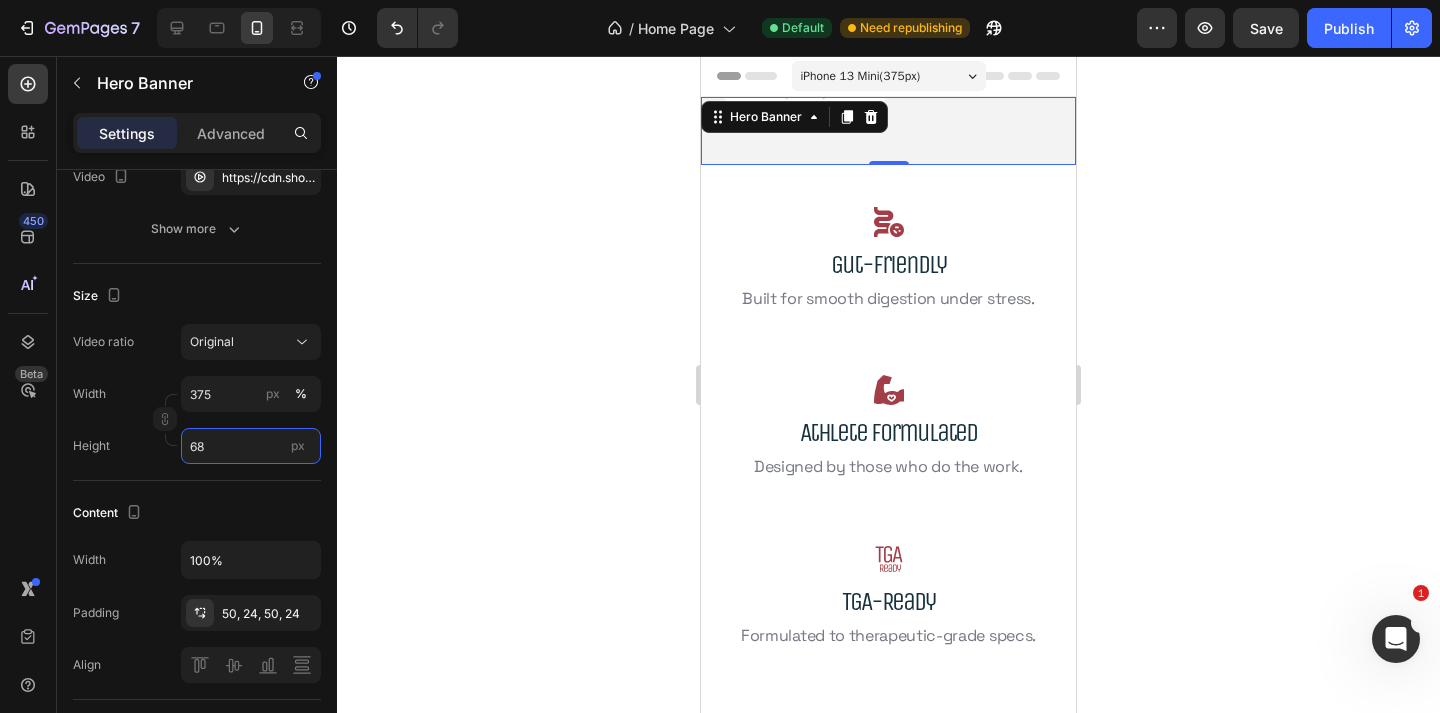 type on "6" 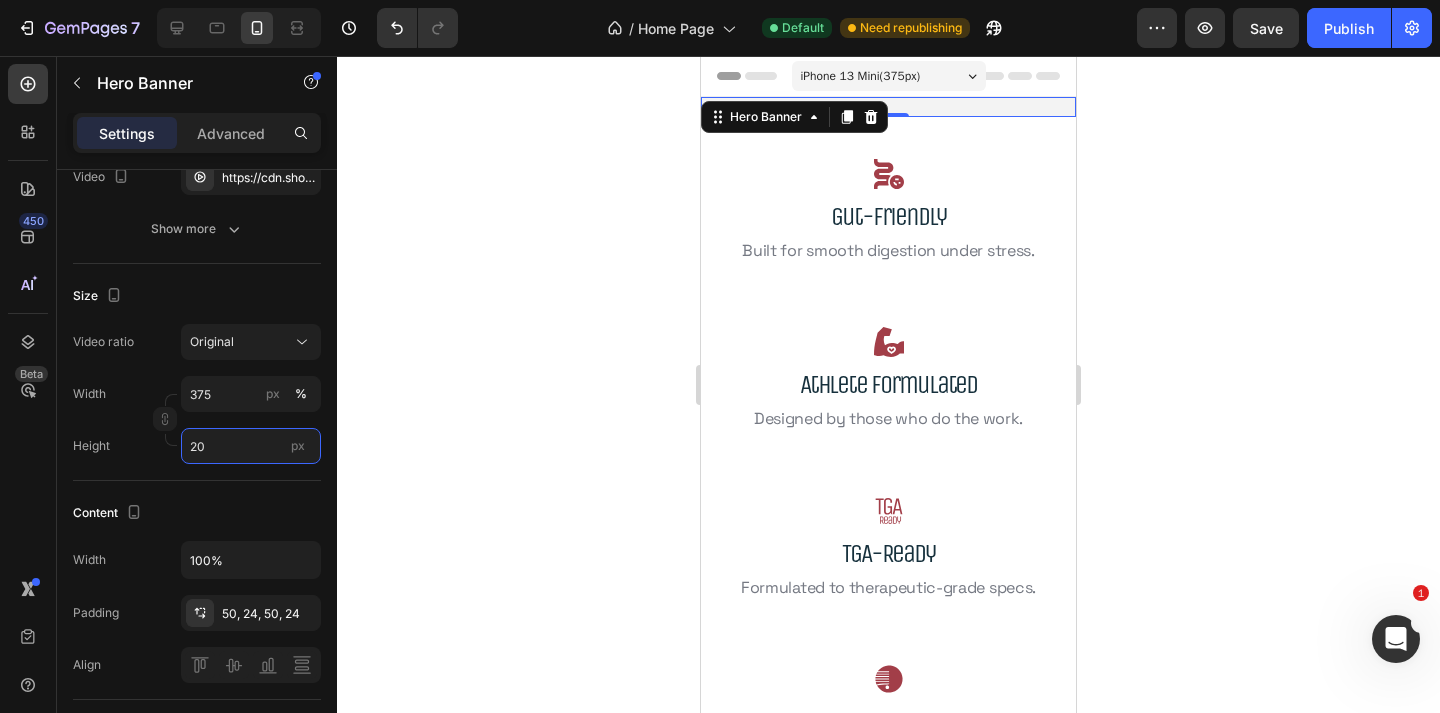 type on "2" 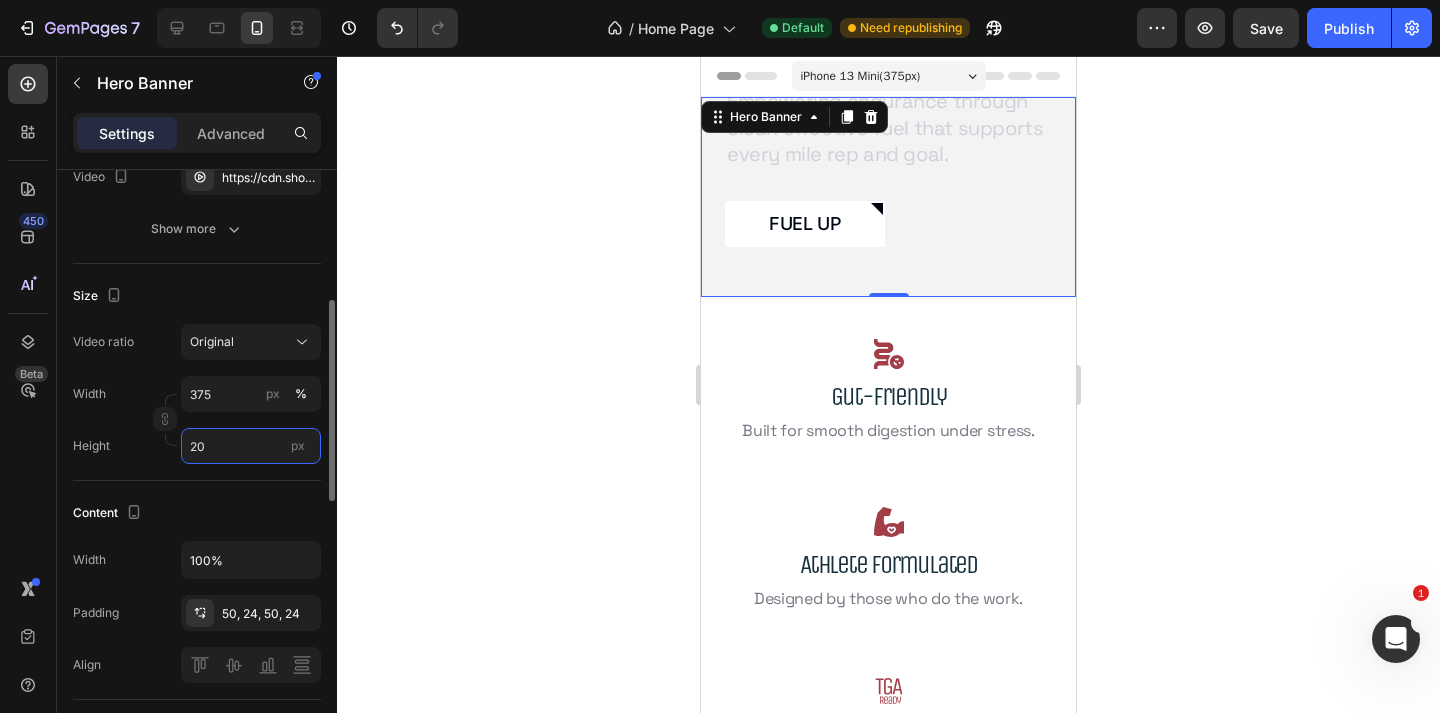type on "2" 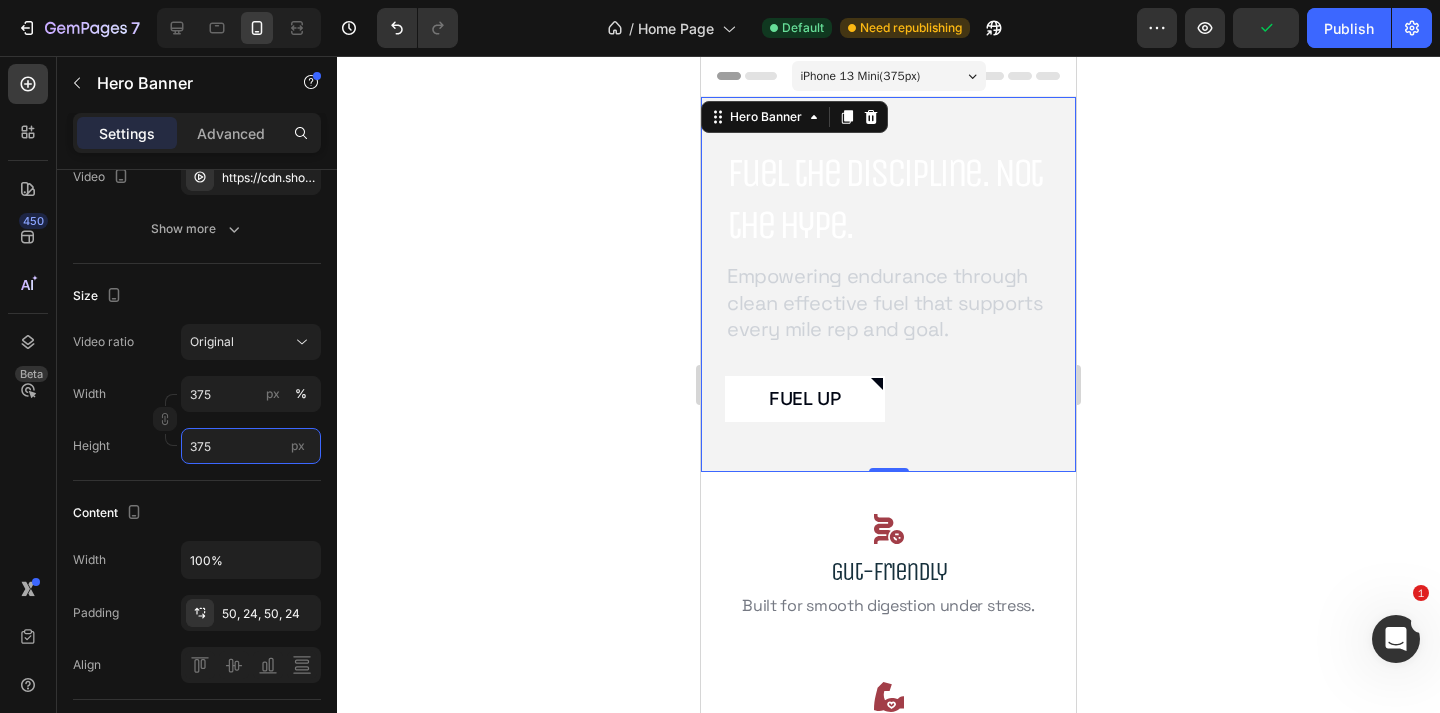 type on "375" 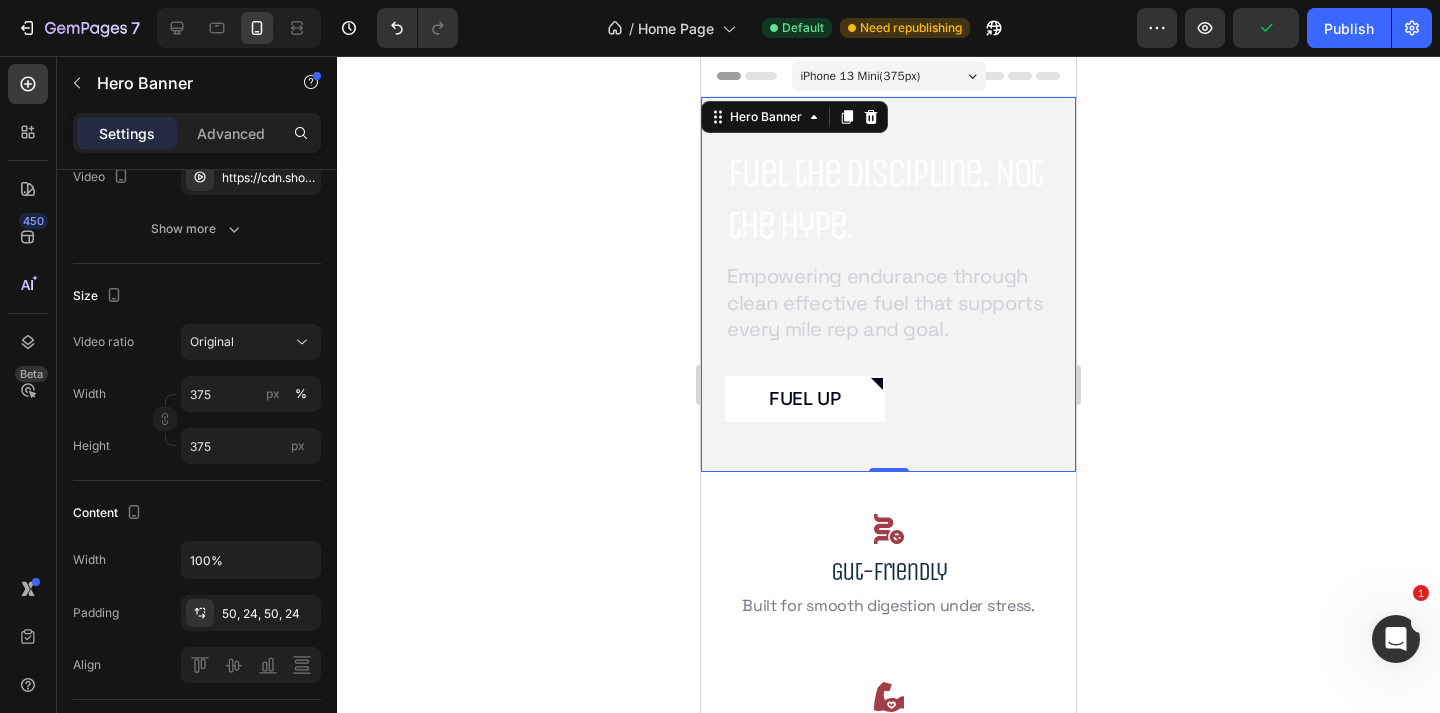 click 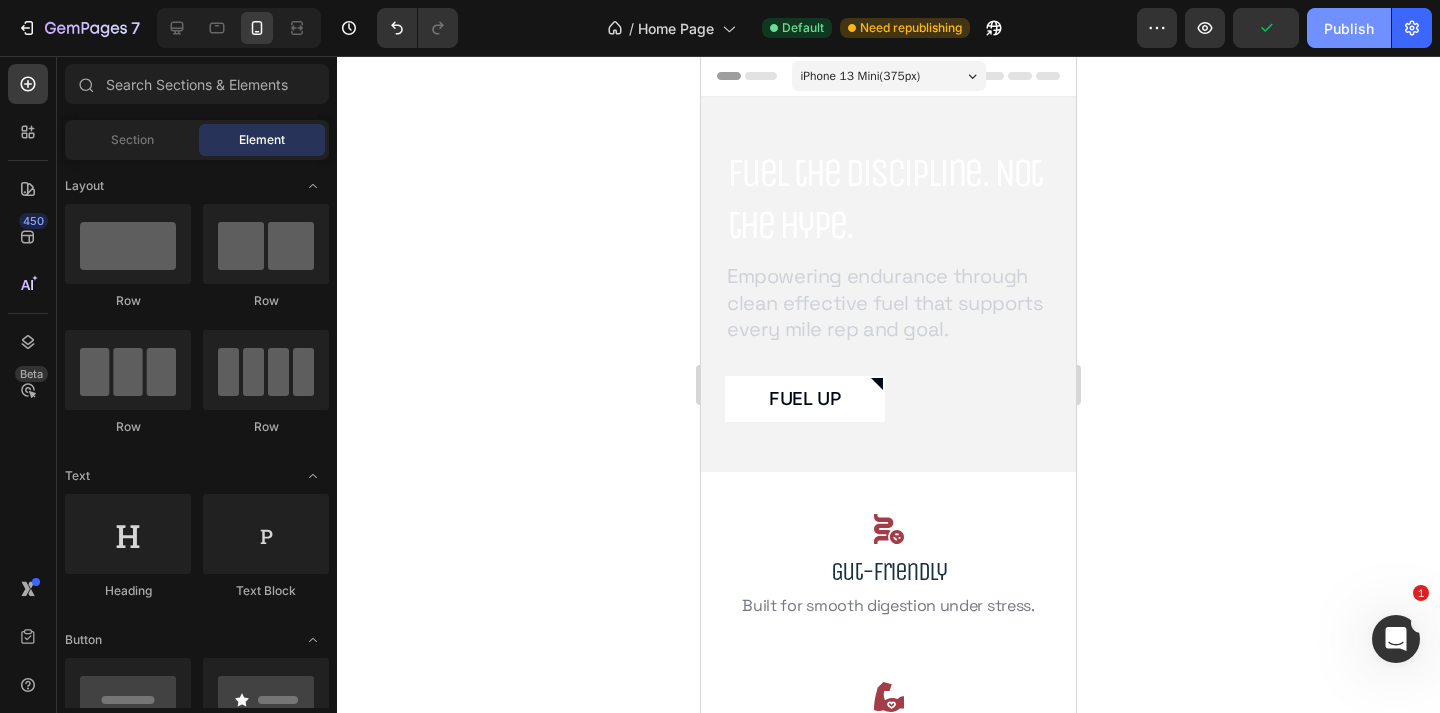click on "Publish" at bounding box center [1349, 28] 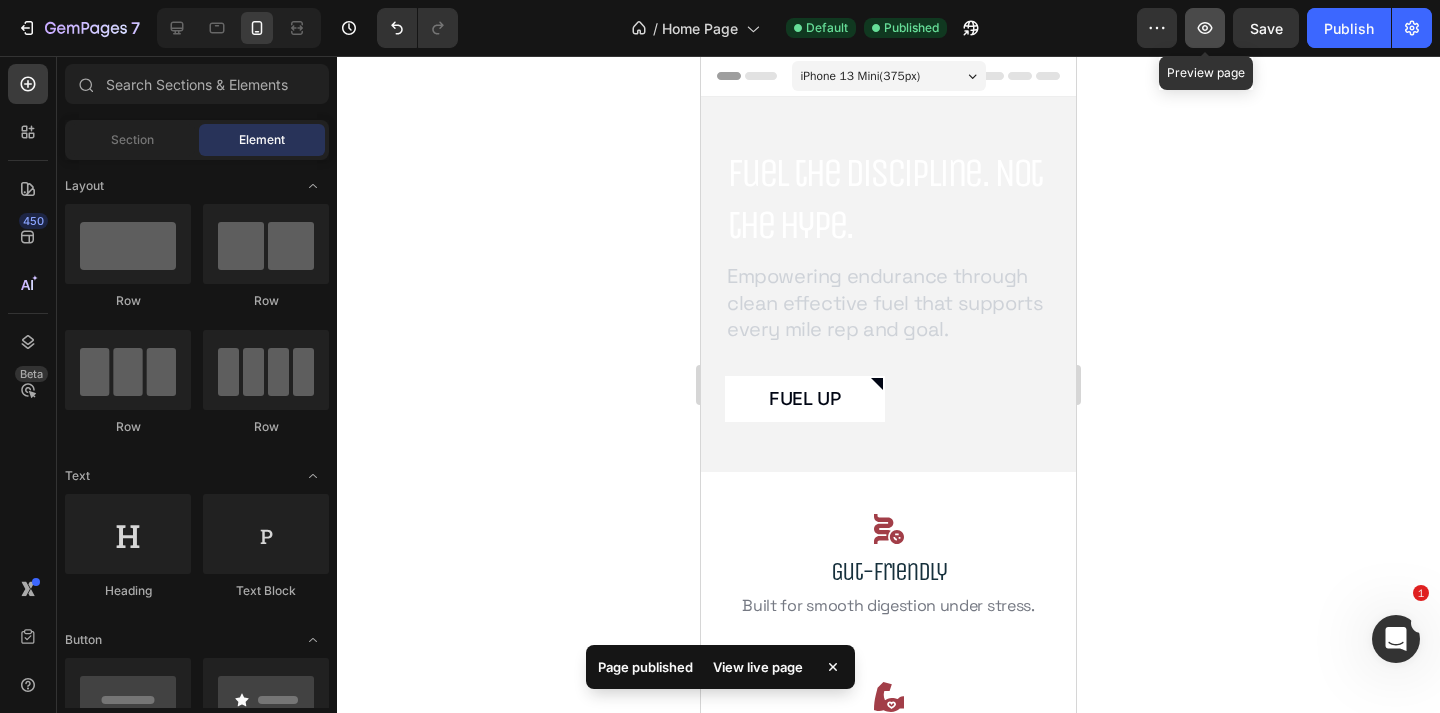 click 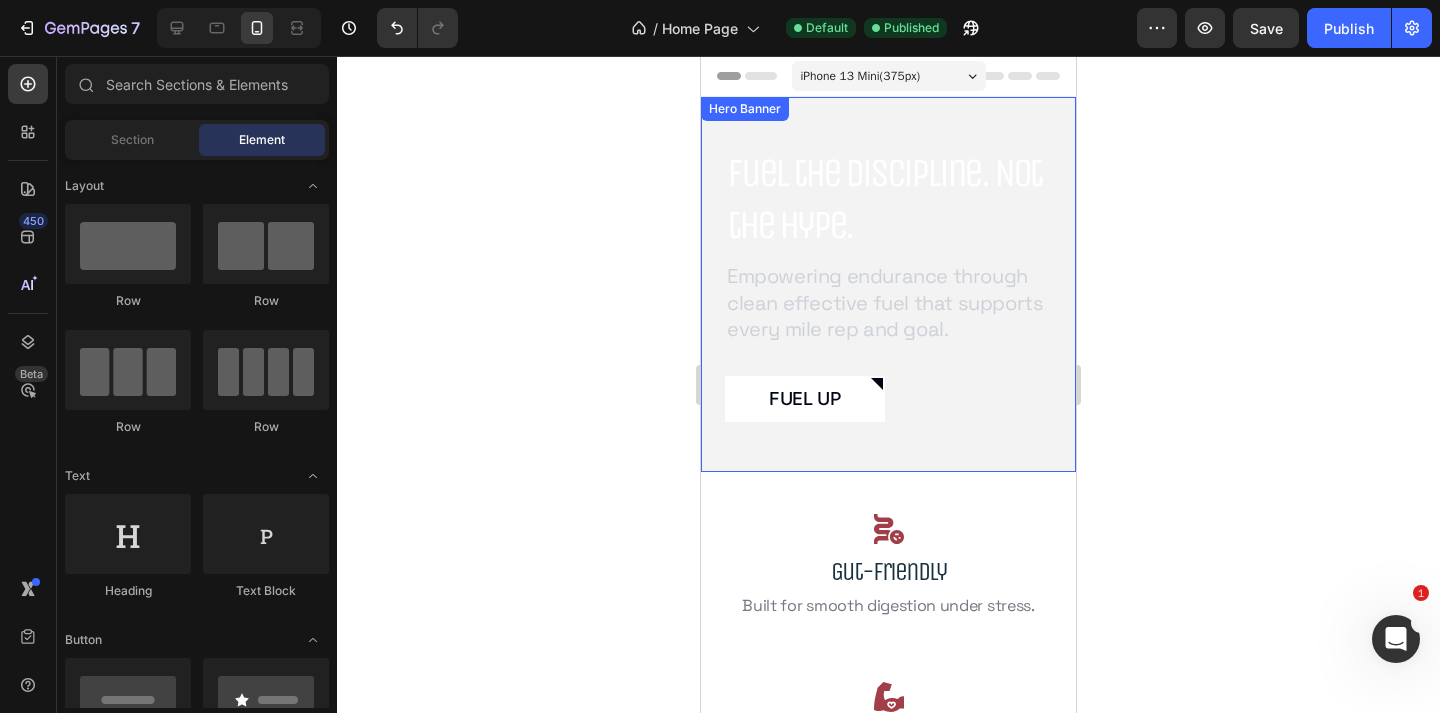 click on "Fuel the Discipline. Not the Hype. Heading Empowering endurance through clean effective fuel that supports every mile rep and goal. Text Block
Fuel Up Button" at bounding box center (888, 283) 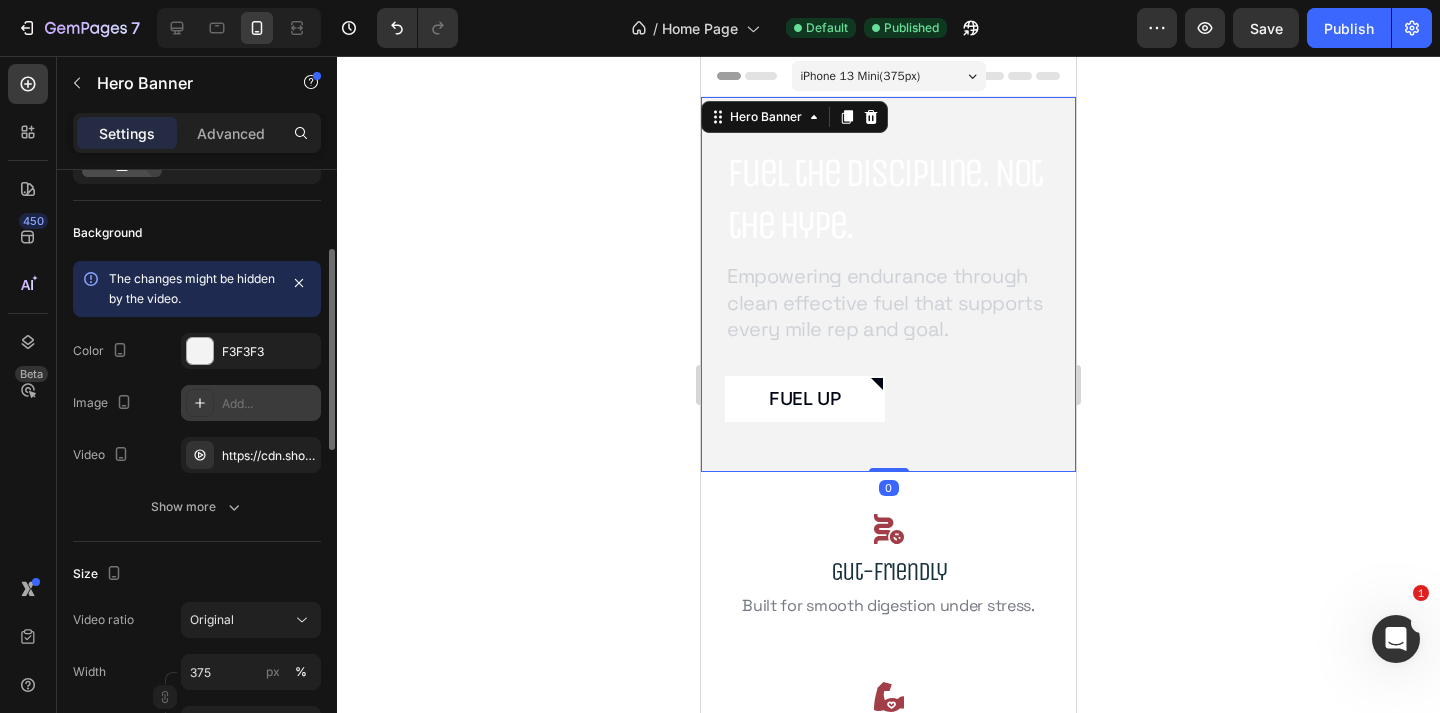 scroll, scrollTop: 276, scrollLeft: 0, axis: vertical 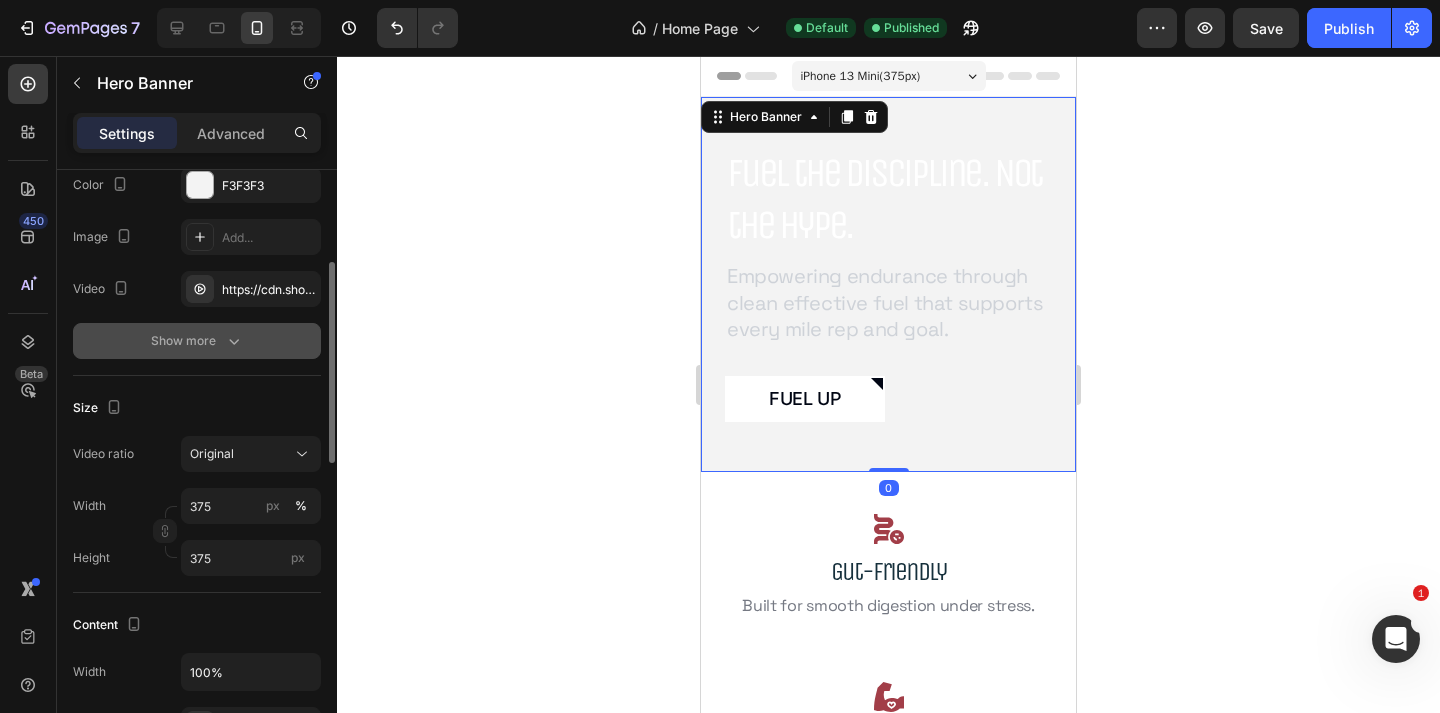 click 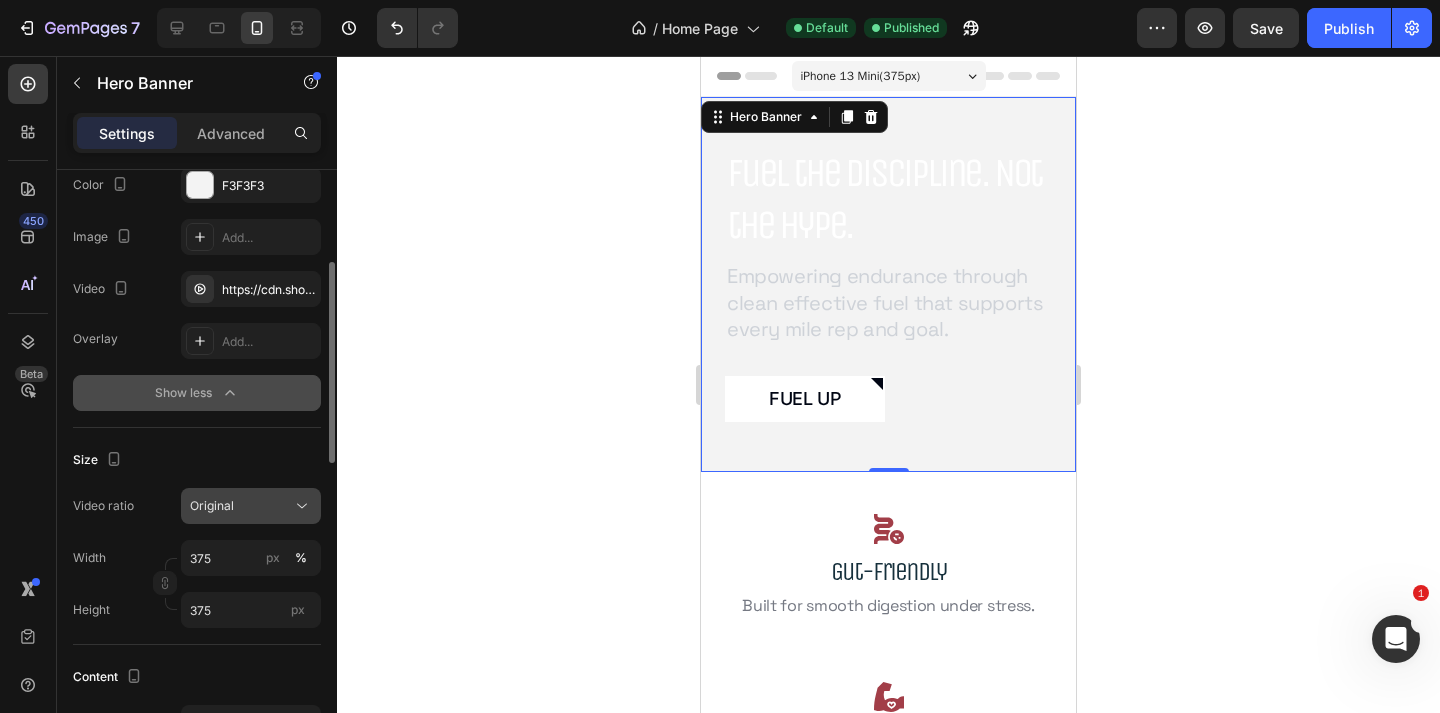 click on "Original" at bounding box center (241, 506) 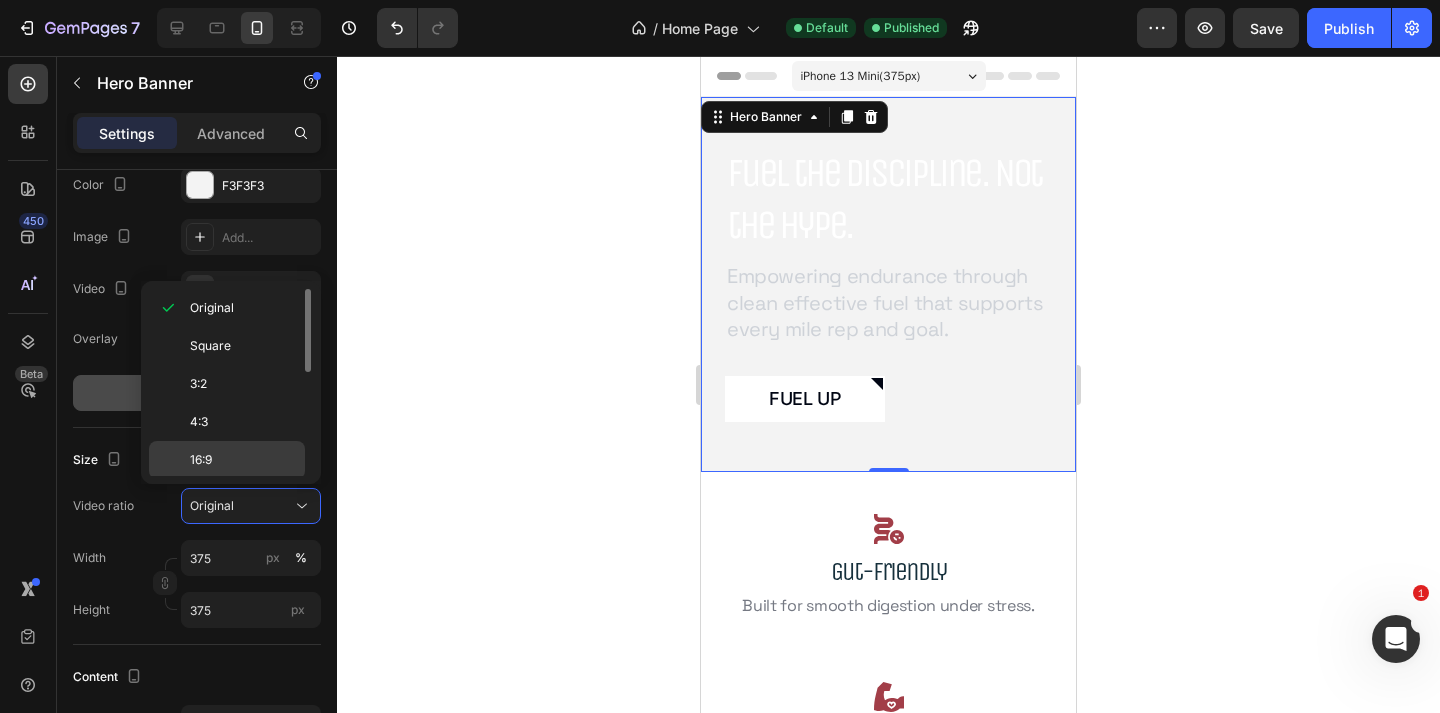click on "16:9" at bounding box center [243, 460] 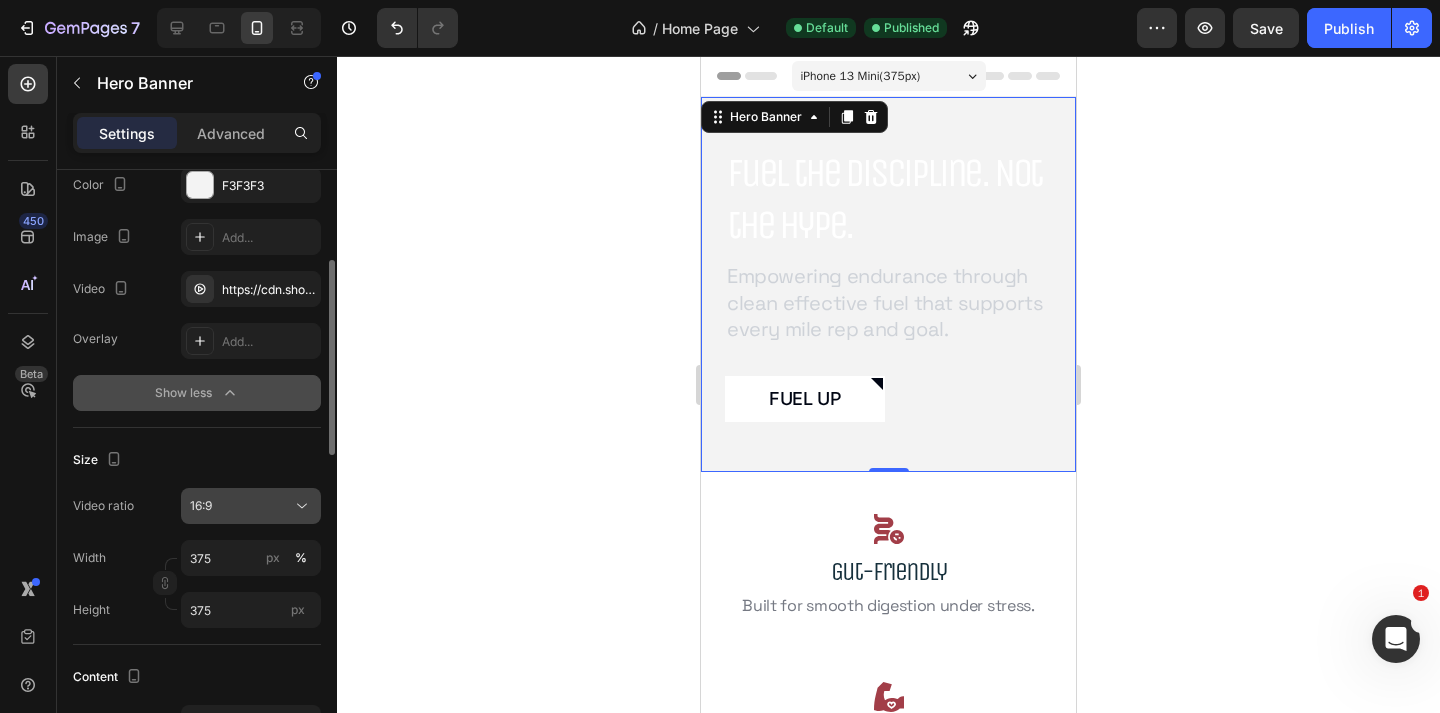 click on "16:9" at bounding box center [241, 506] 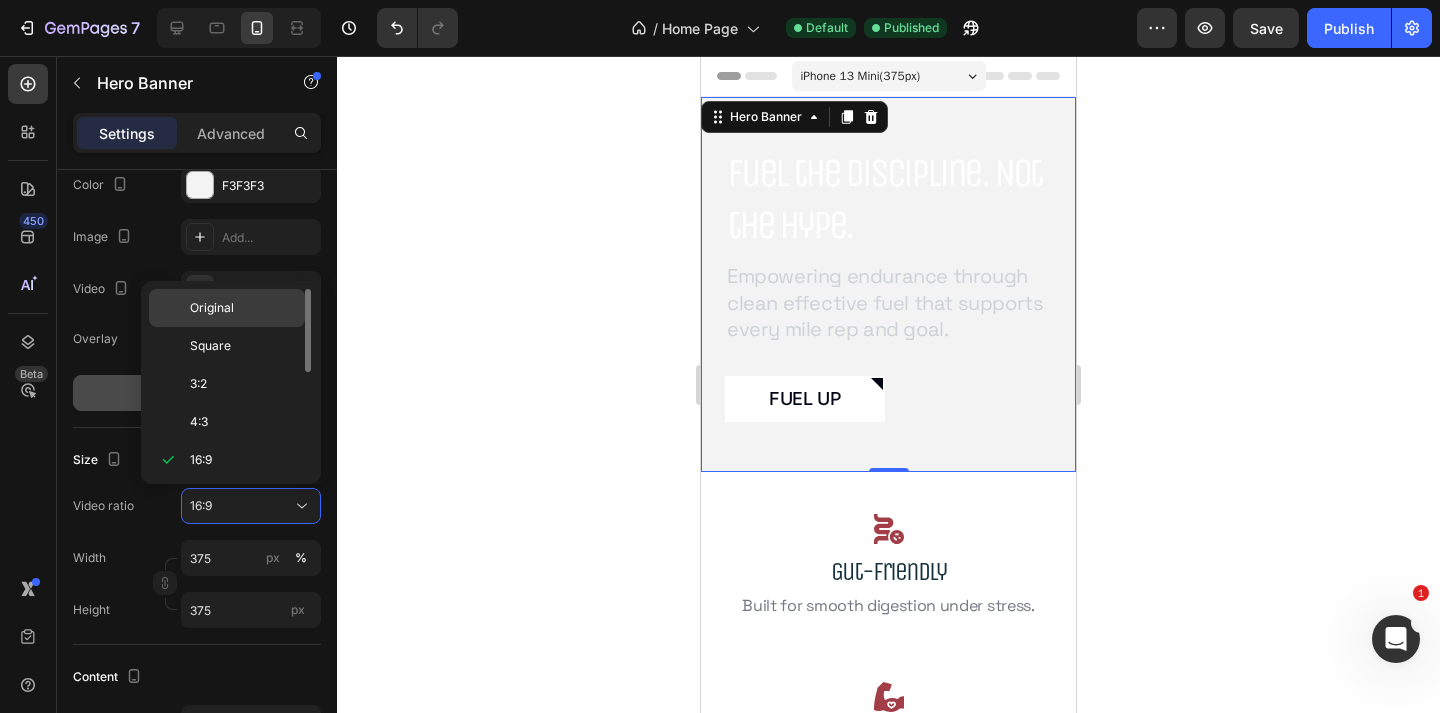 click on "Original" at bounding box center (243, 308) 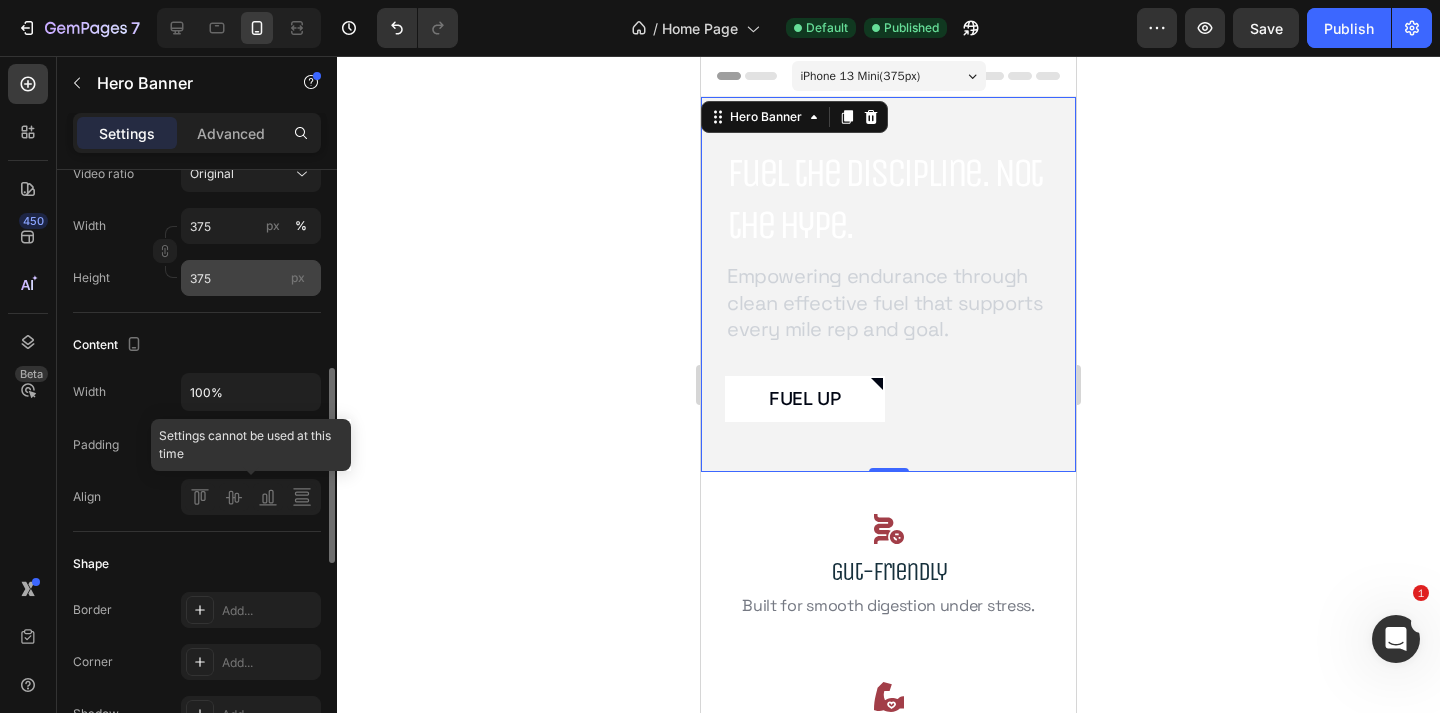 scroll, scrollTop: 632, scrollLeft: 0, axis: vertical 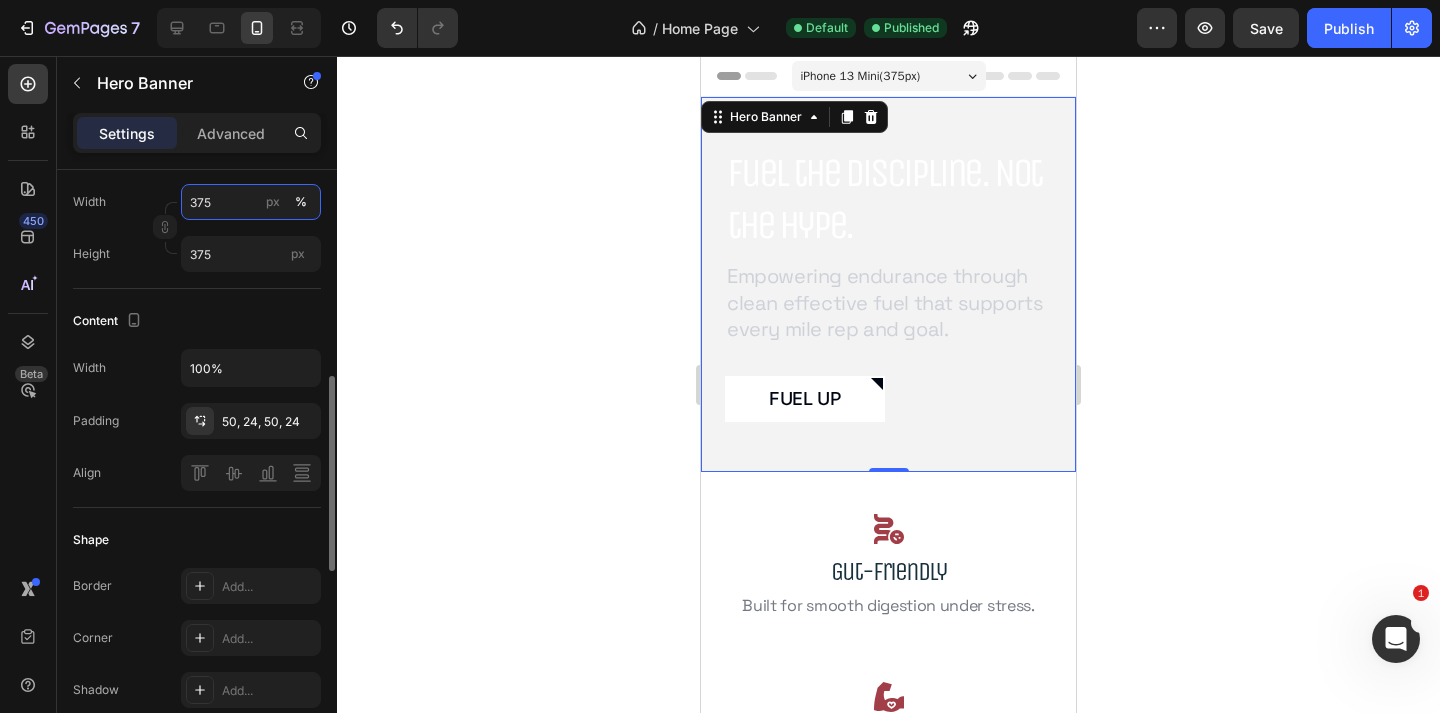 click on "375" at bounding box center (251, 202) 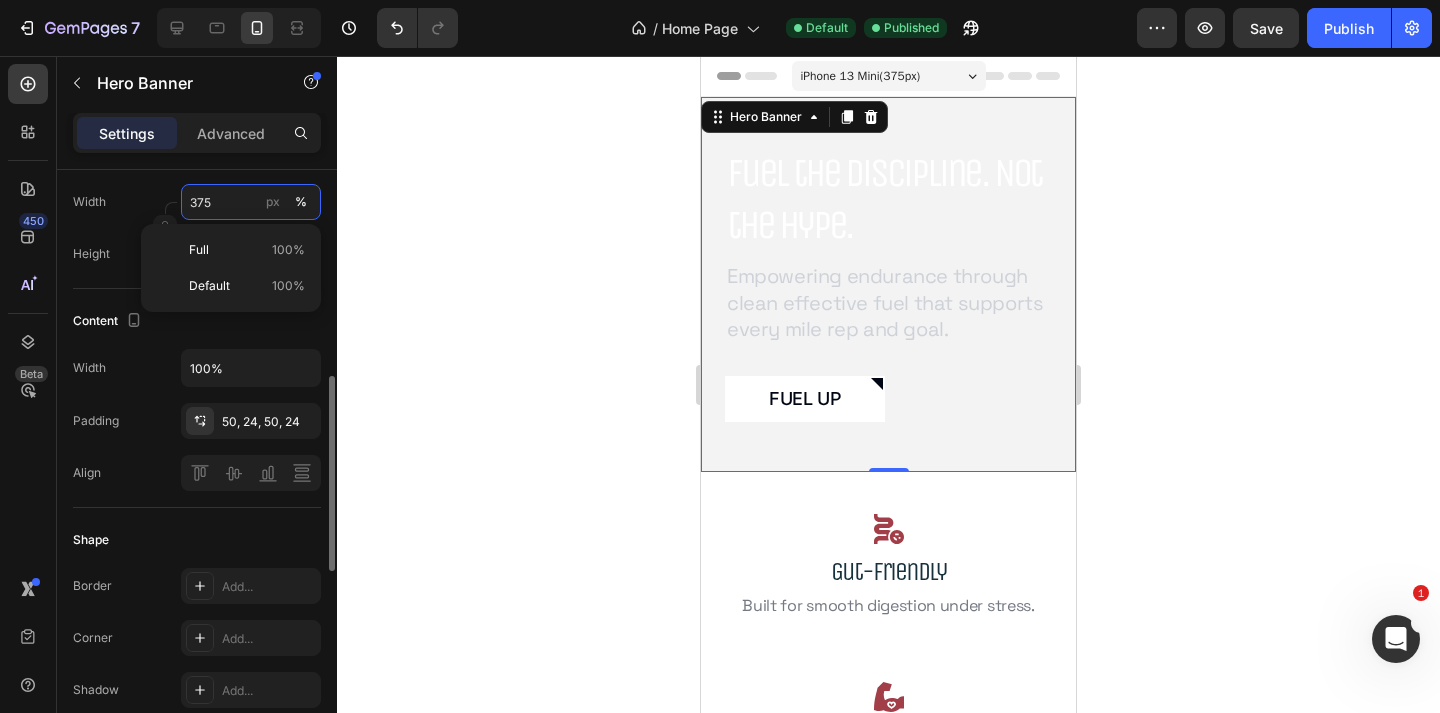 click on "375" at bounding box center [251, 202] 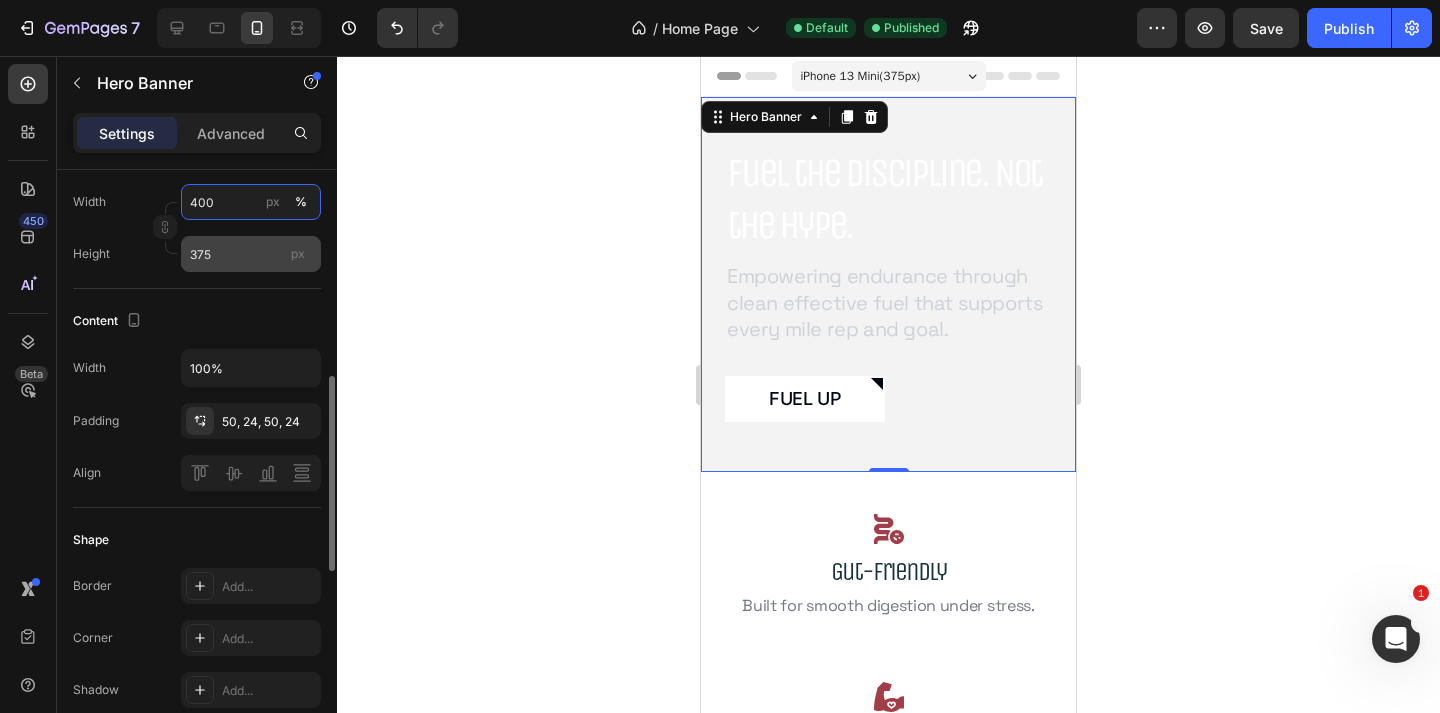 type on "400" 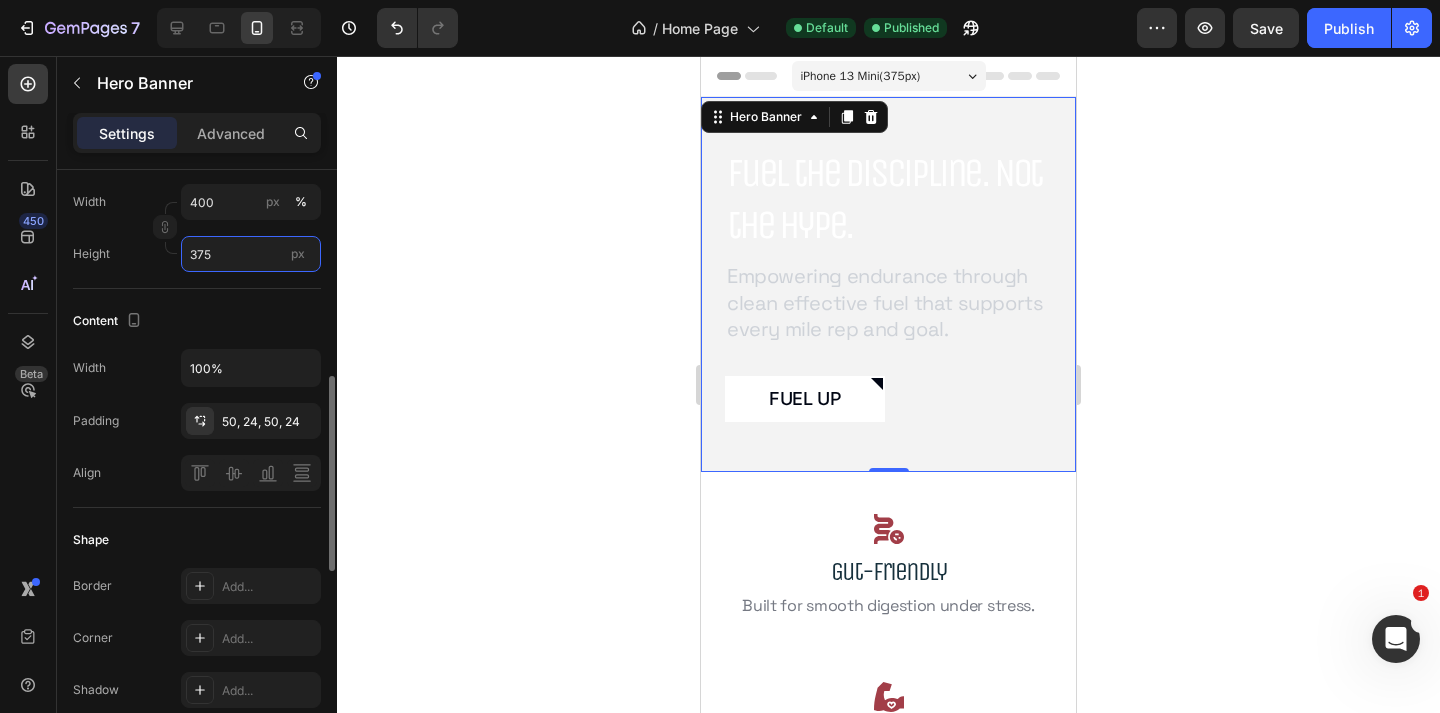 click on "375" at bounding box center (251, 254) 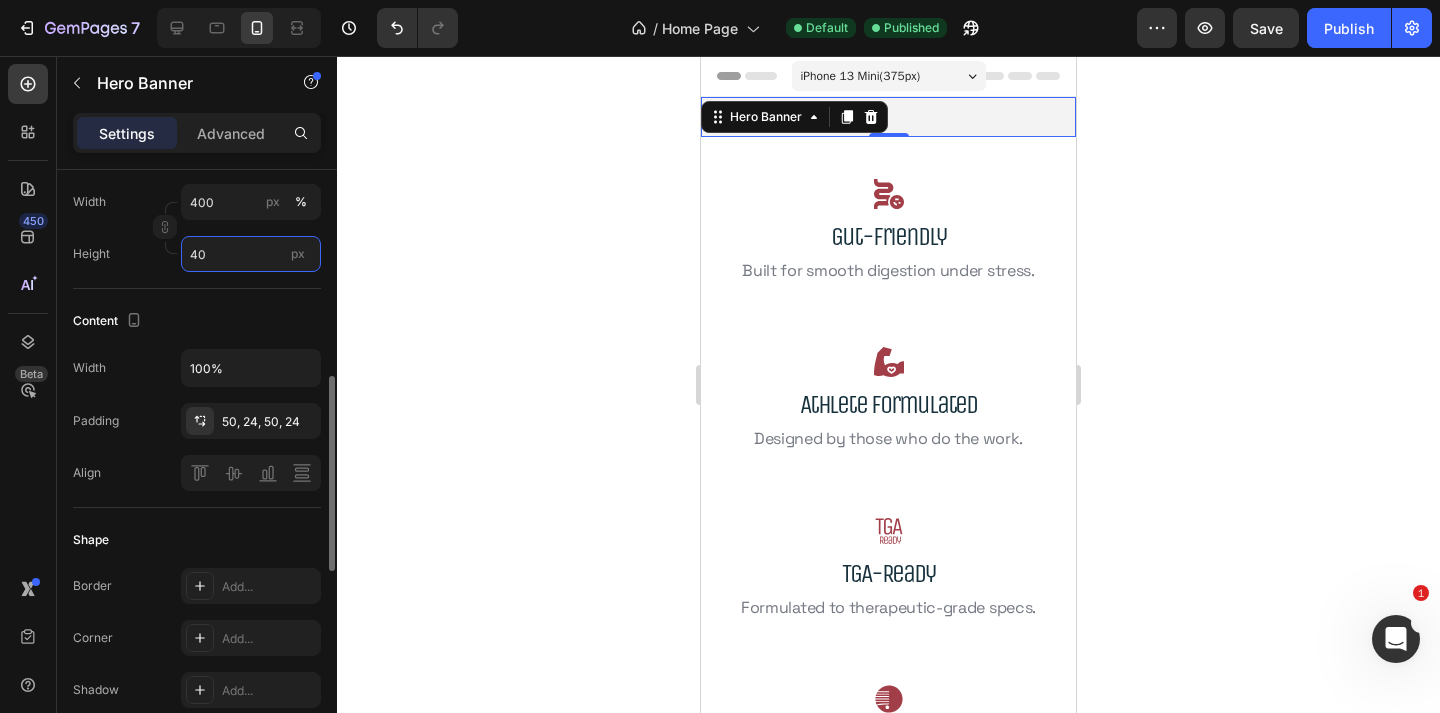 type on "400" 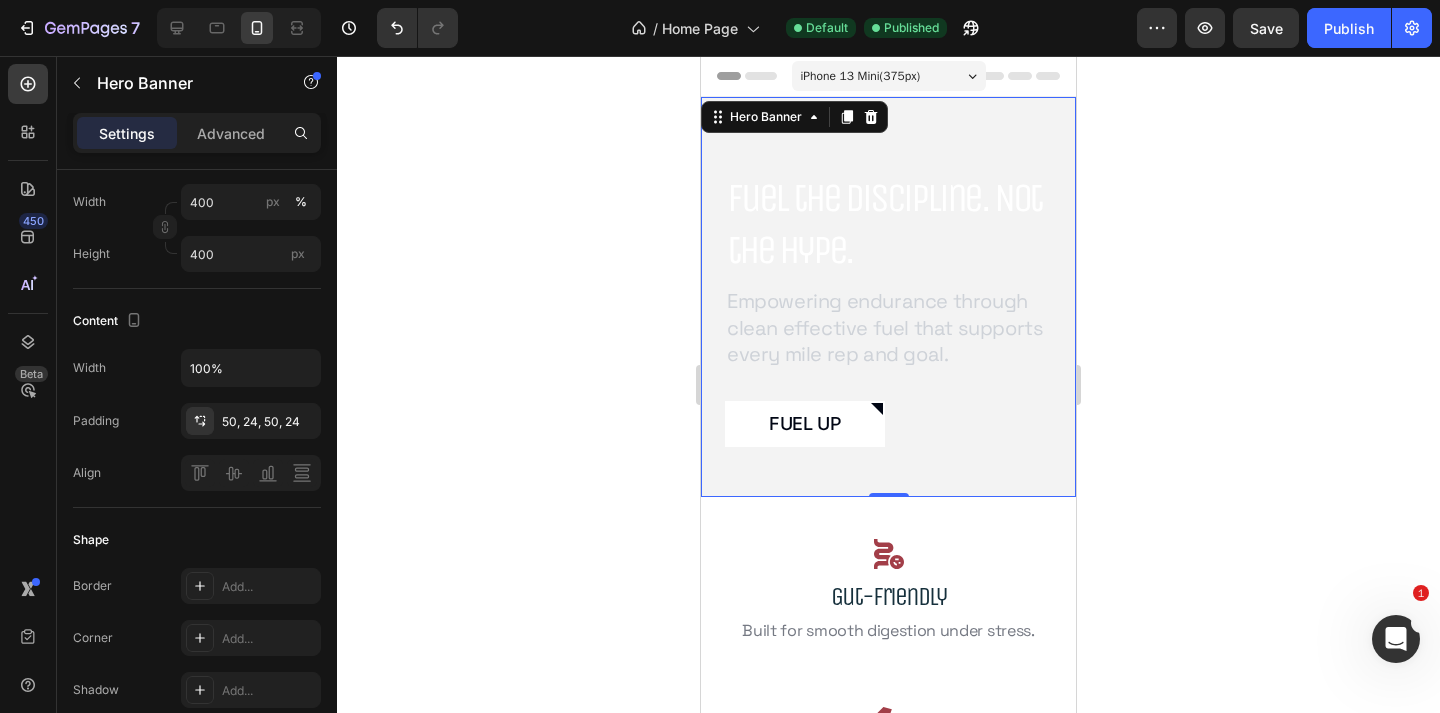 click 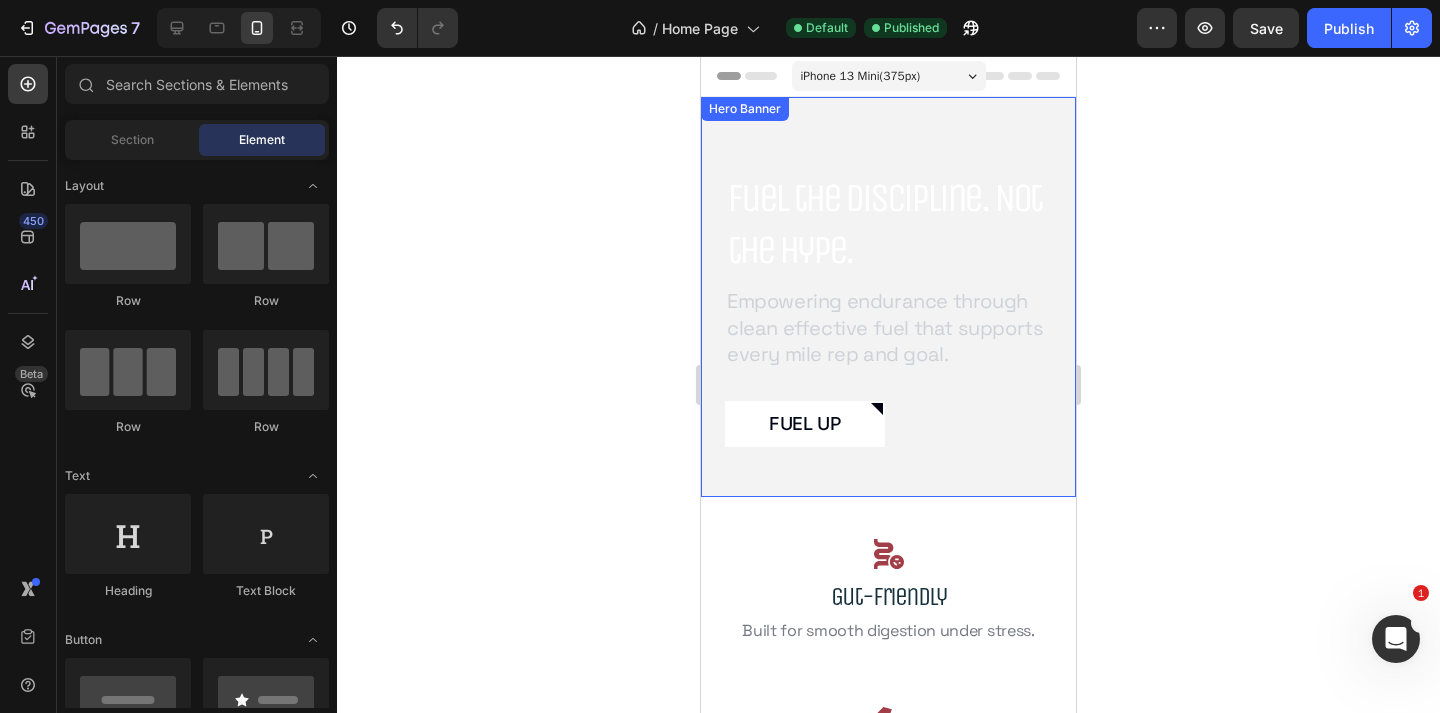 click on "Fuel the Discipline. Not the Hype. Heading Empowering endurance through clean effective fuel that supports every mile rep and goal. Text Block
Fuel Up Button" at bounding box center [888, 308] 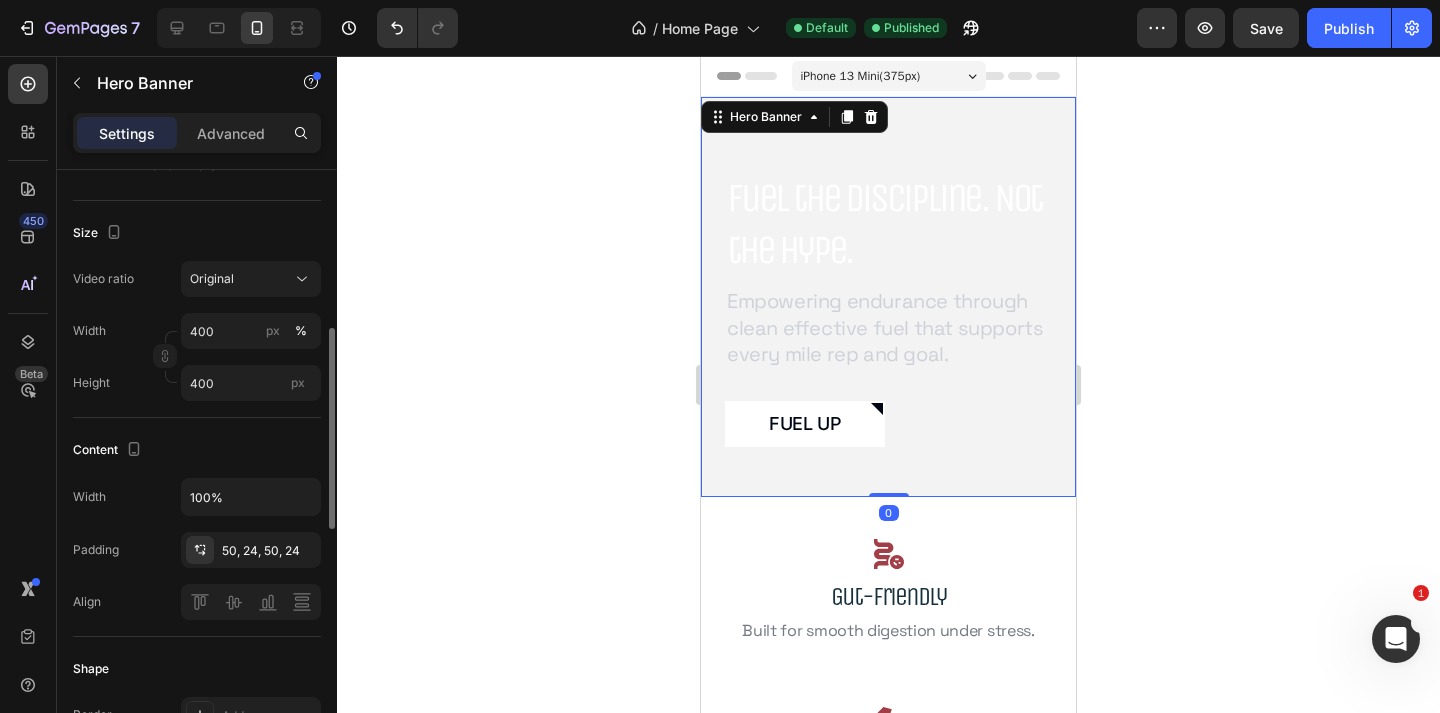 scroll, scrollTop: 456, scrollLeft: 0, axis: vertical 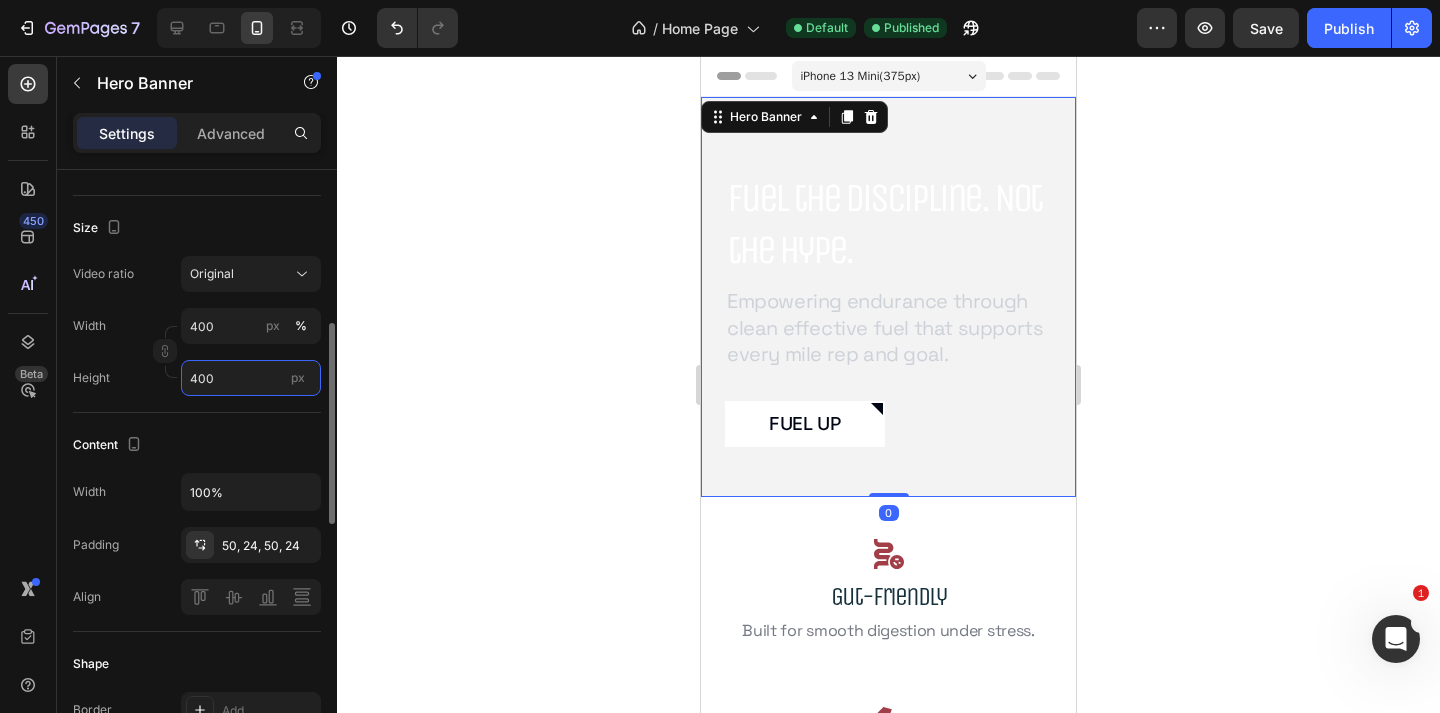 click on "400" at bounding box center [251, 378] 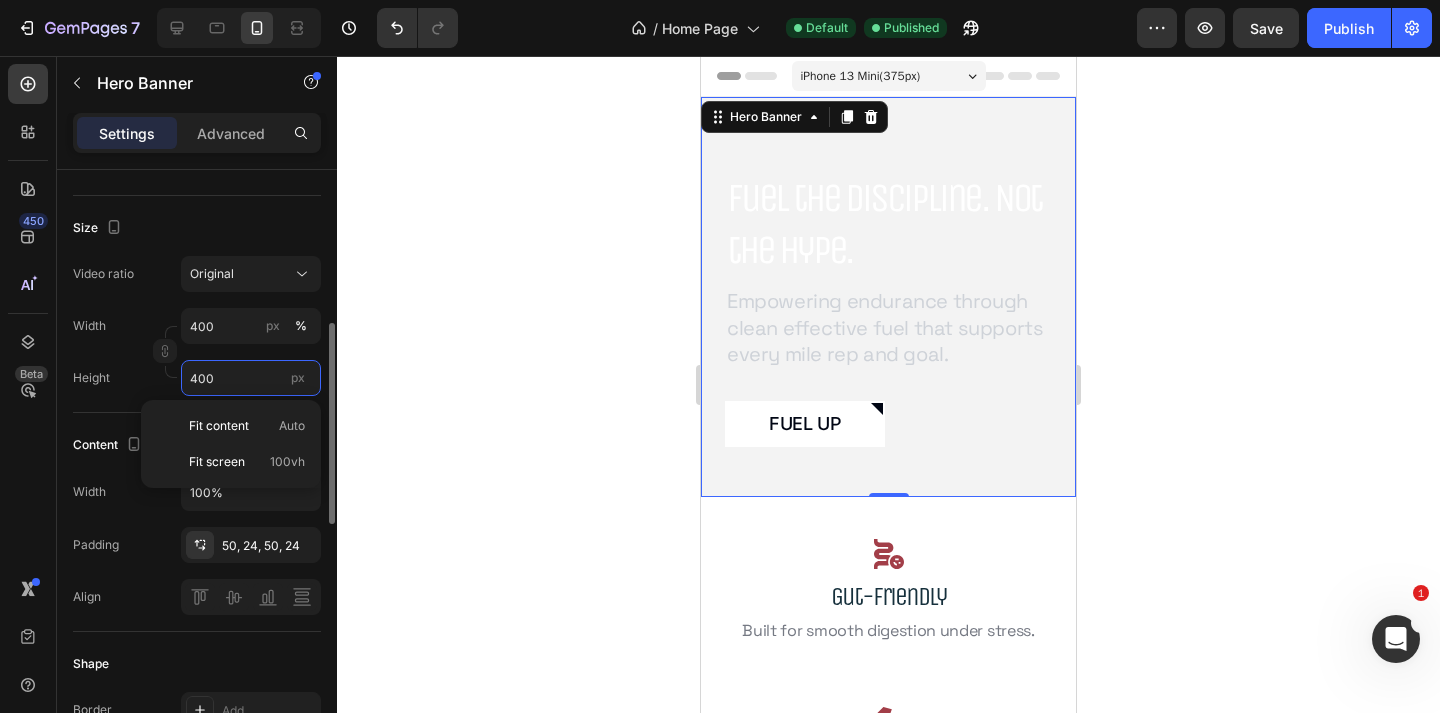 click on "400" at bounding box center [251, 378] 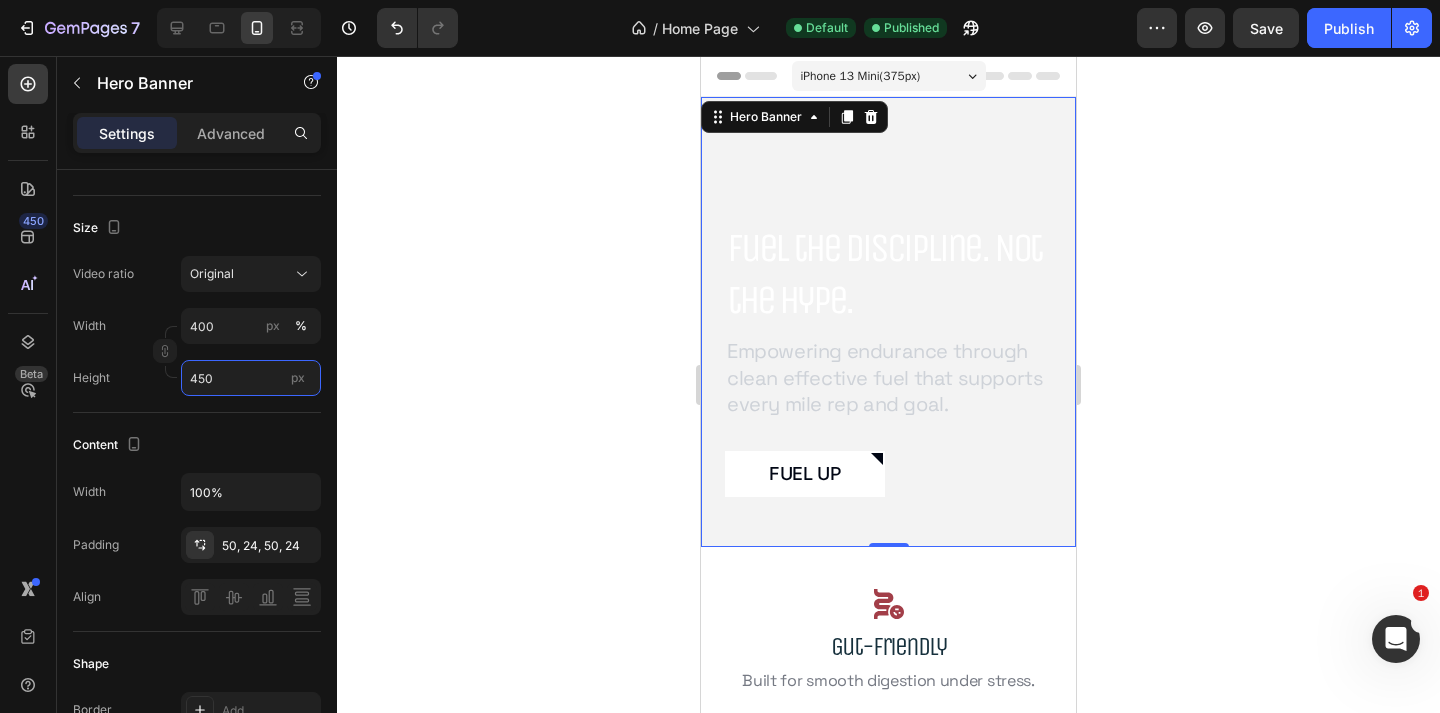 type on "450" 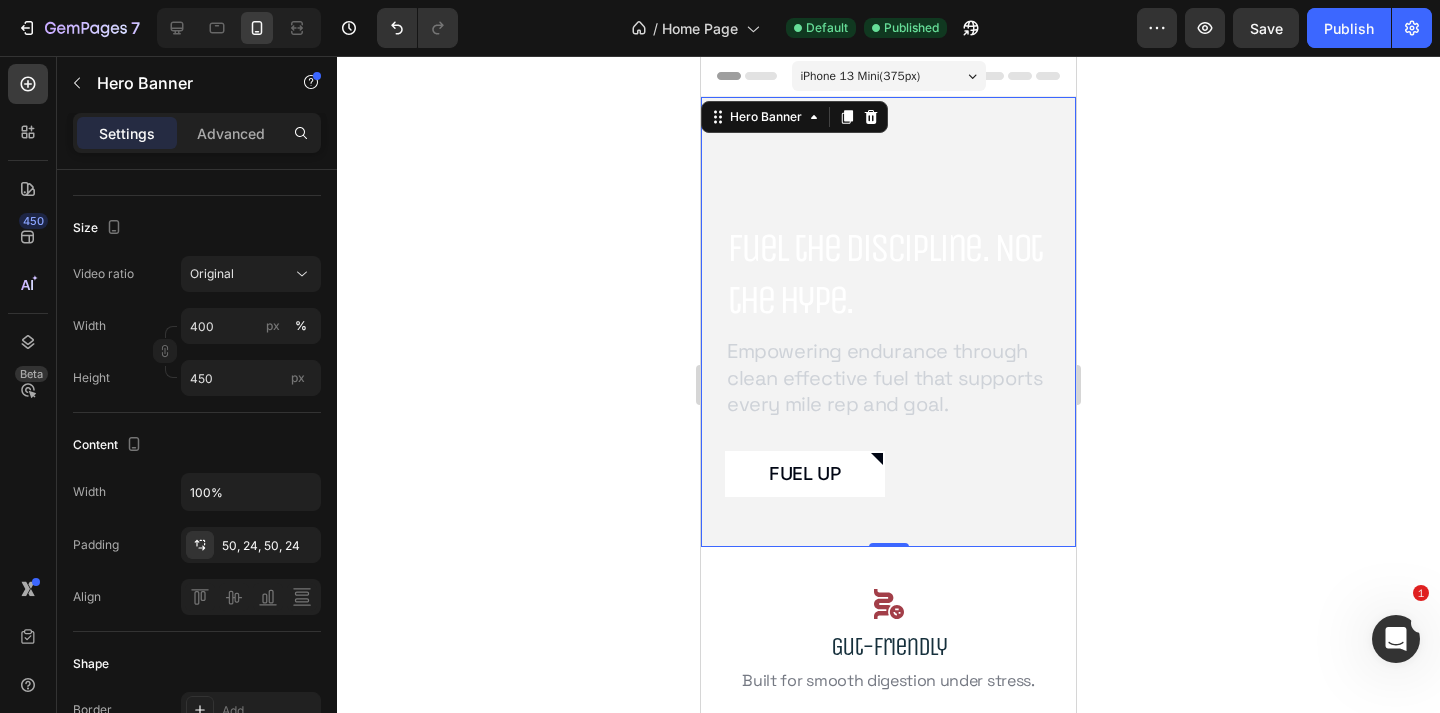 click 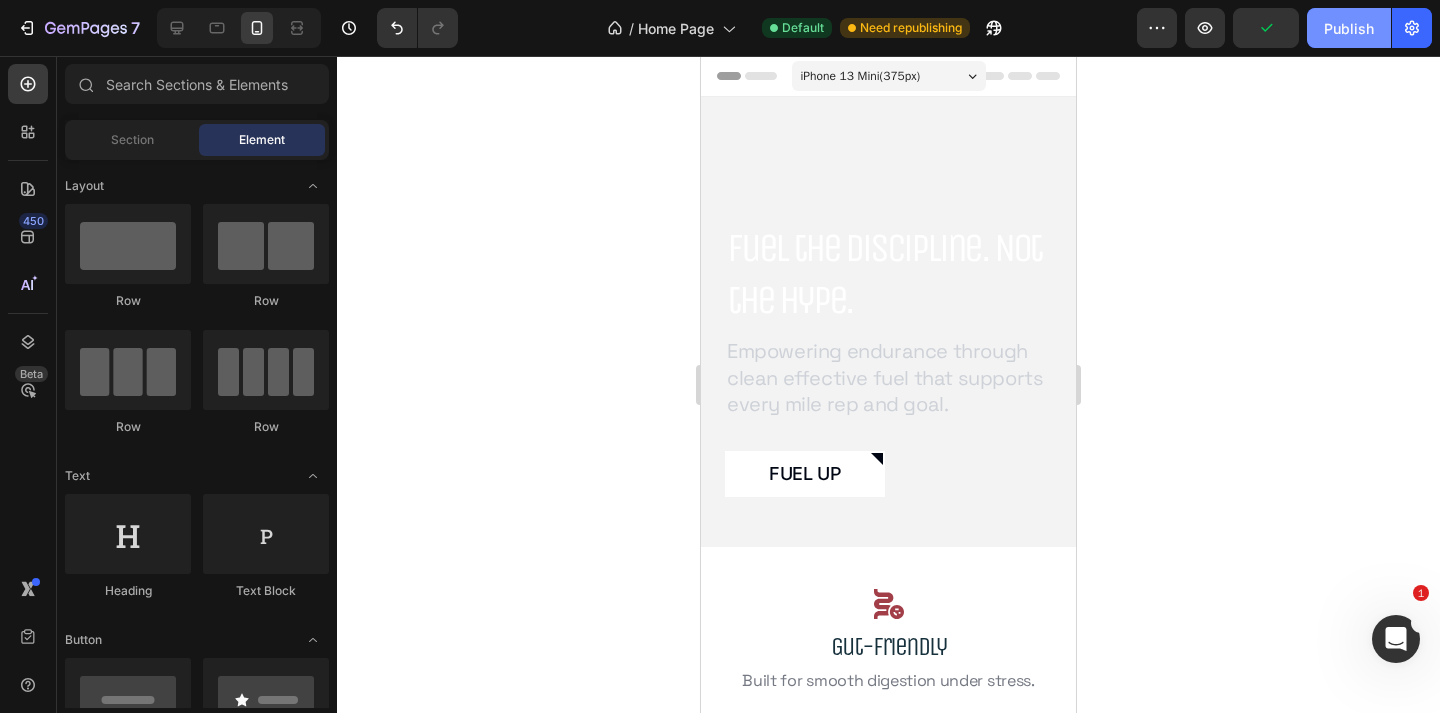 click on "Publish" 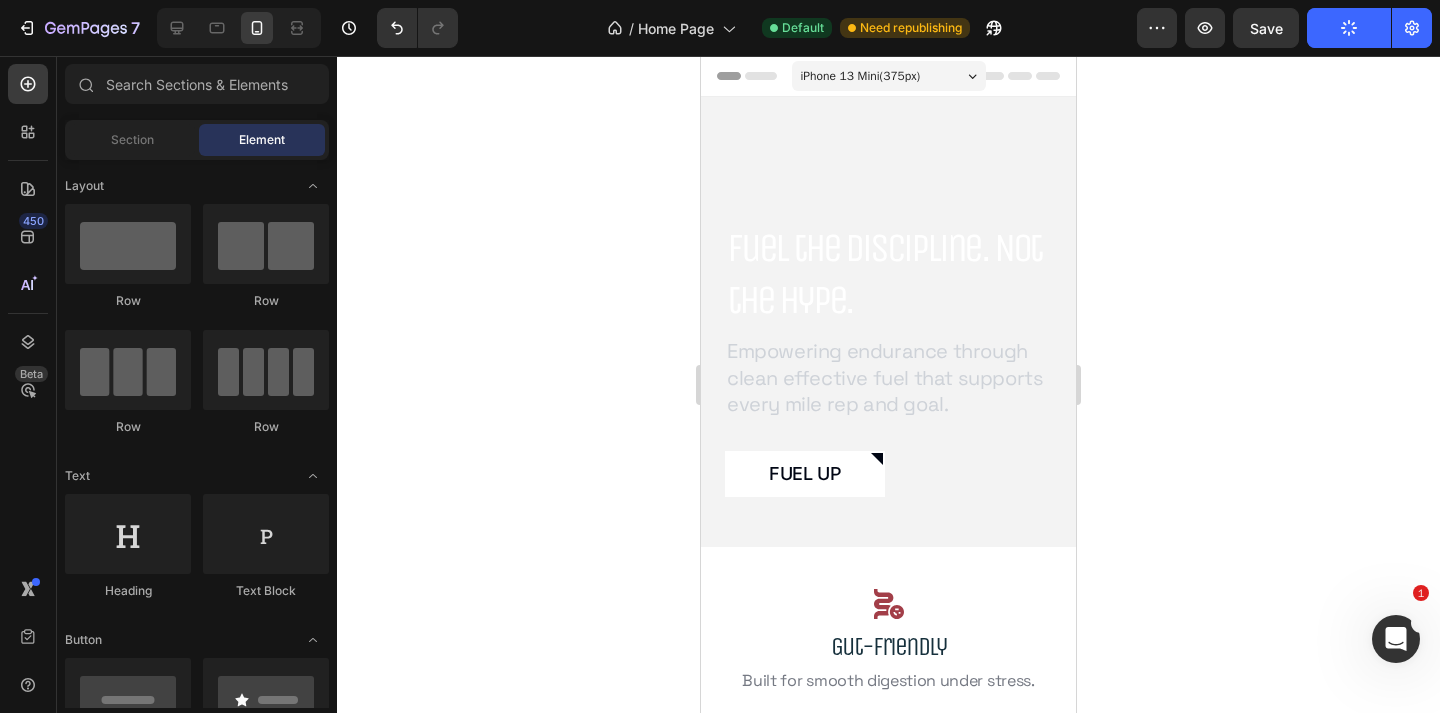click 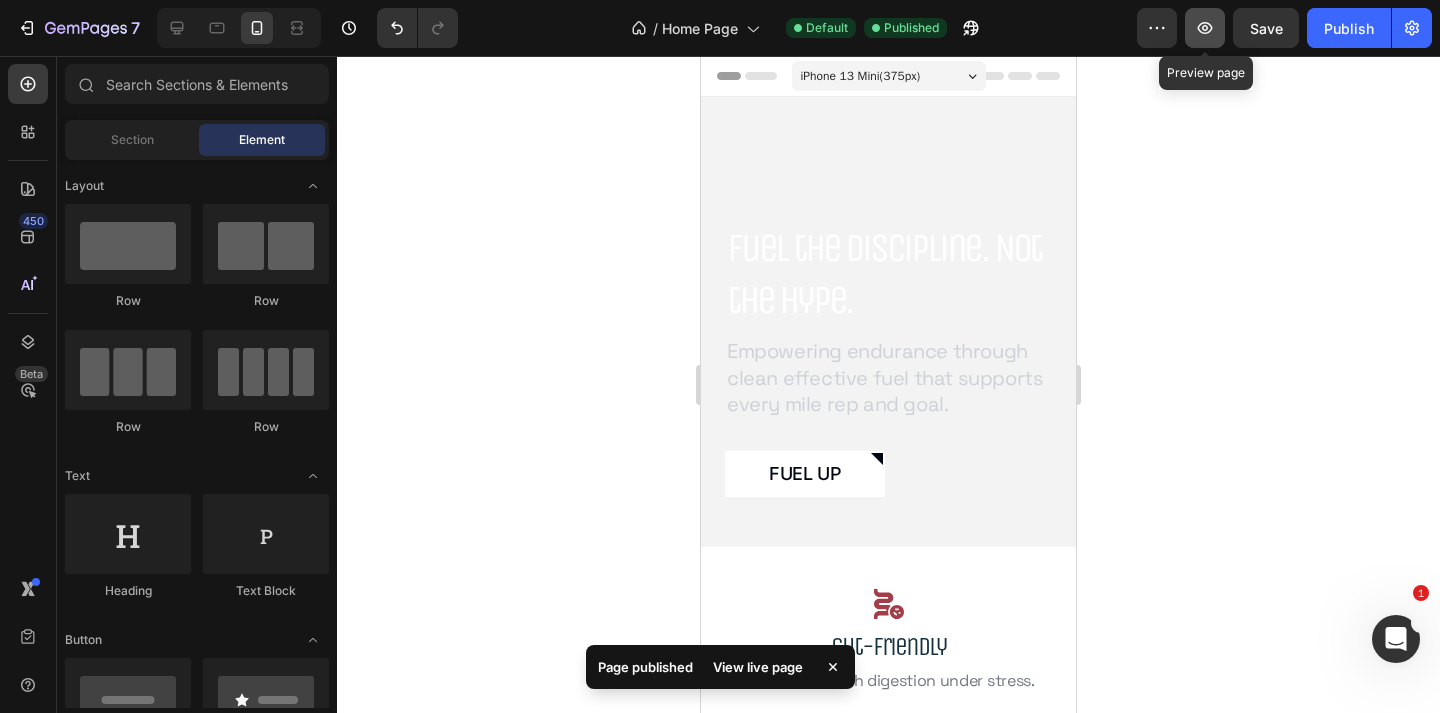 click 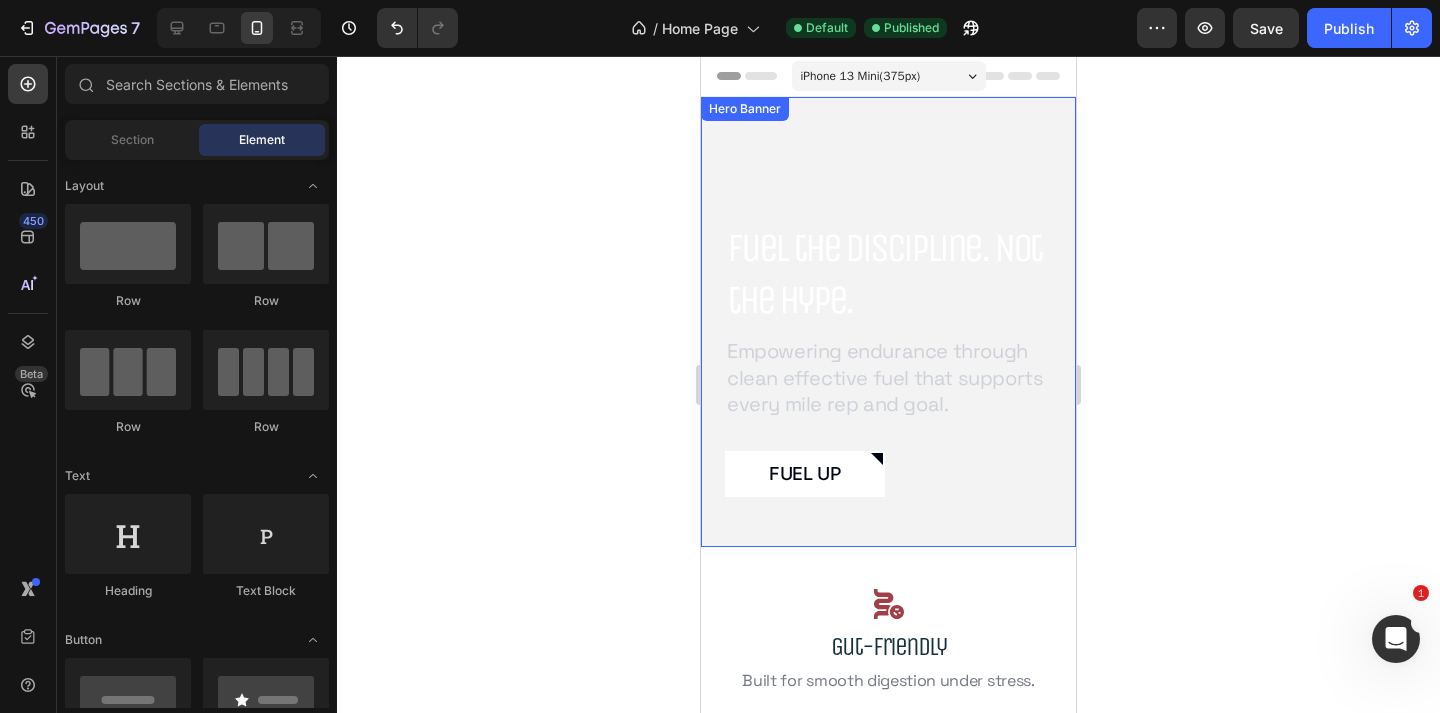 click at bounding box center [888, 322] 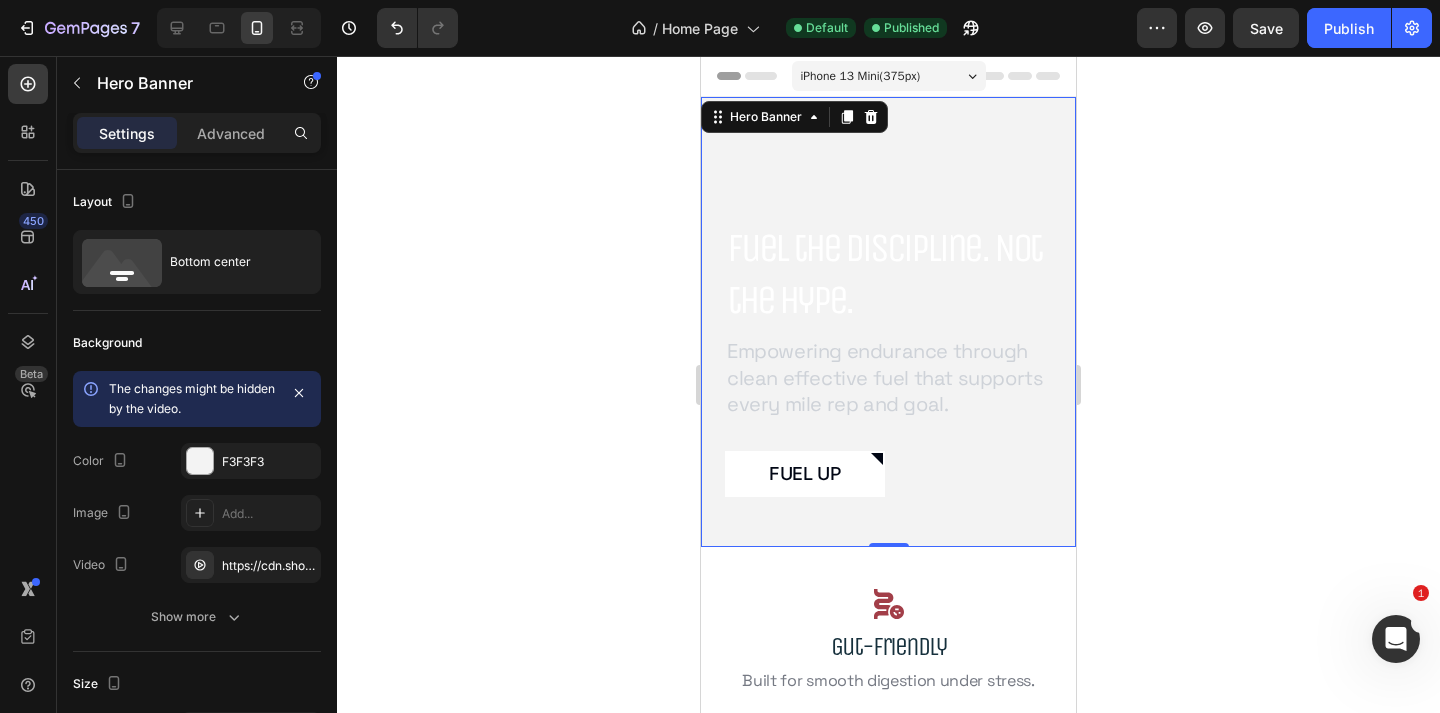 click on "Empowering endurance through clean effective fuel that supports every mile rep and goal." at bounding box center [888, 377] 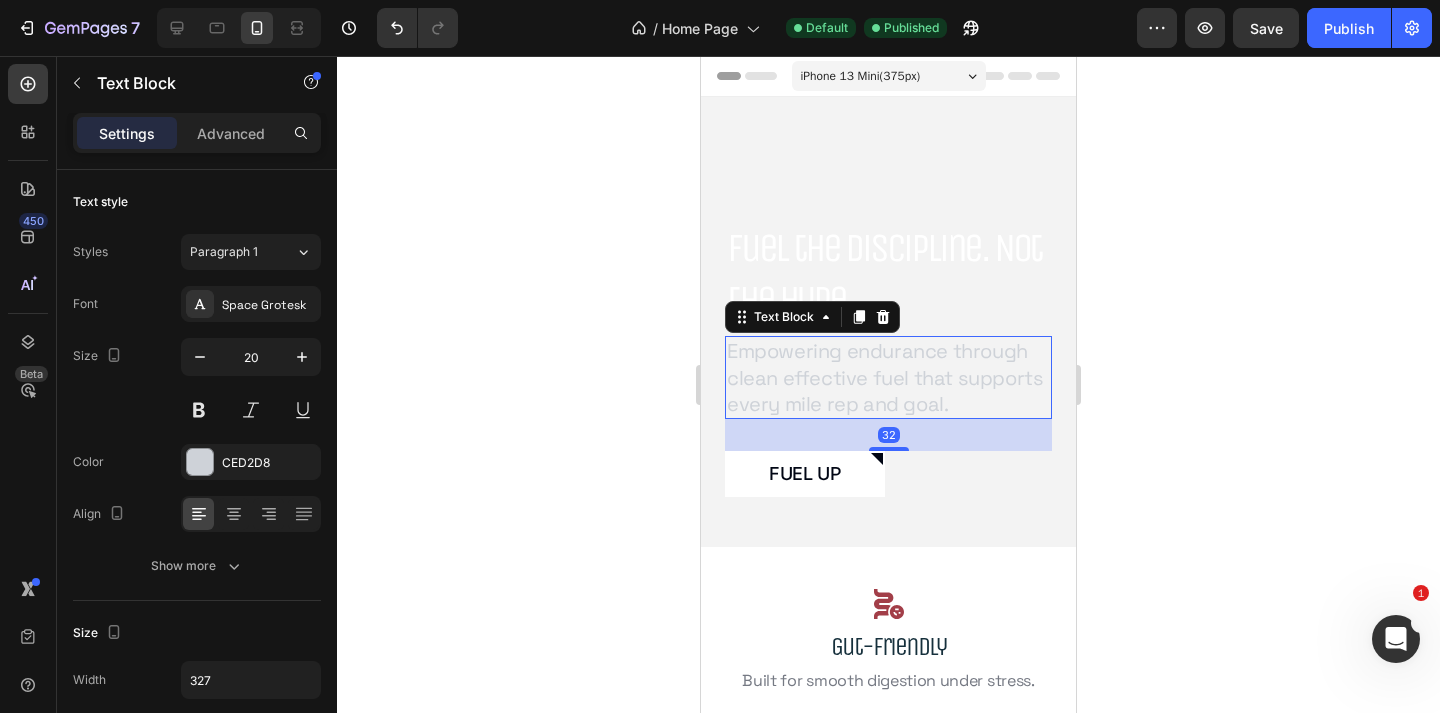 click on "Empowering endurance through clean effective fuel that supports every mile rep and goal." at bounding box center (888, 377) 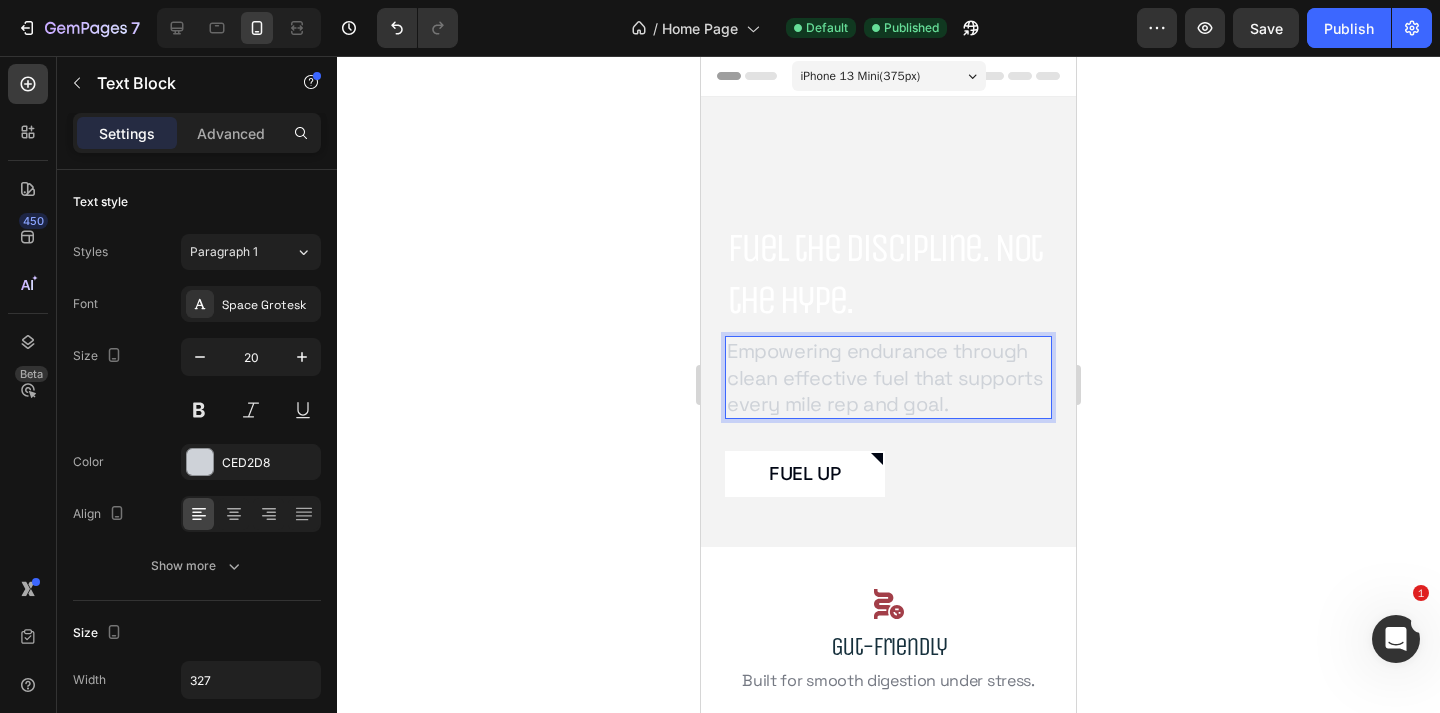 click on "Empowering endurance through clean effective fuel that supports every mile rep and goal." at bounding box center [888, 377] 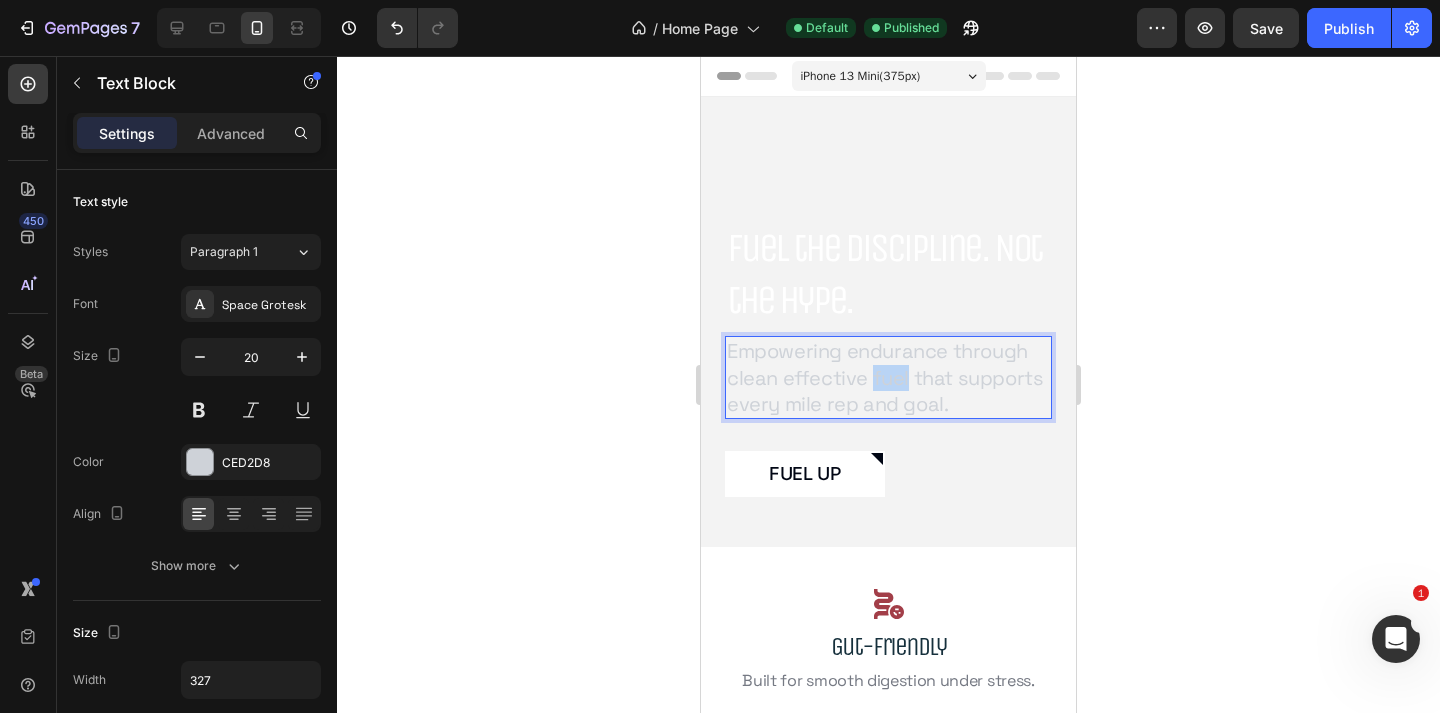 click on "Empowering endurance through clean effective fuel that supports every mile rep and goal." at bounding box center [888, 377] 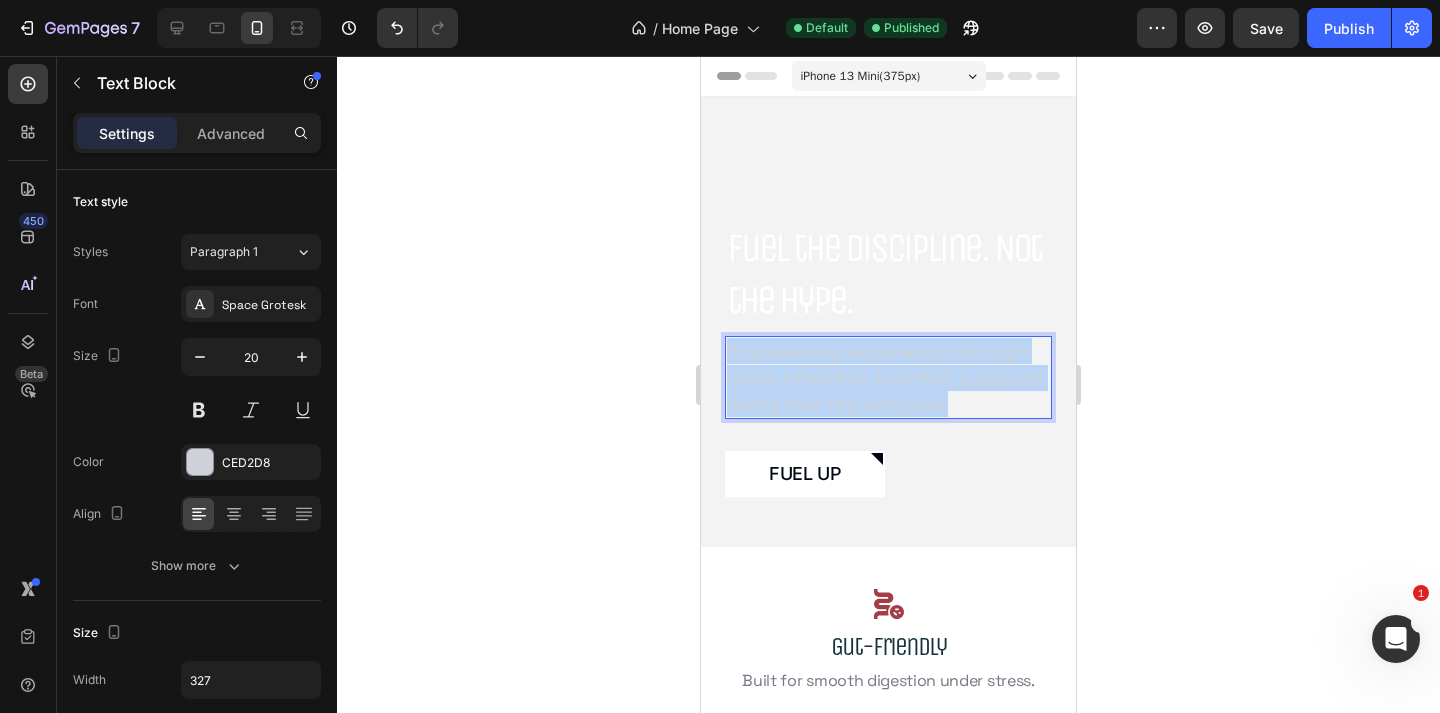 click on "Empowering endurance through clean effective fuel that supports every mile rep and goal." at bounding box center [888, 377] 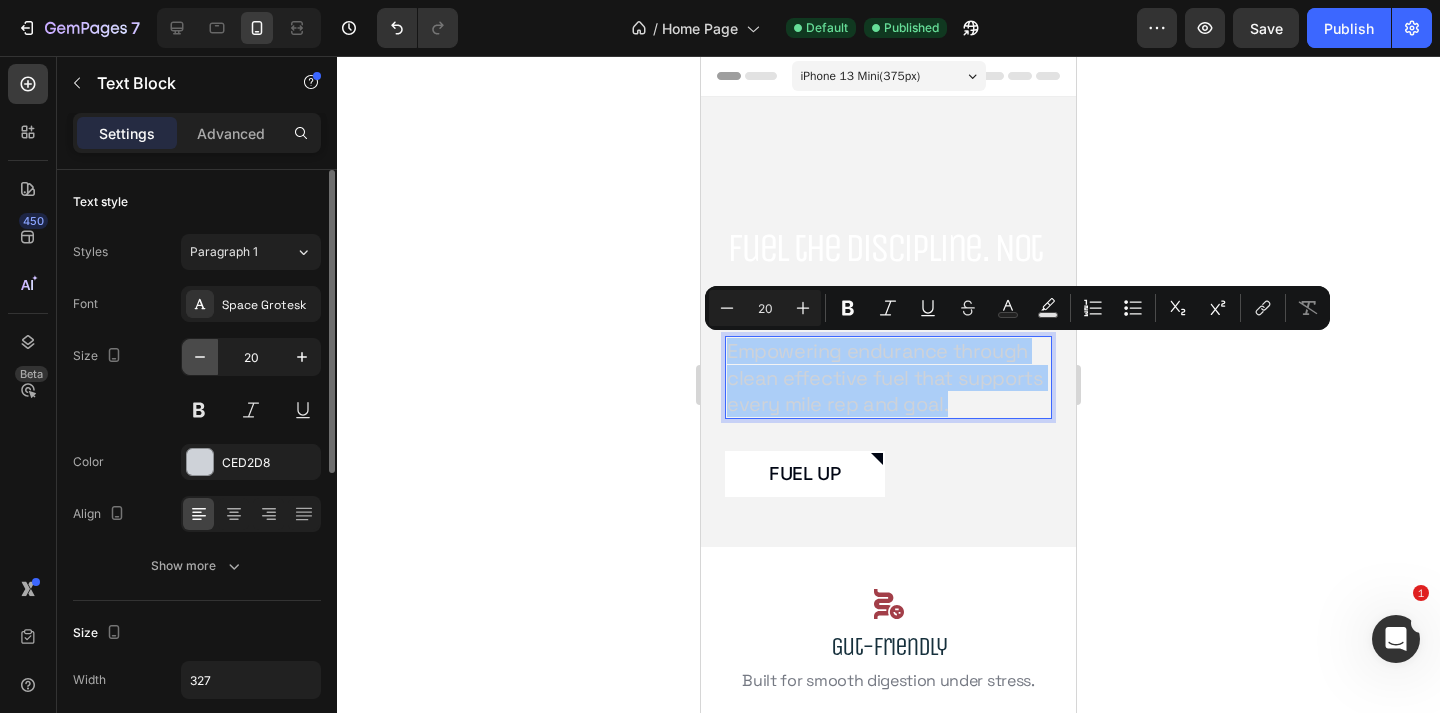 click 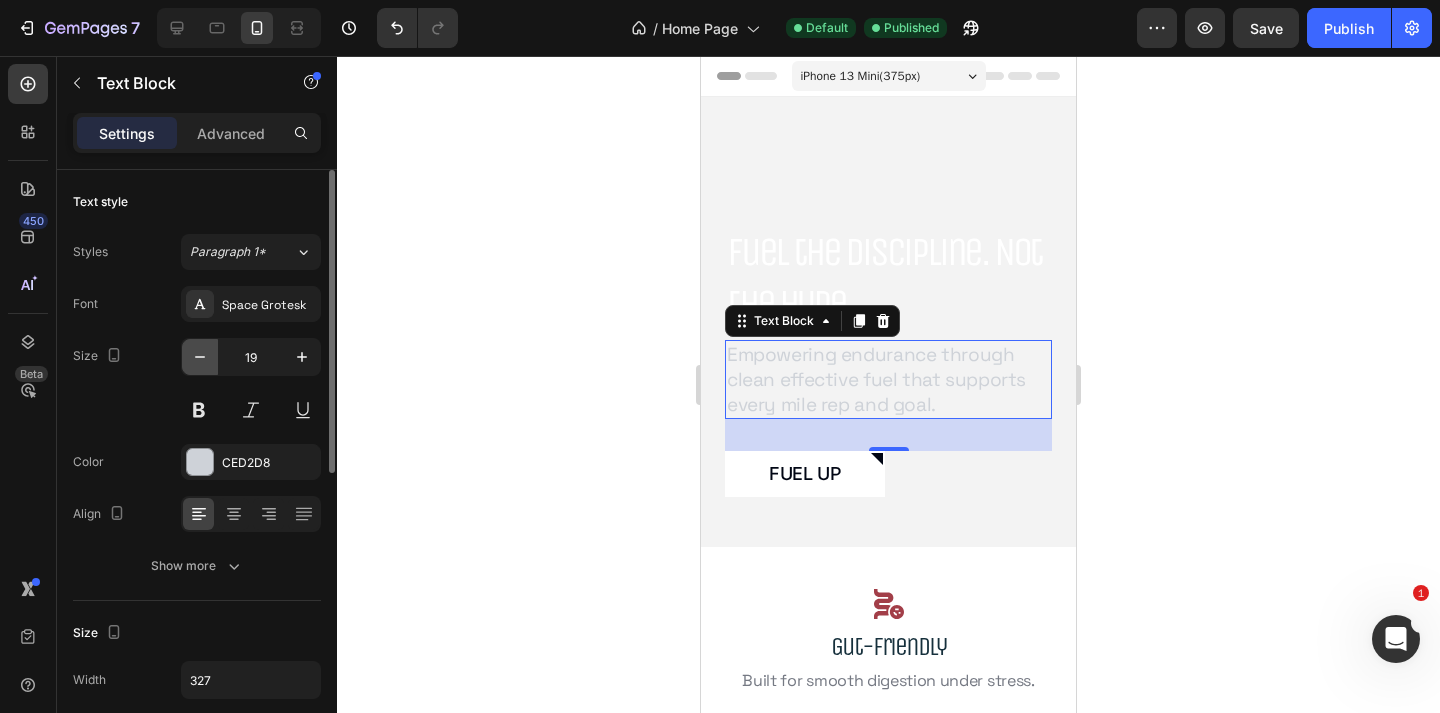 click 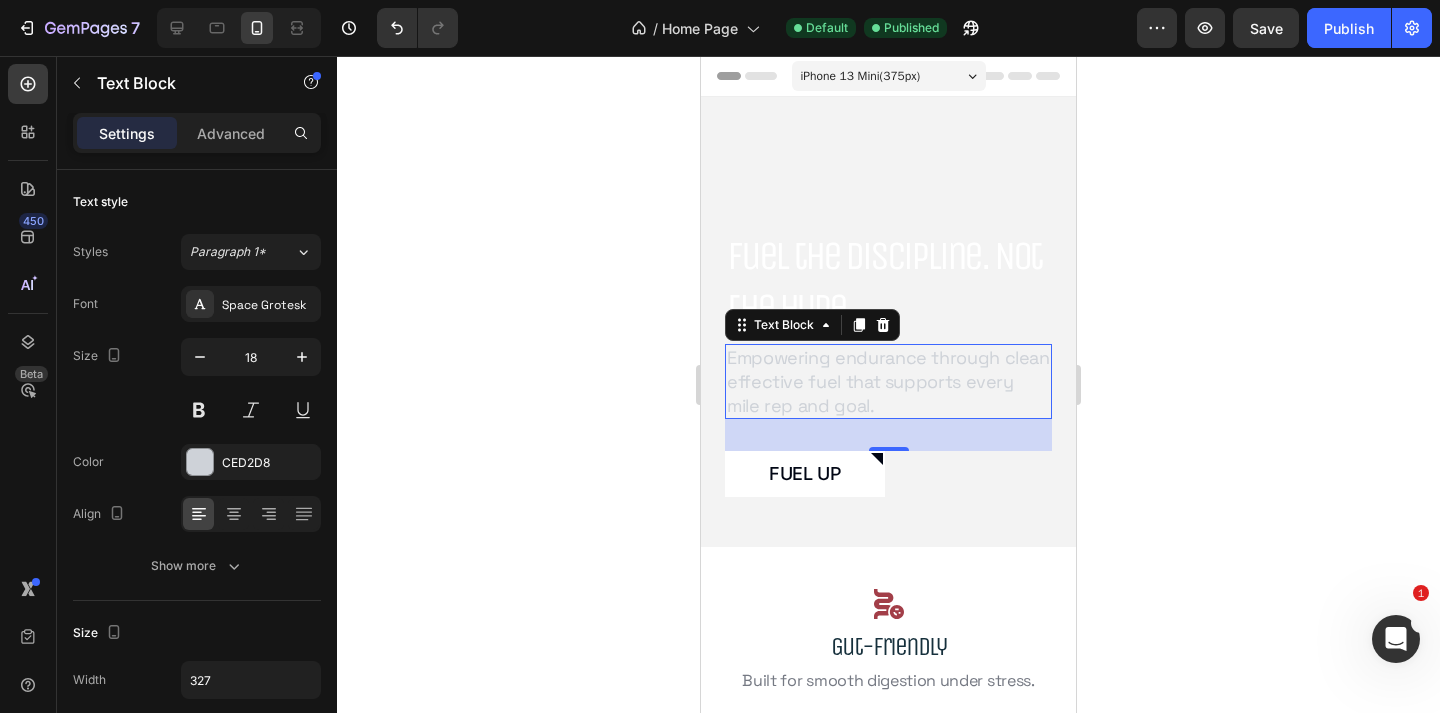 click 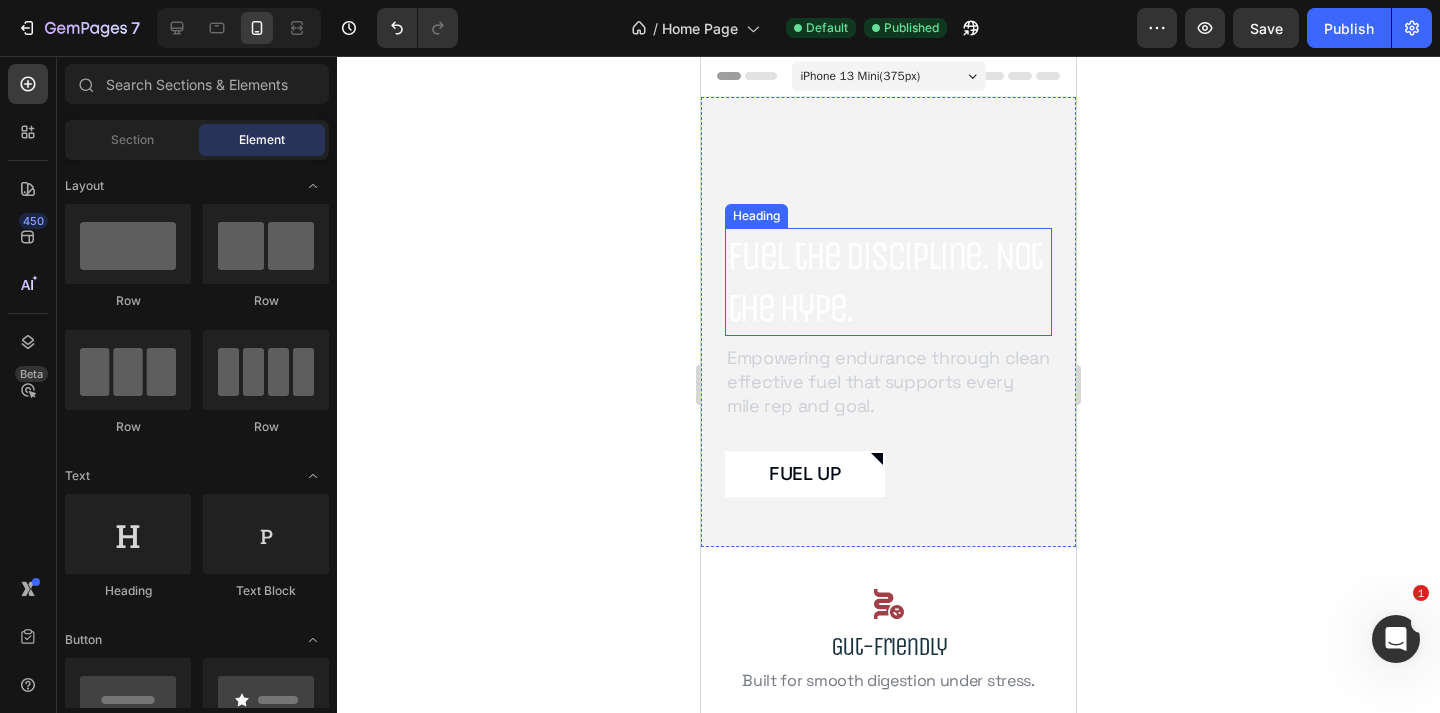click on "Empowering endurance through clean effective fuel that supports every mile rep and goal." at bounding box center [888, 381] 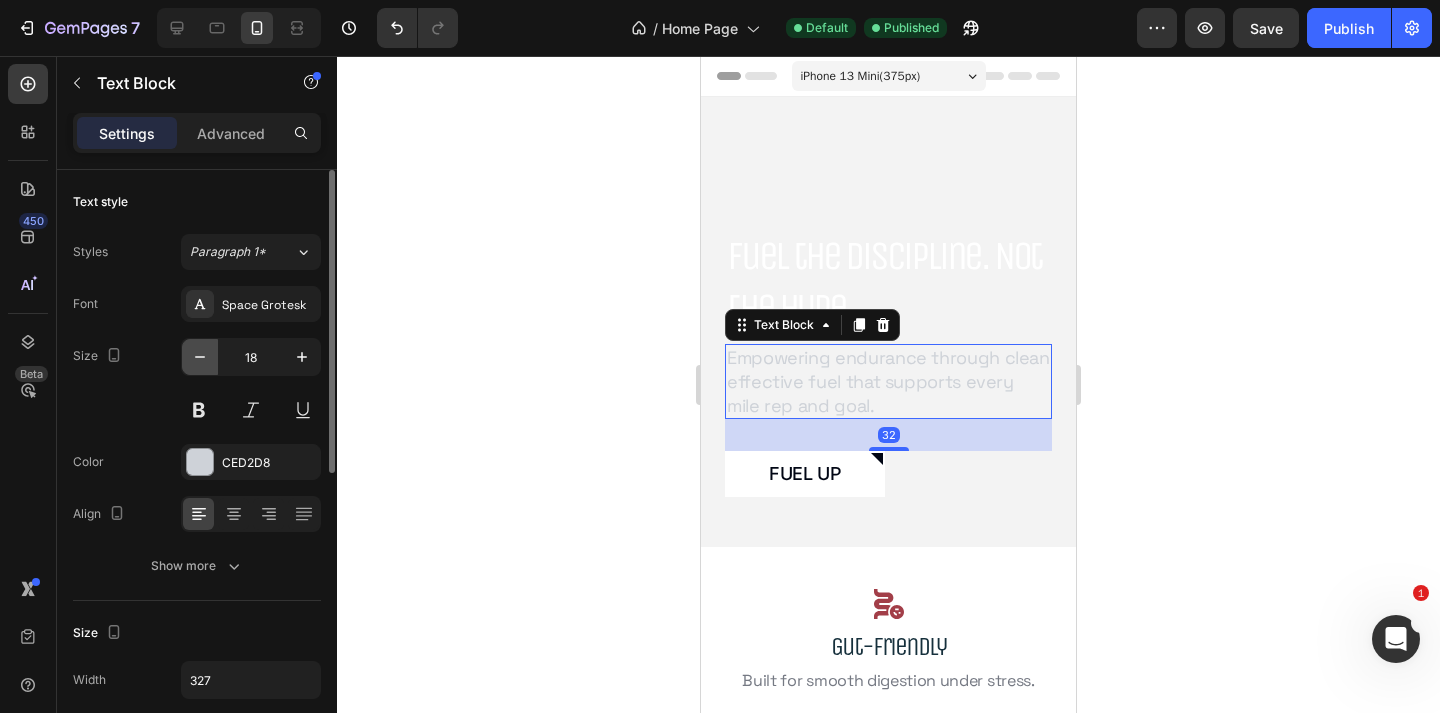 click 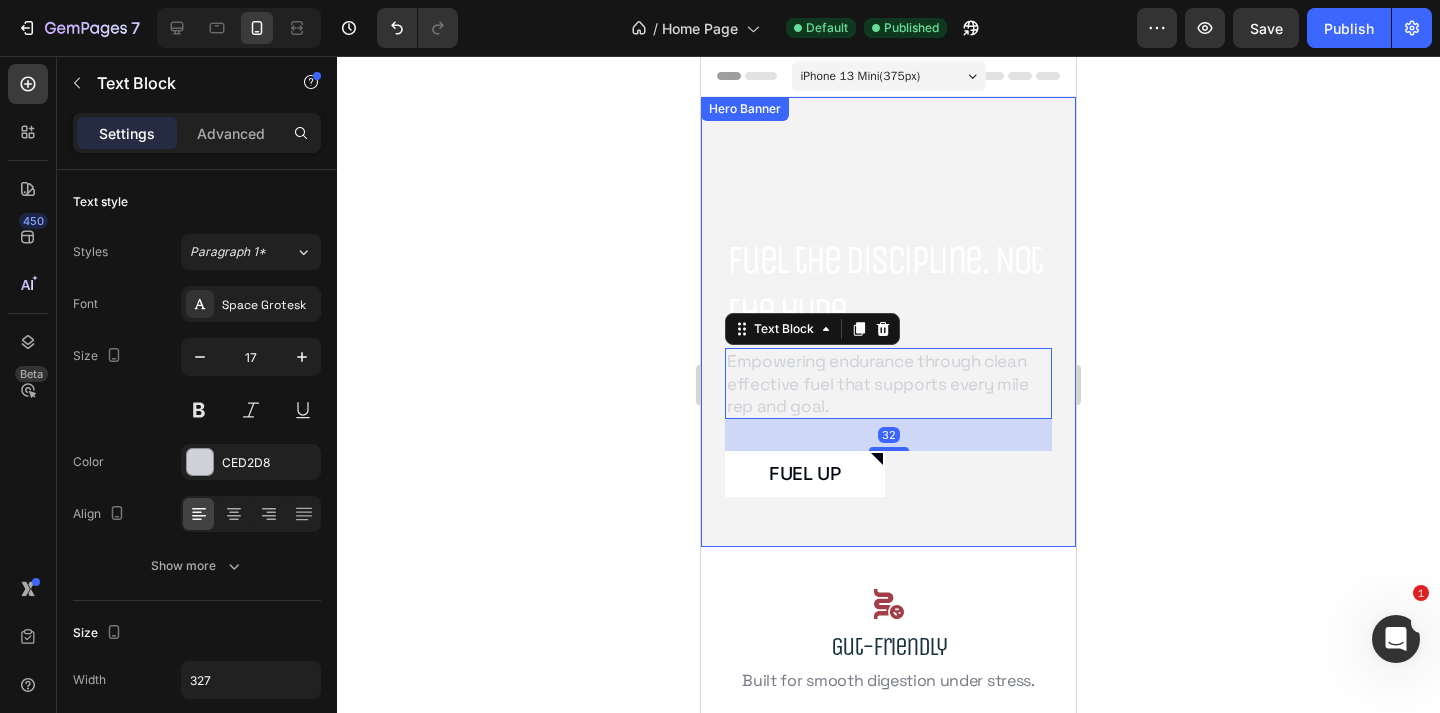 click 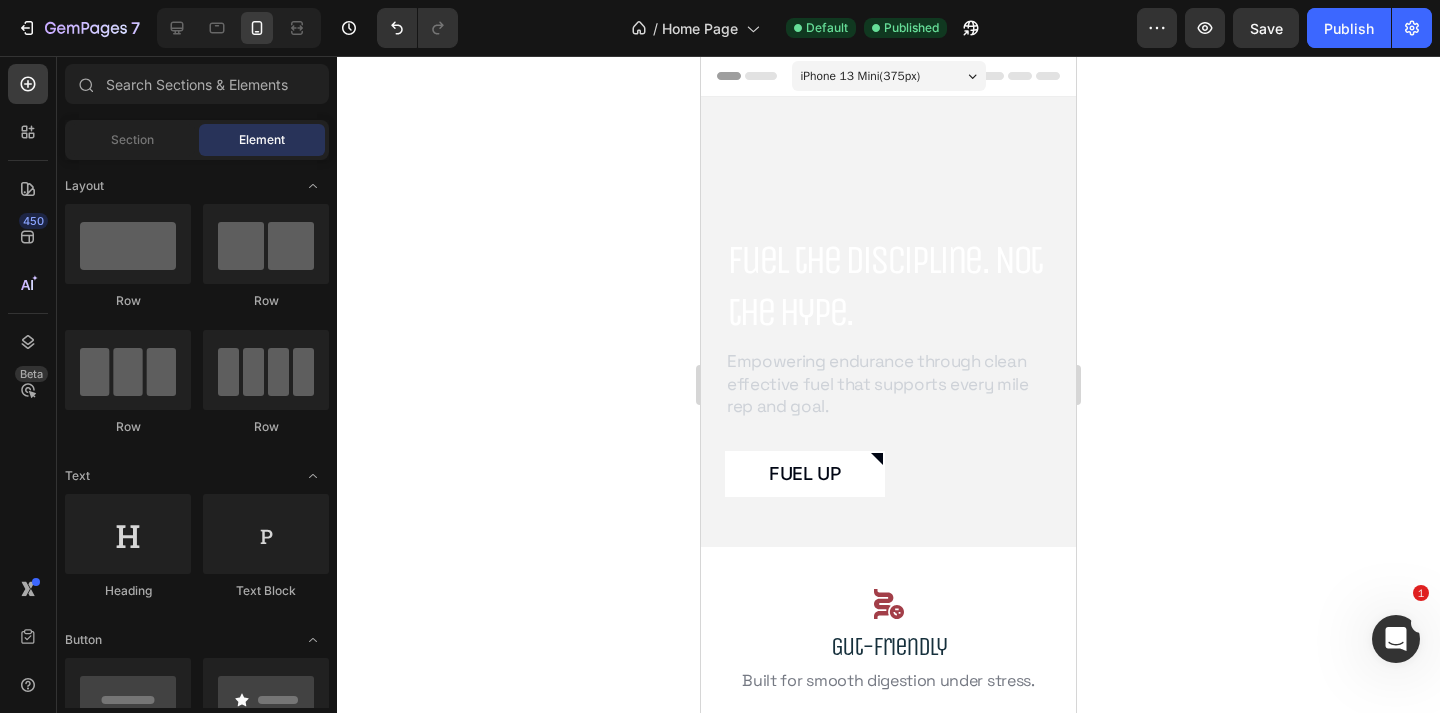 click on "7  Version history  /  Home Page Default Published Preview  Save   Publish" 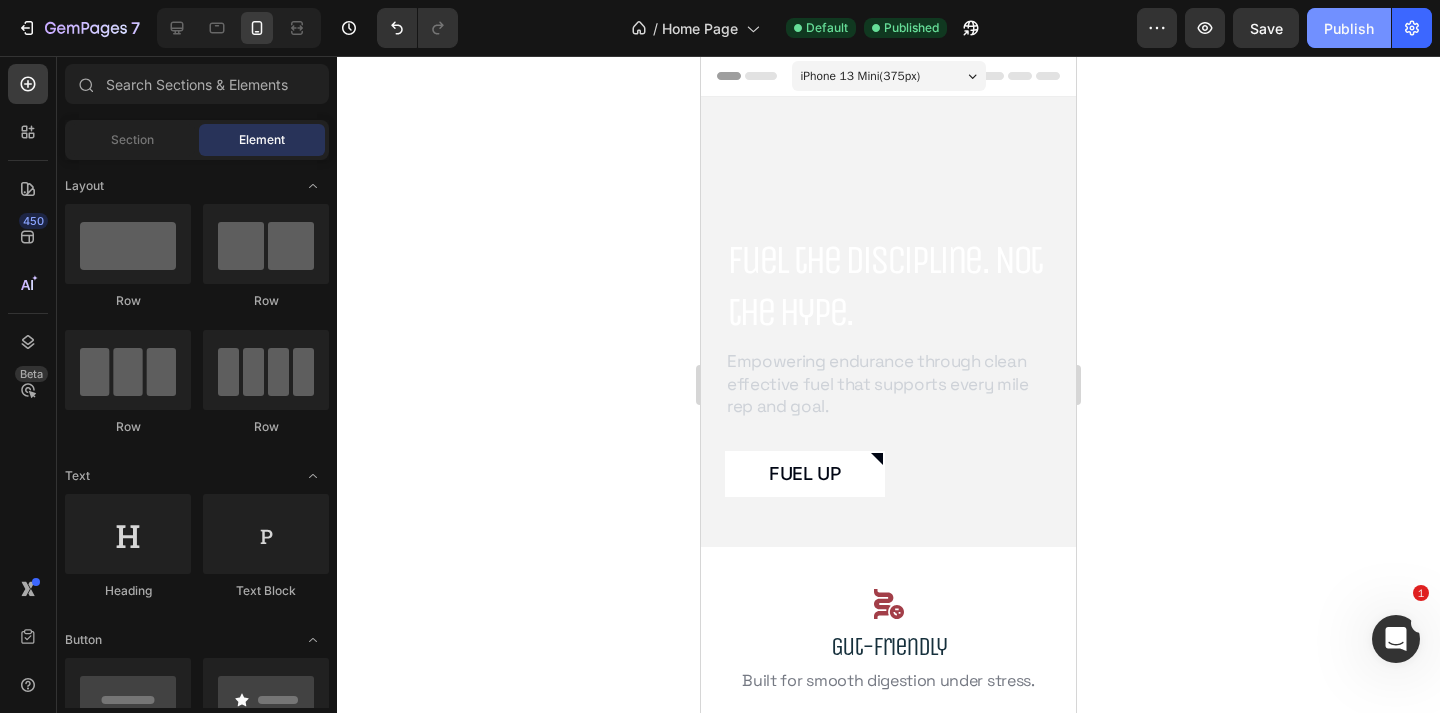 click on "Publish" at bounding box center (1349, 28) 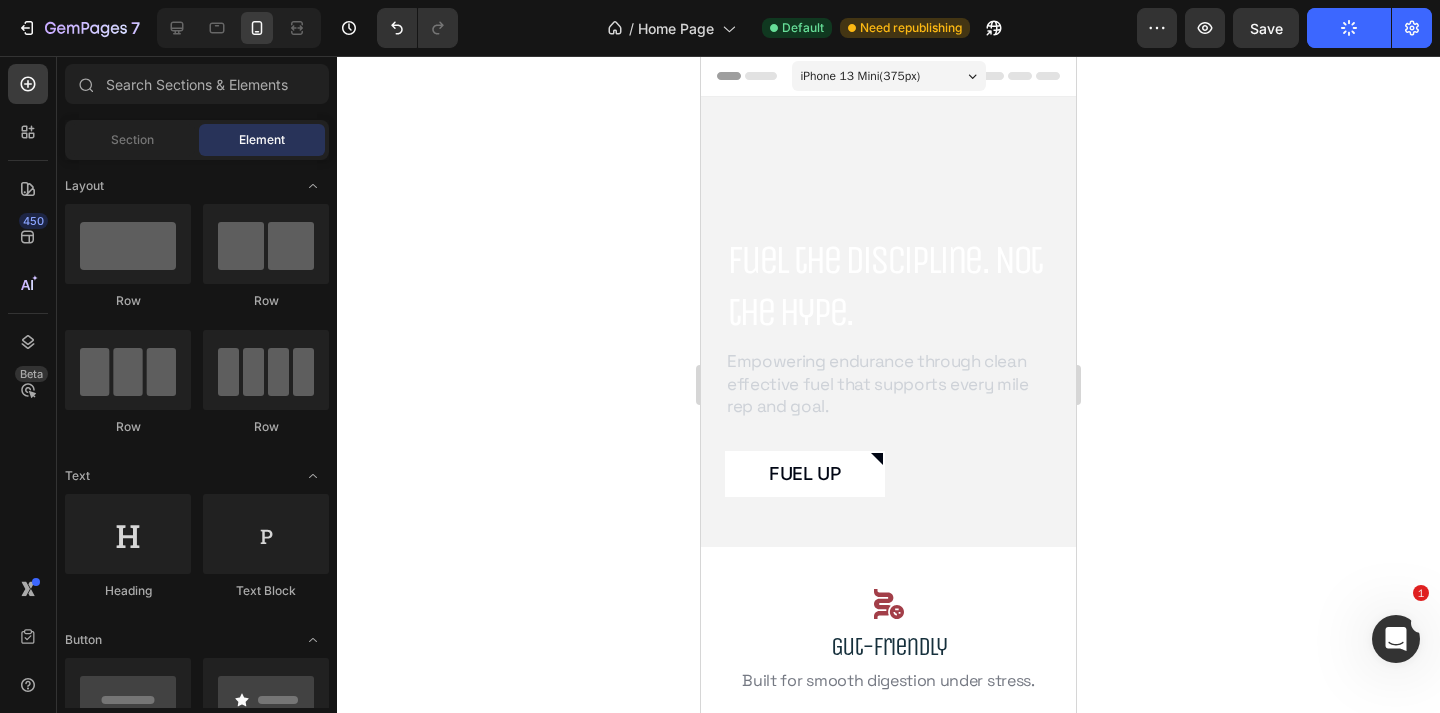 click 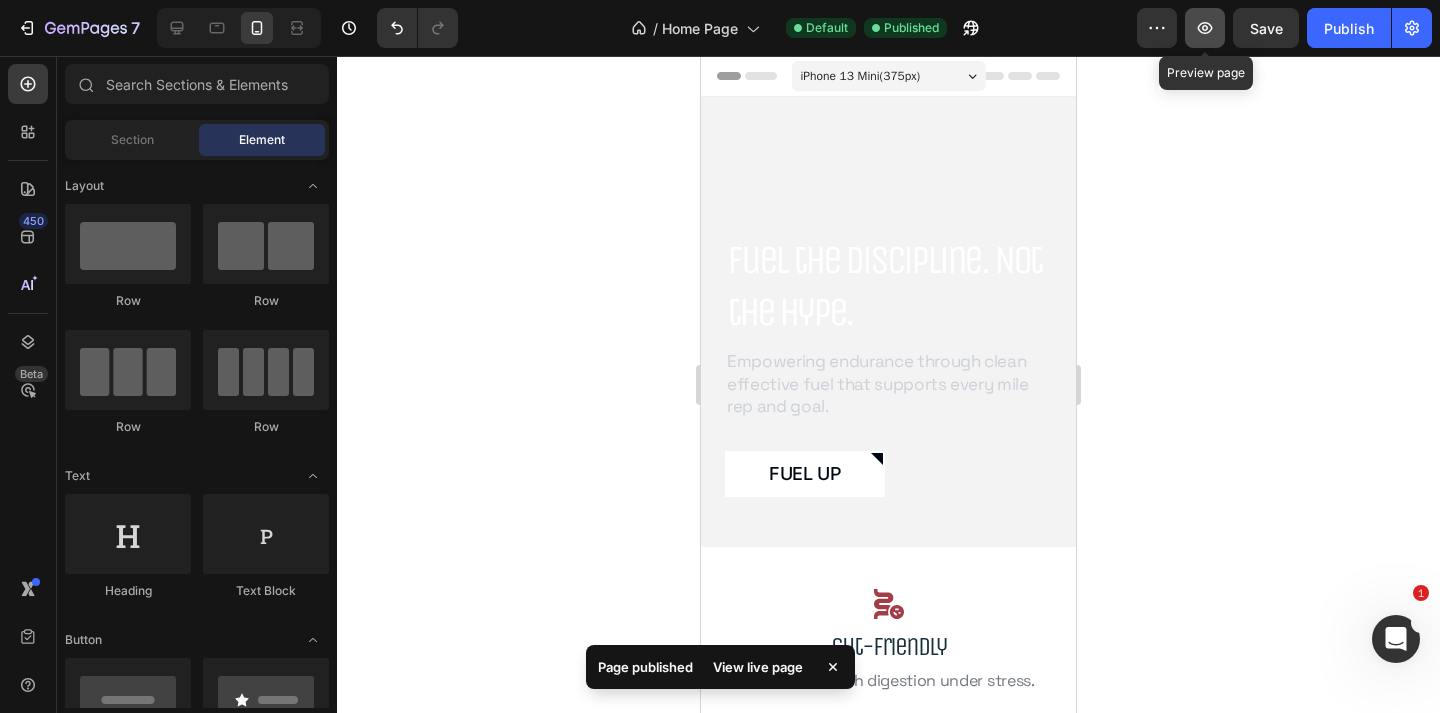 click 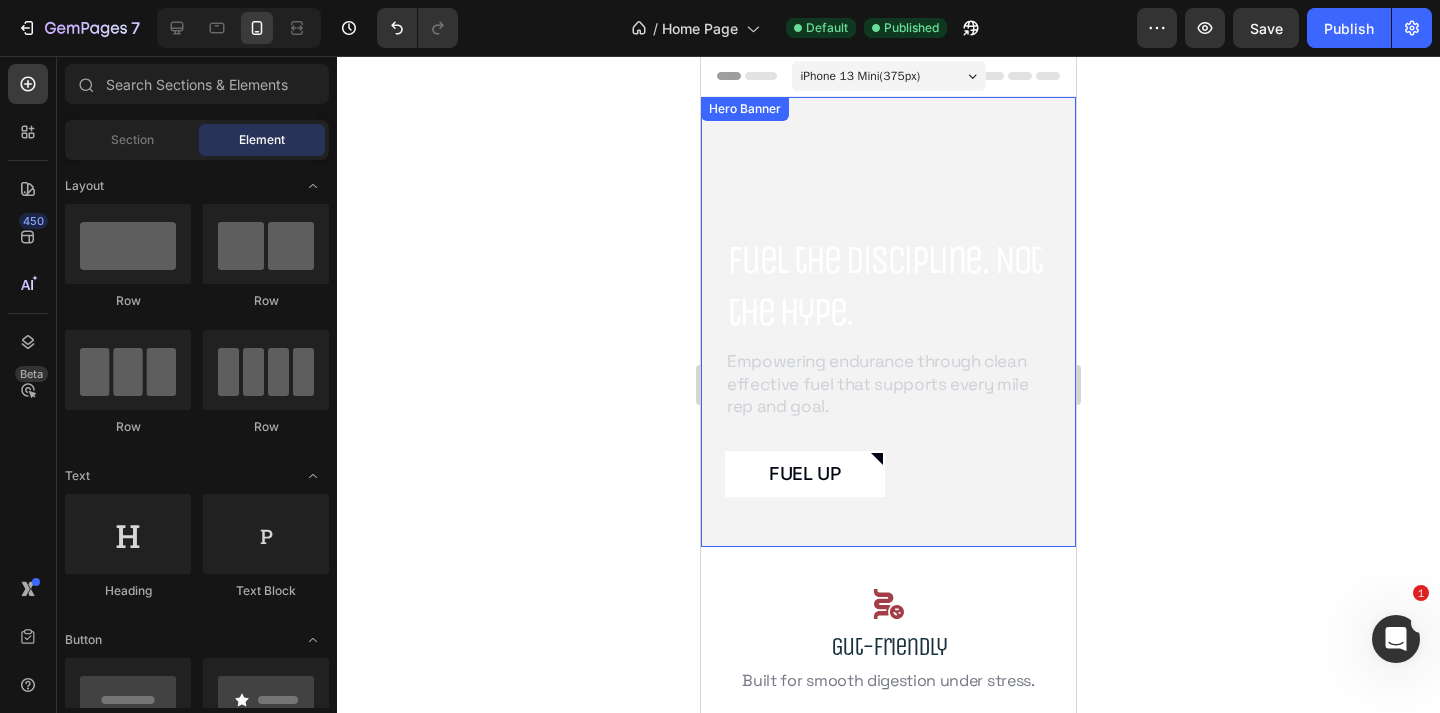 click at bounding box center [888, 322] 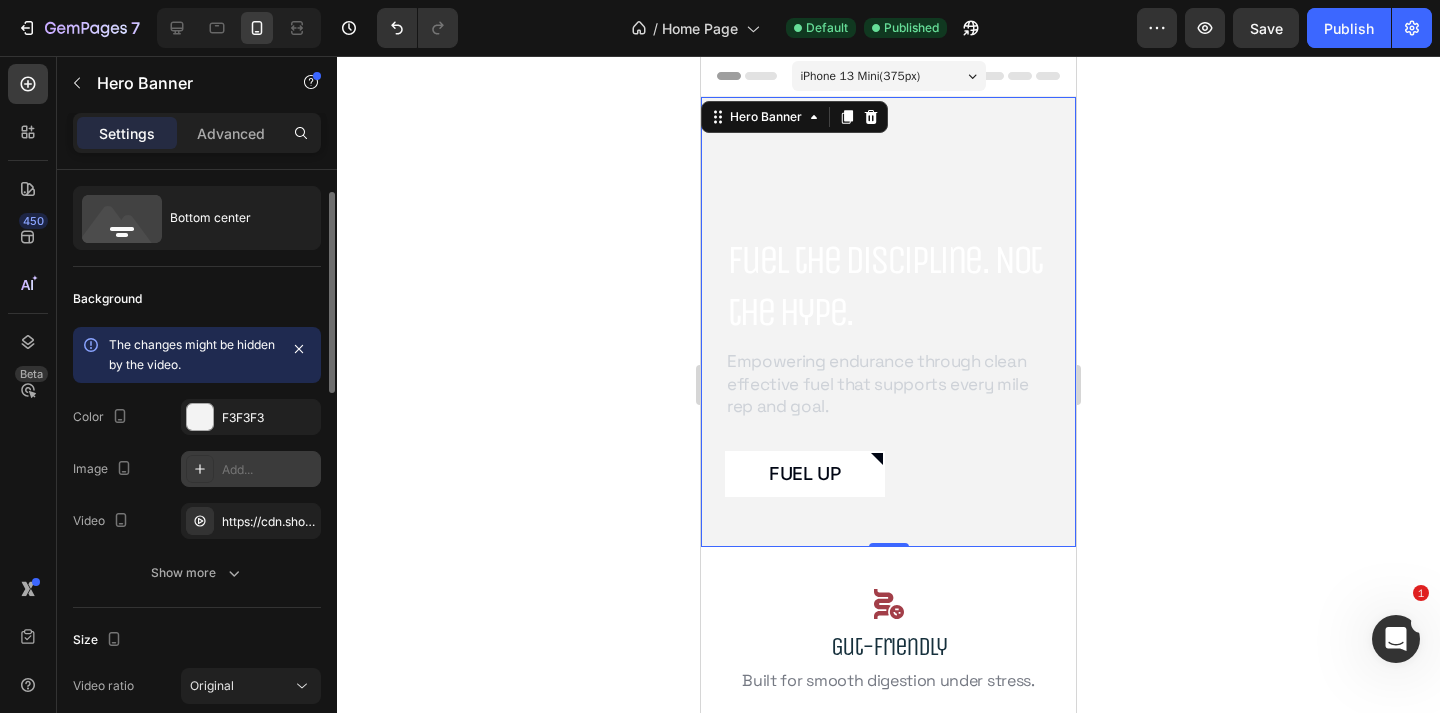 scroll, scrollTop: 52, scrollLeft: 0, axis: vertical 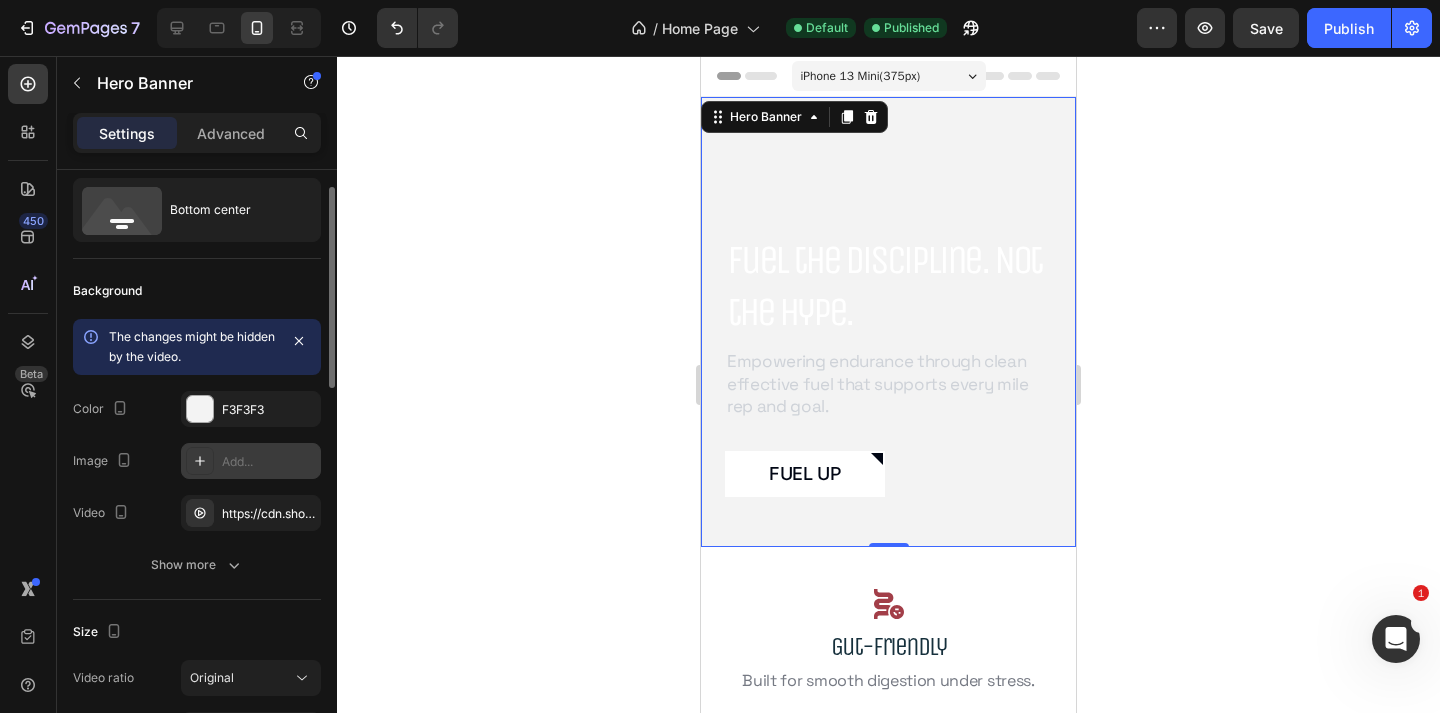 click on "https://cdn.shopify.com/videos/c/o/v/4e9ec91e81c948e384c42cec96808741.mov" at bounding box center (251, 513) 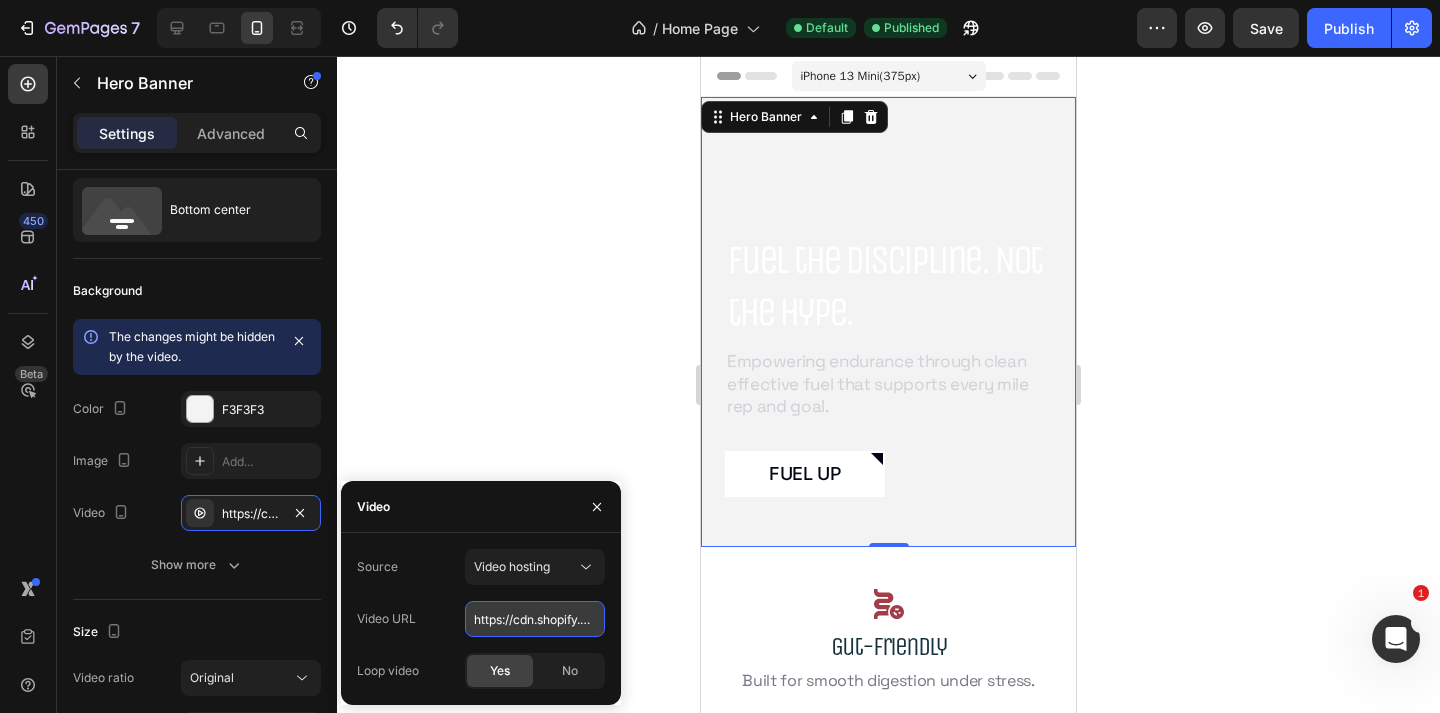 click on "https://cdn.shopify.com/videos/c/o/v/4e9ec91e81c948e384c42cec96808741.mov" at bounding box center [535, 619] 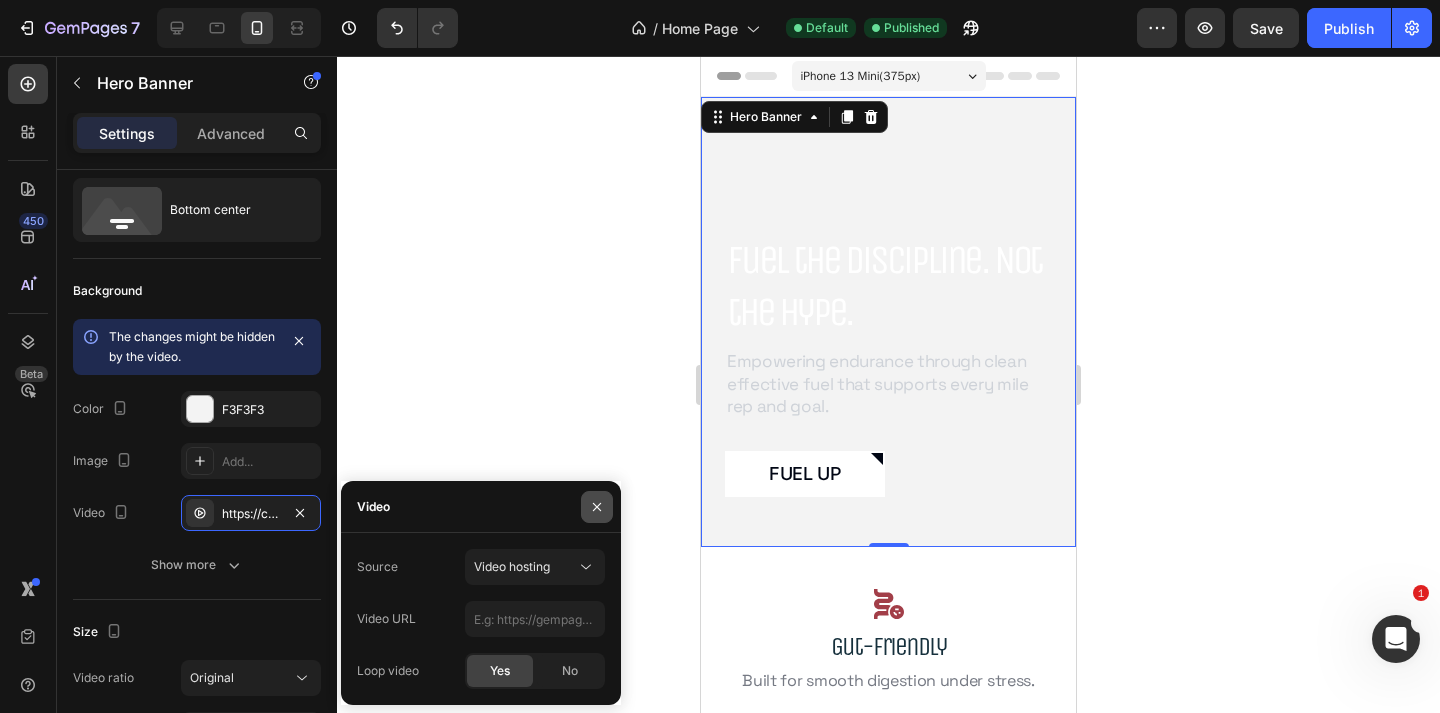 click 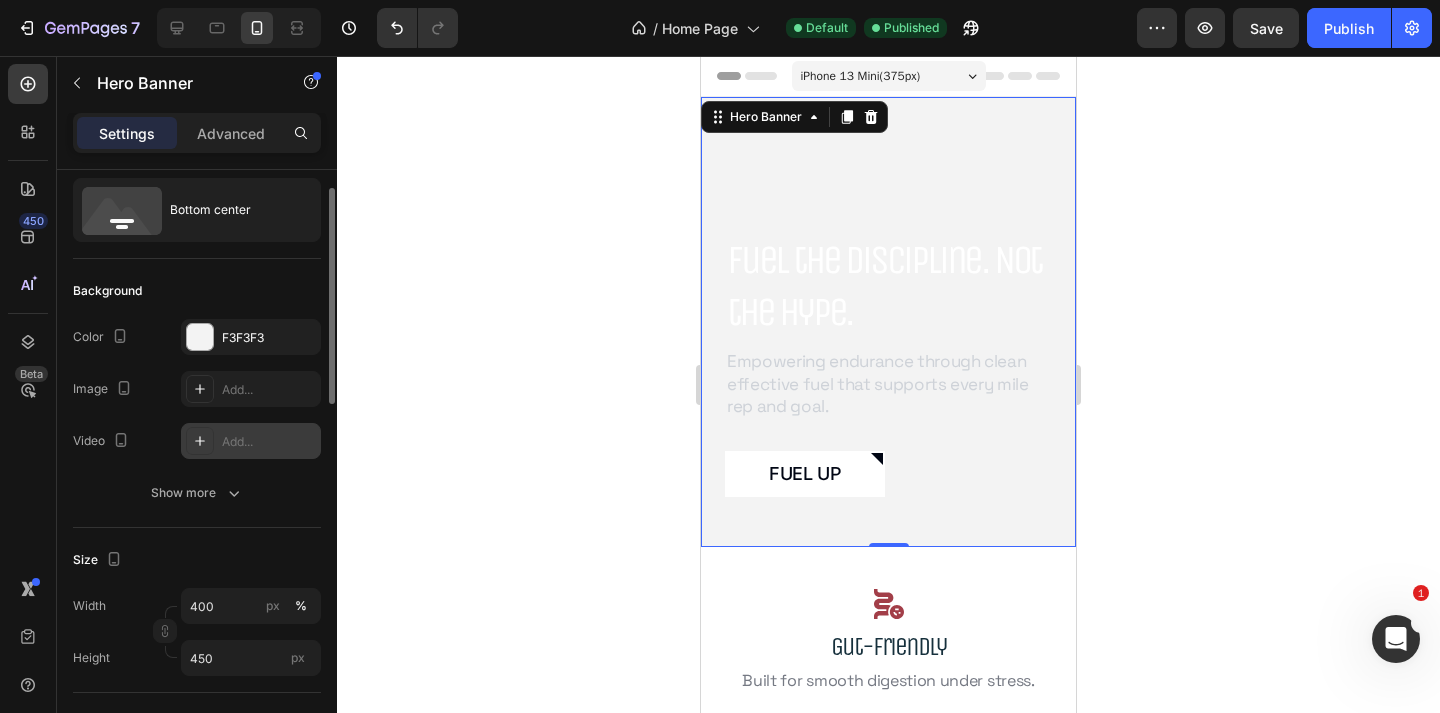 click on "Add..." at bounding box center [269, 442] 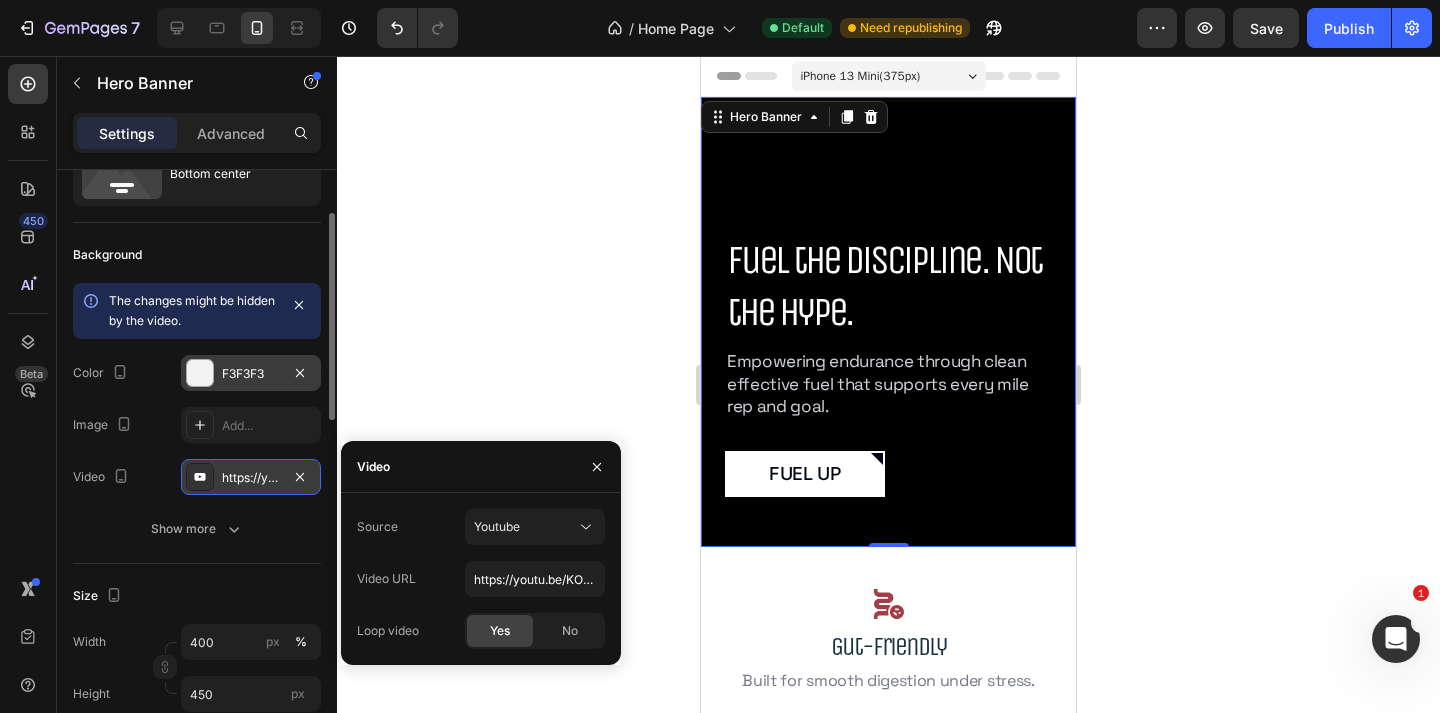 scroll, scrollTop: 195, scrollLeft: 0, axis: vertical 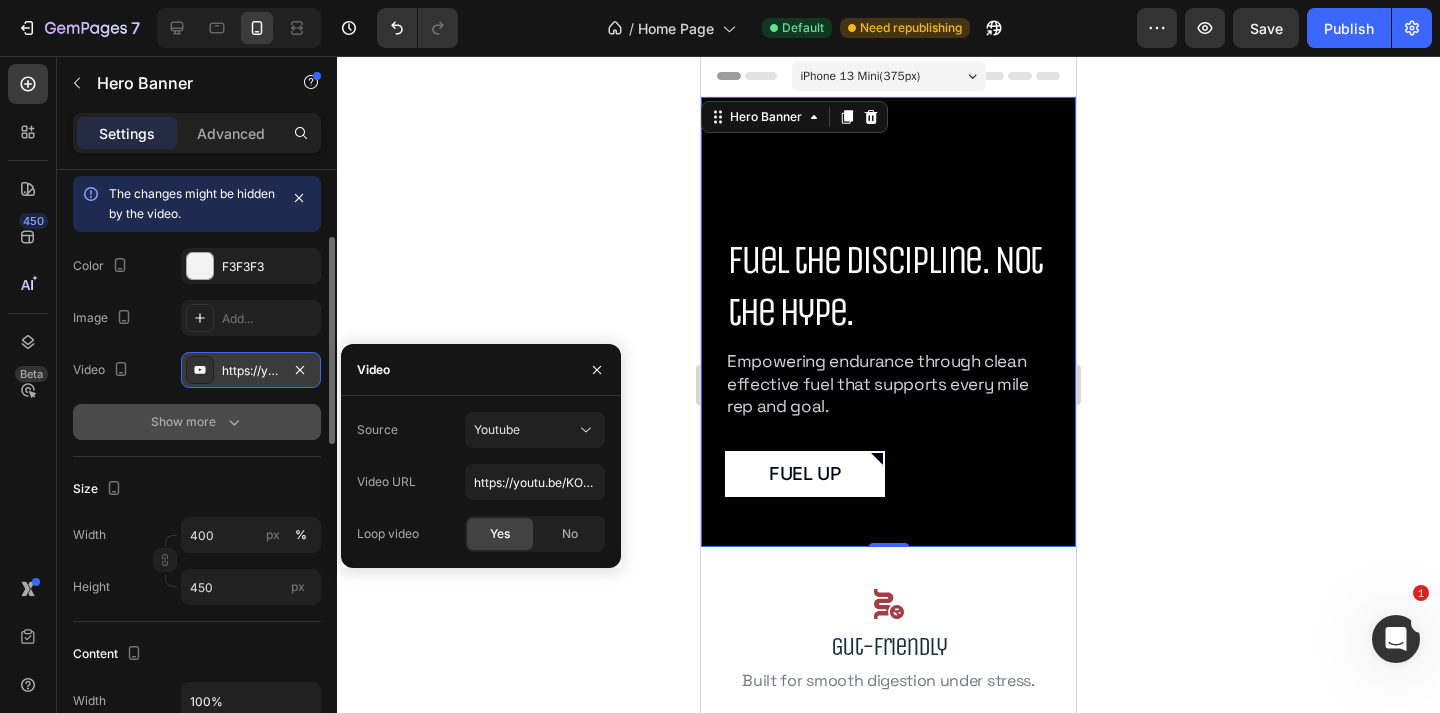 click on "Show more" at bounding box center (197, 422) 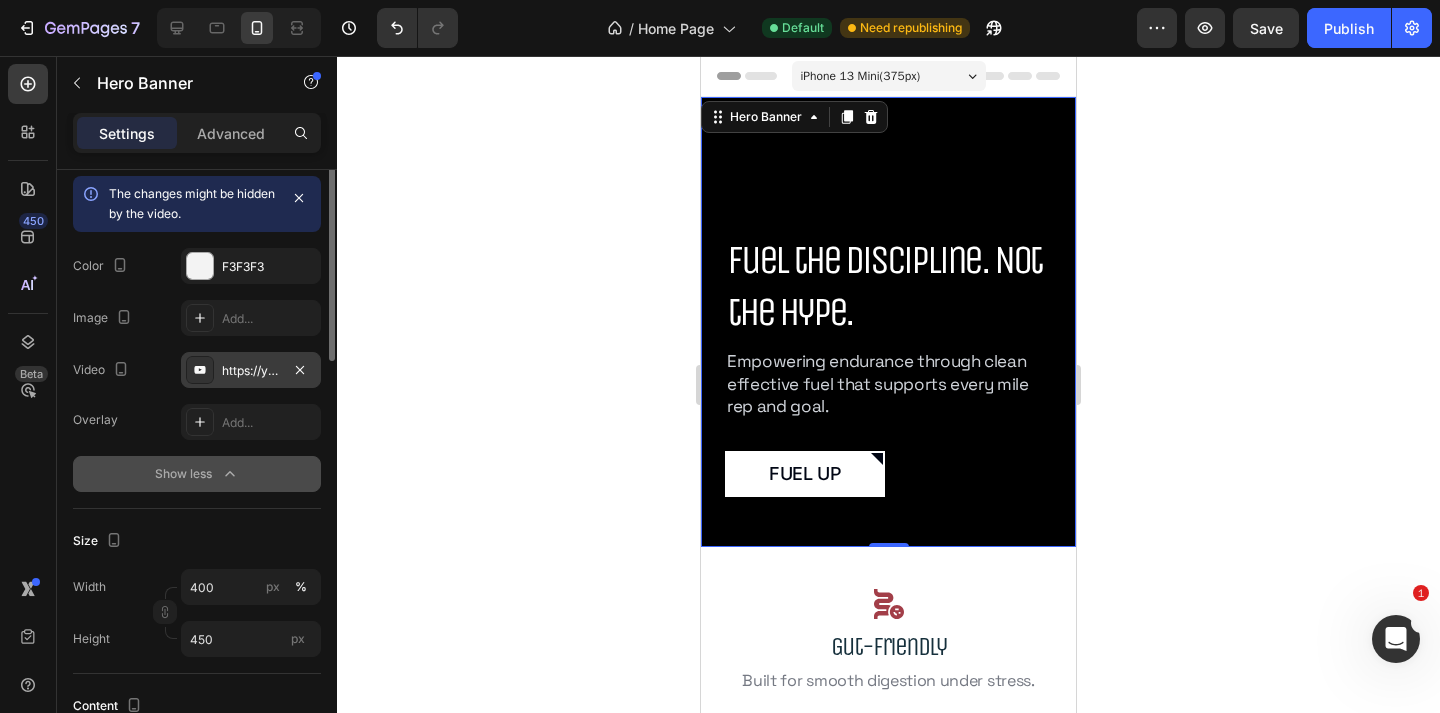 scroll, scrollTop: 0, scrollLeft: 0, axis: both 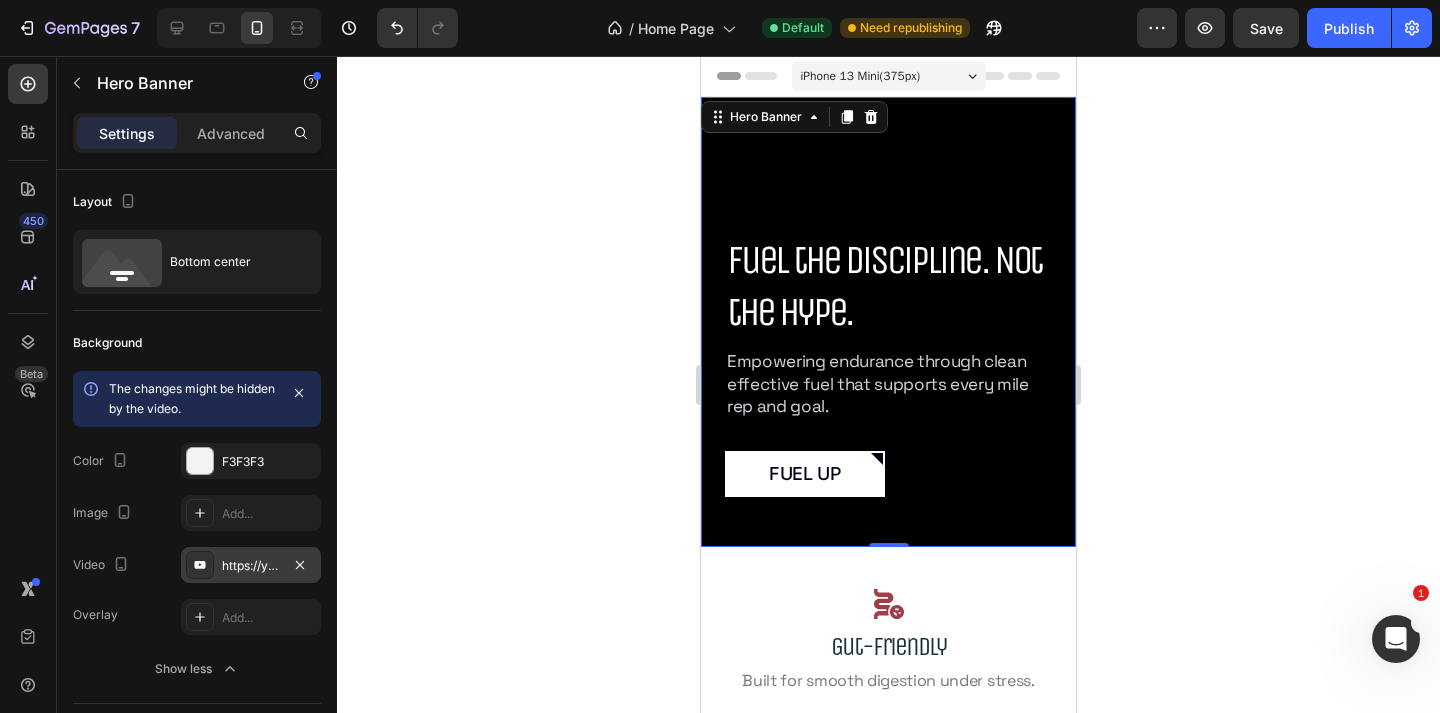 click on "Fuel the Discipline. Not the Hype. Heading Empowering endurance through clean effective fuel that supports every mile rep and goal. Text Block
Fuel Up Button" at bounding box center (888, 364) 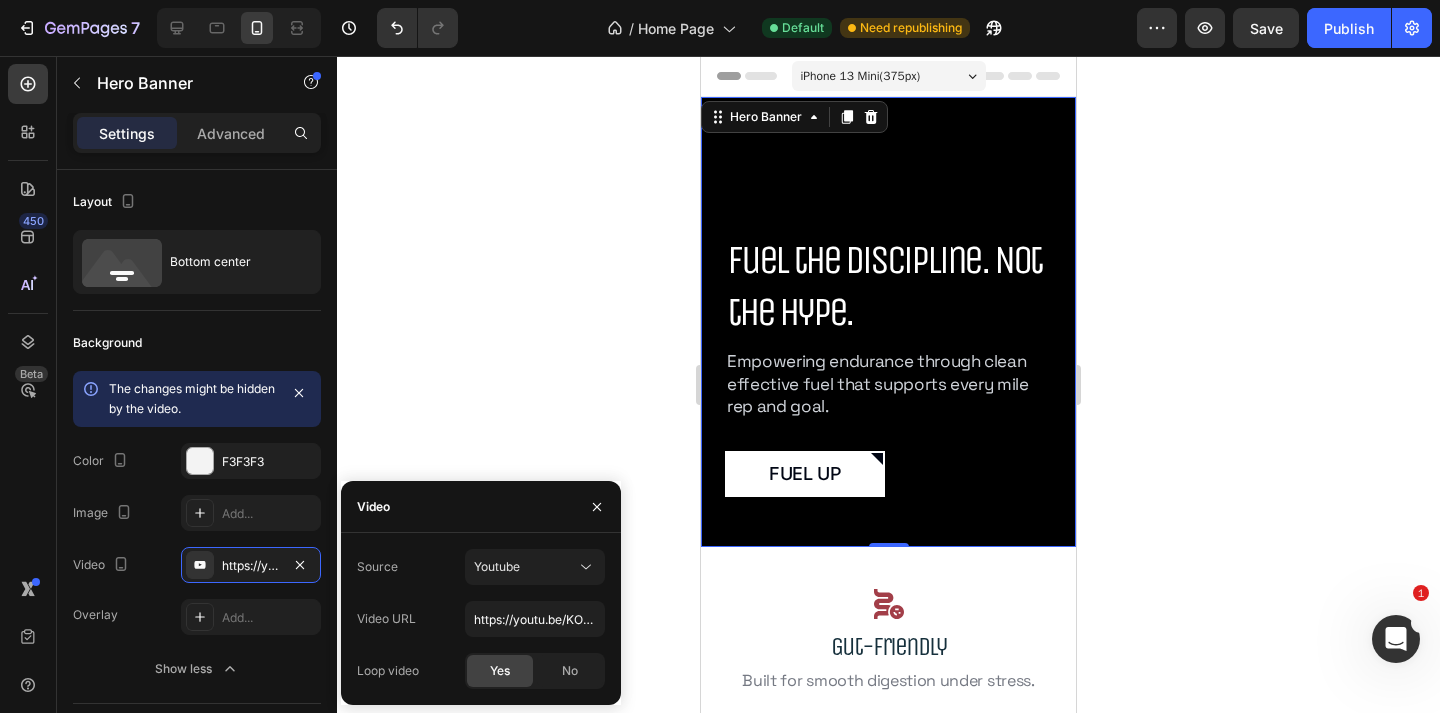 click on "Source Youtube Video URL https://youtu.be/KOxfzBp72uk Loop video Yes No" 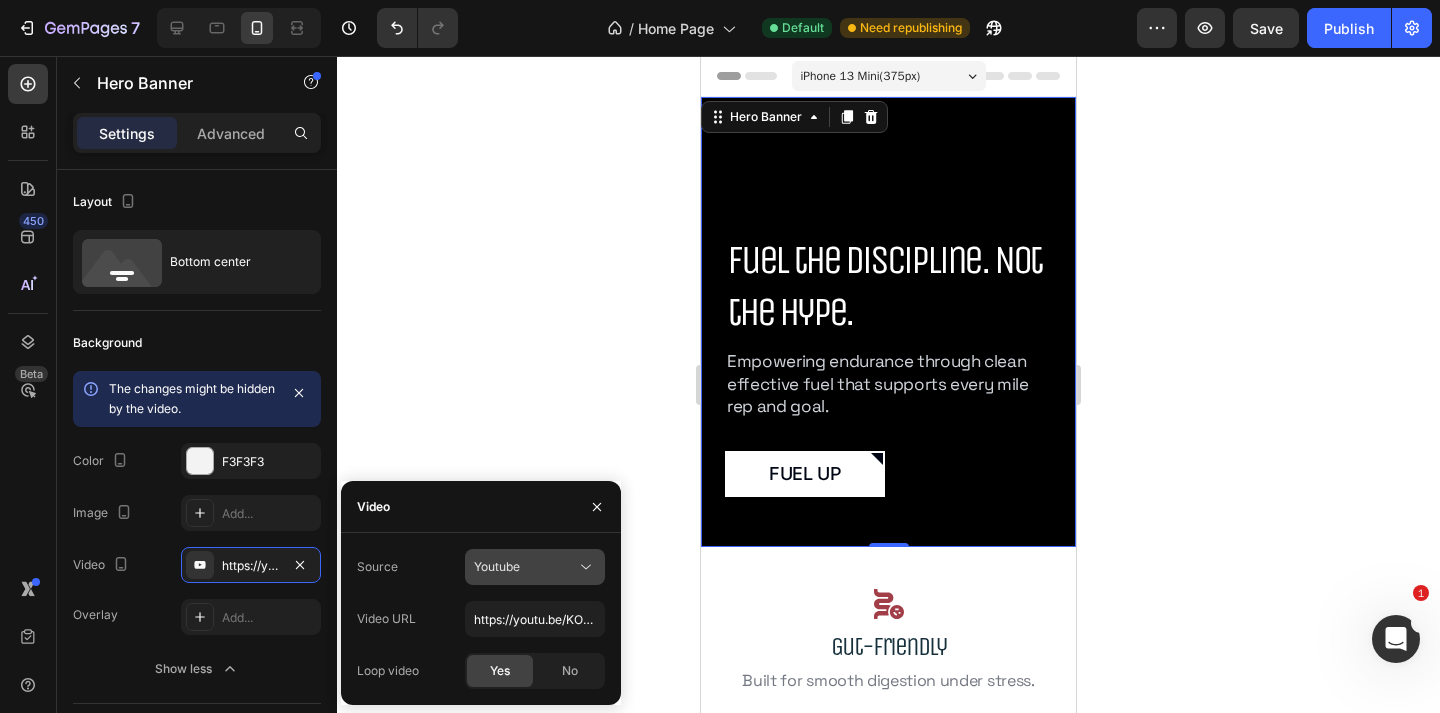 click on "Youtube" at bounding box center (525, 567) 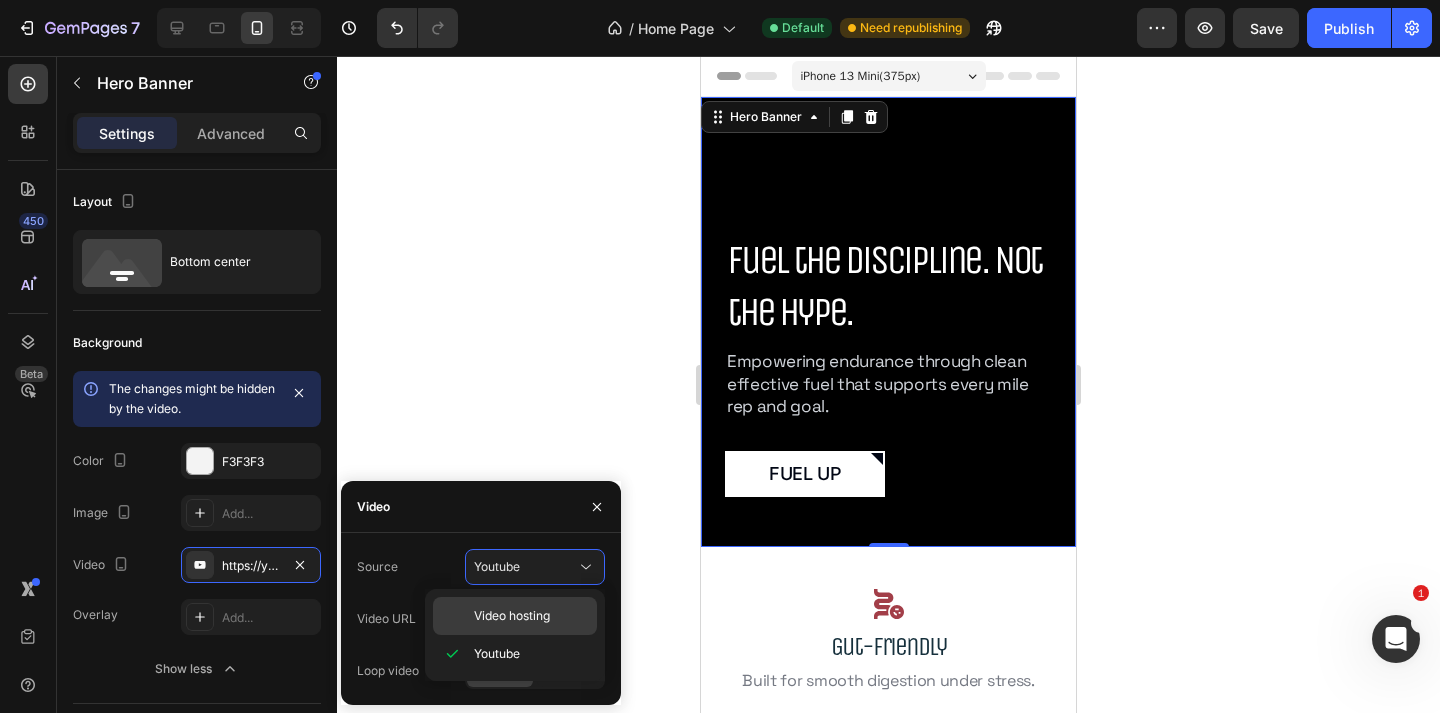 click on "Video hosting" 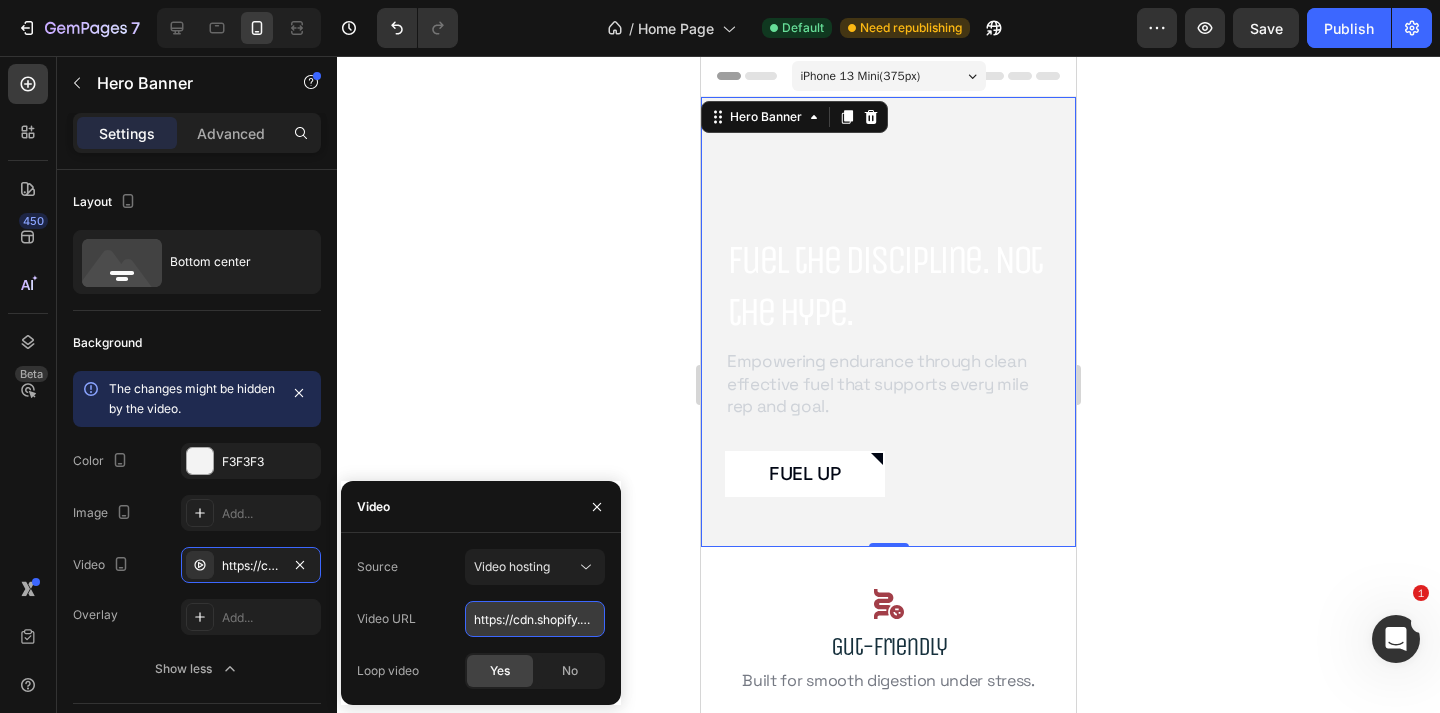 click on "https://cdn.shopify.com/videos/c/o/v/92a407d4e0c94a288eb54cac18c387dc.mp4" at bounding box center (535, 619) 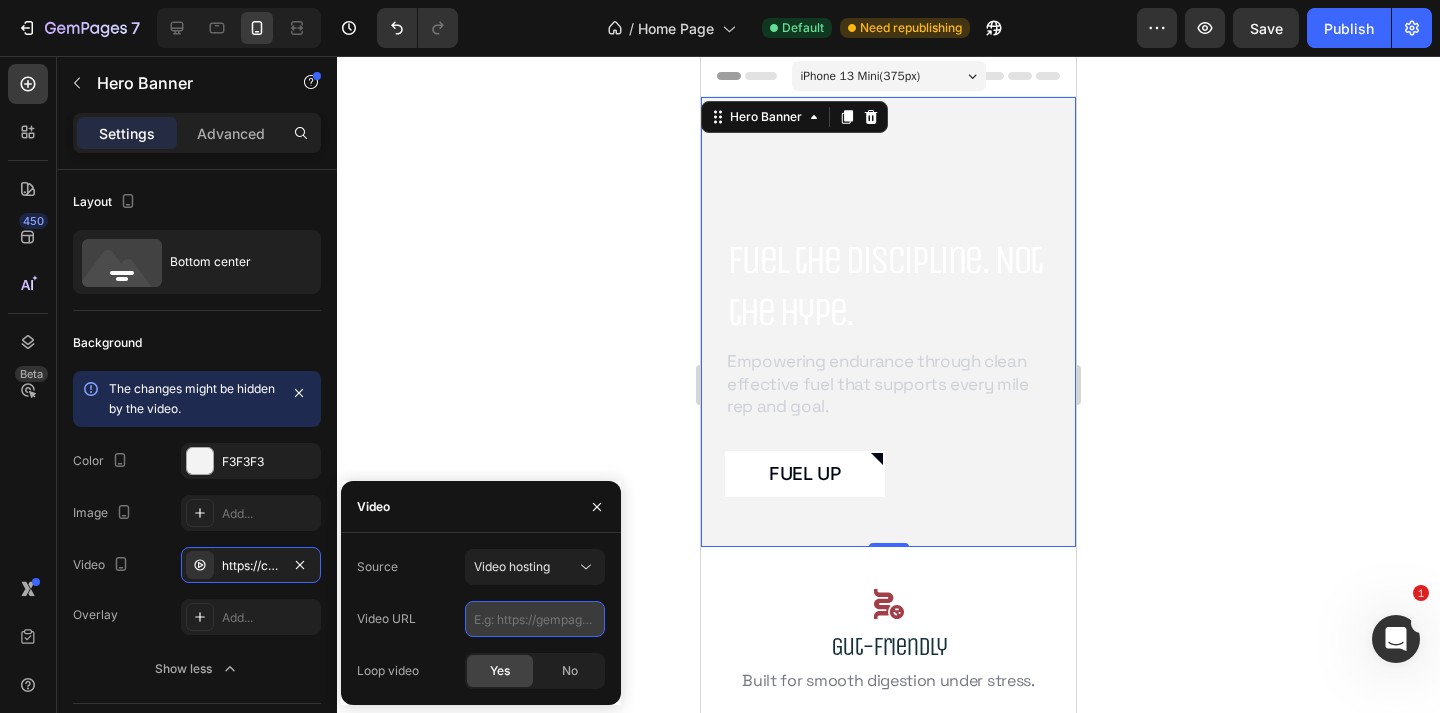 paste on "https://cdn.shopify.com/videos/c/o/v/93079ac02aa747f6a20e6d52337742a5.mp4" 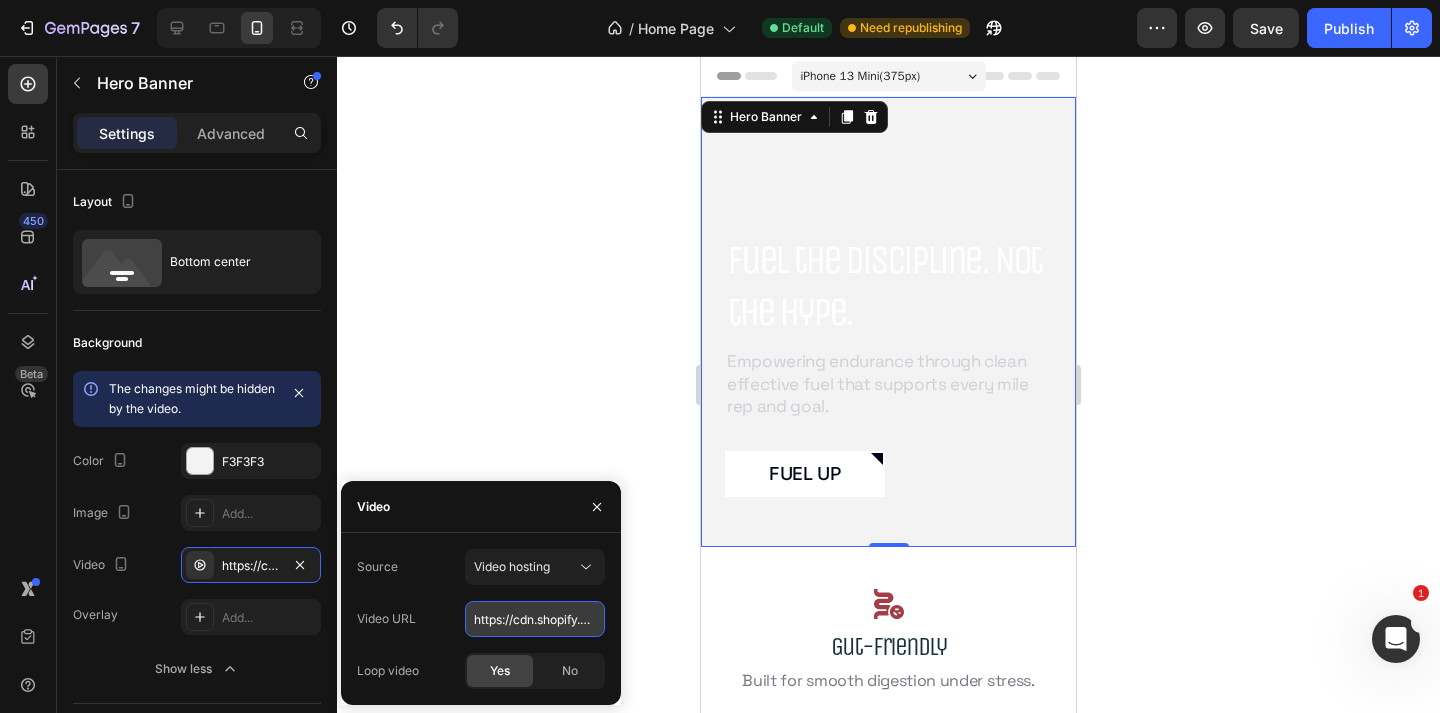 scroll, scrollTop: 0, scrollLeft: 346, axis: horizontal 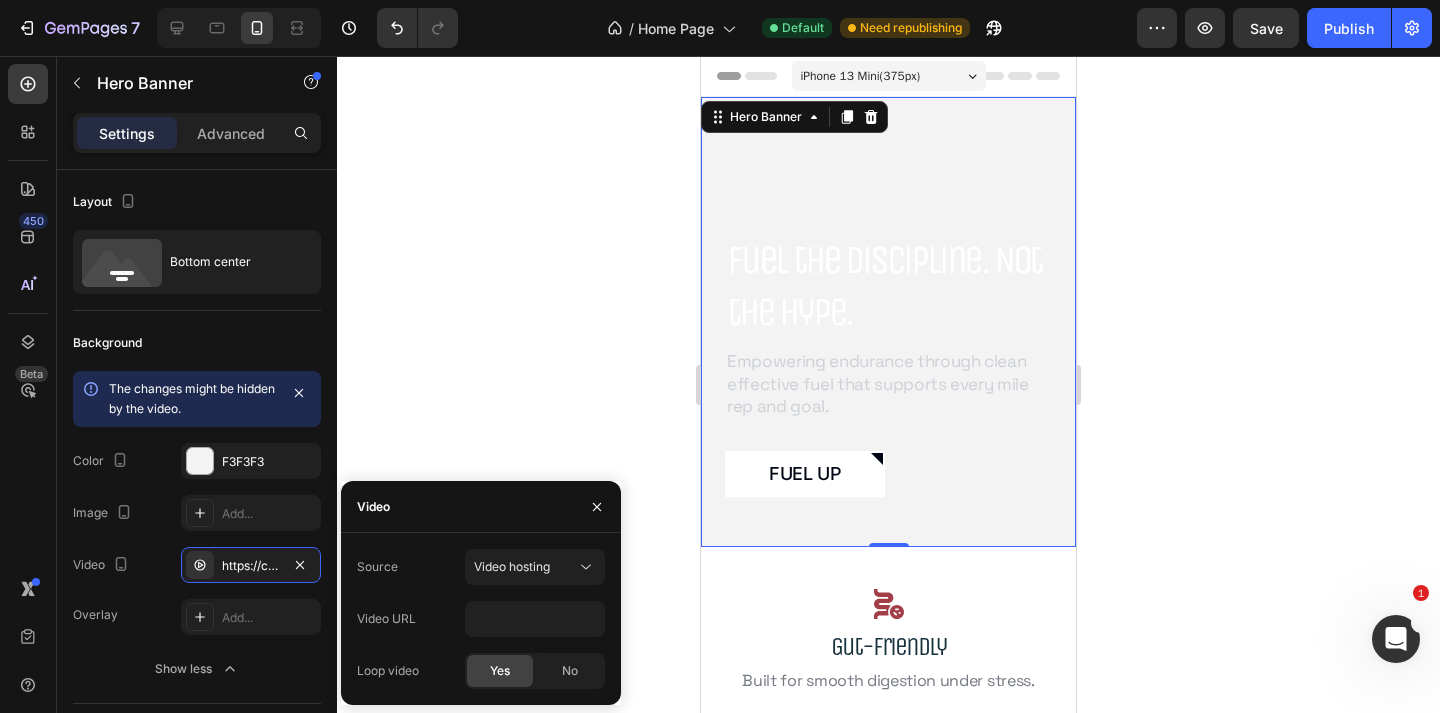 click 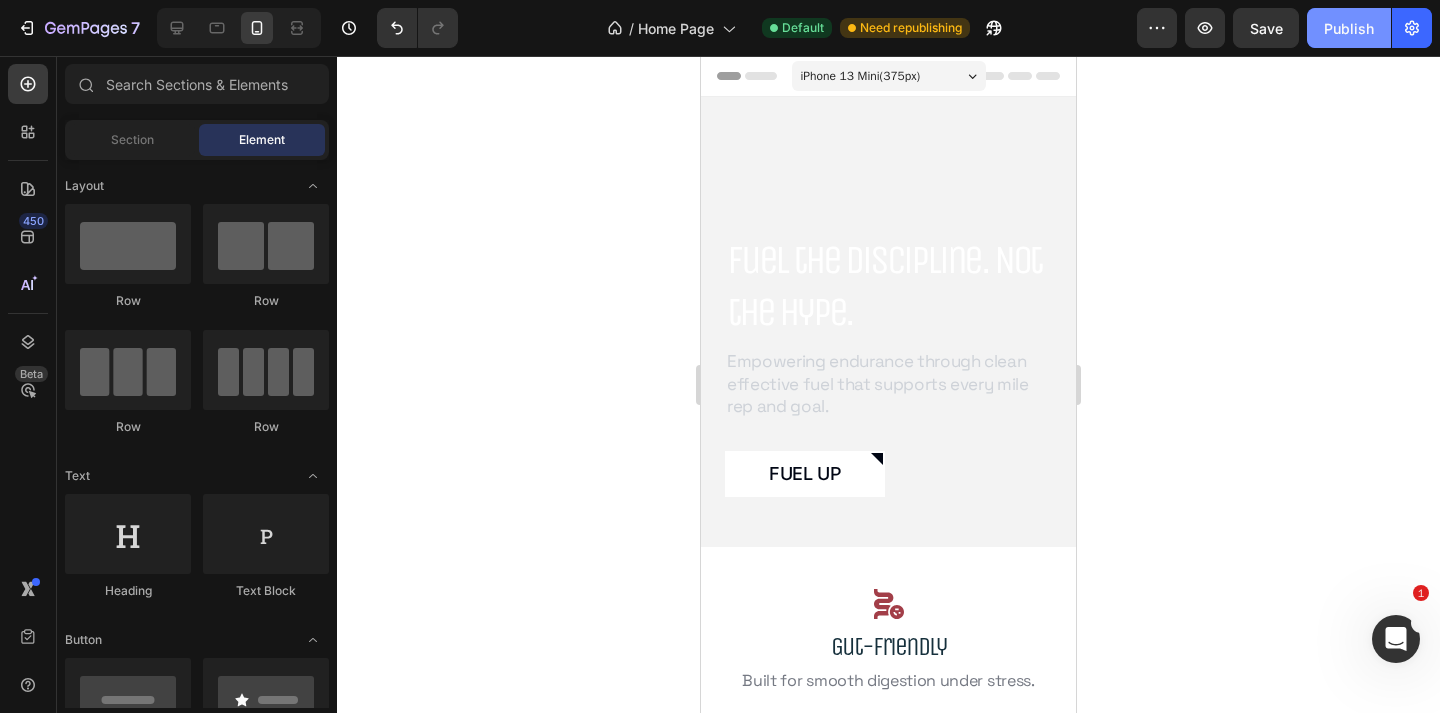 click on "Publish" at bounding box center [1349, 28] 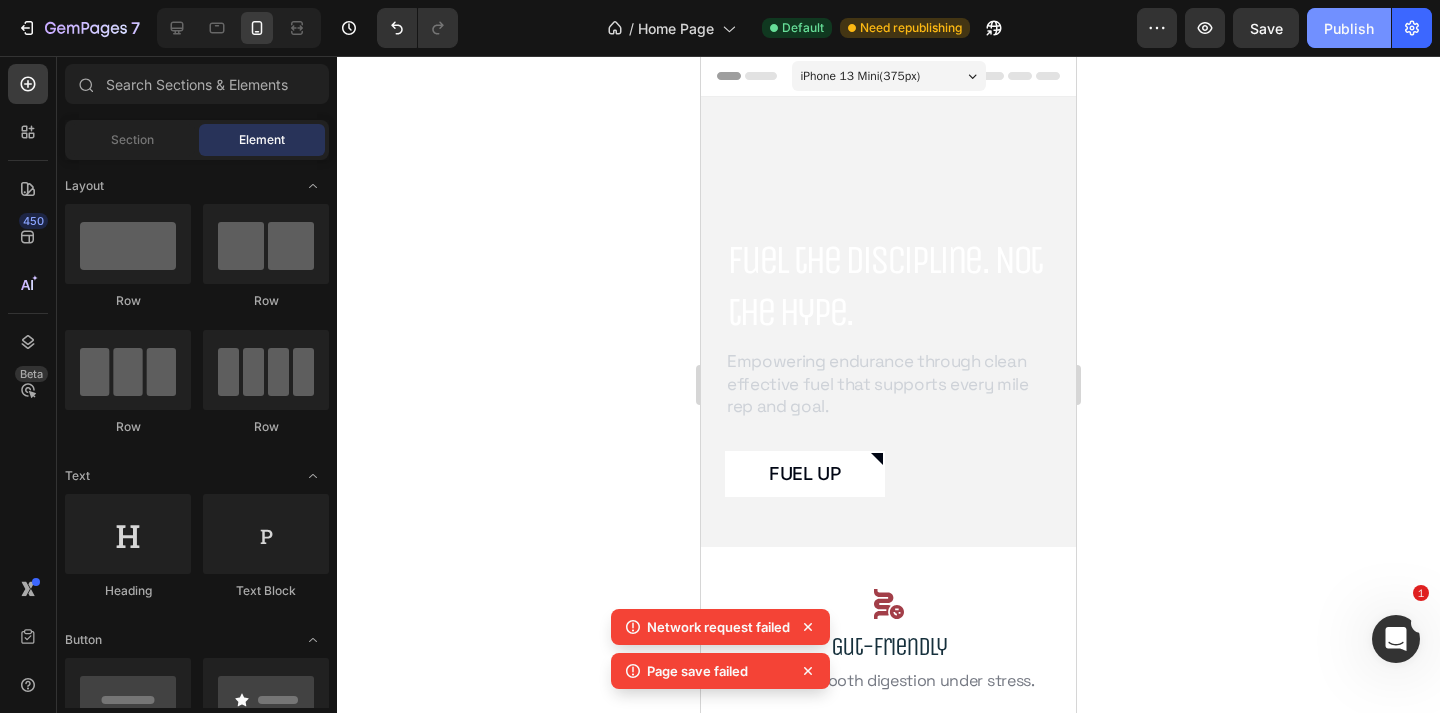 click on "Publish" at bounding box center [1349, 28] 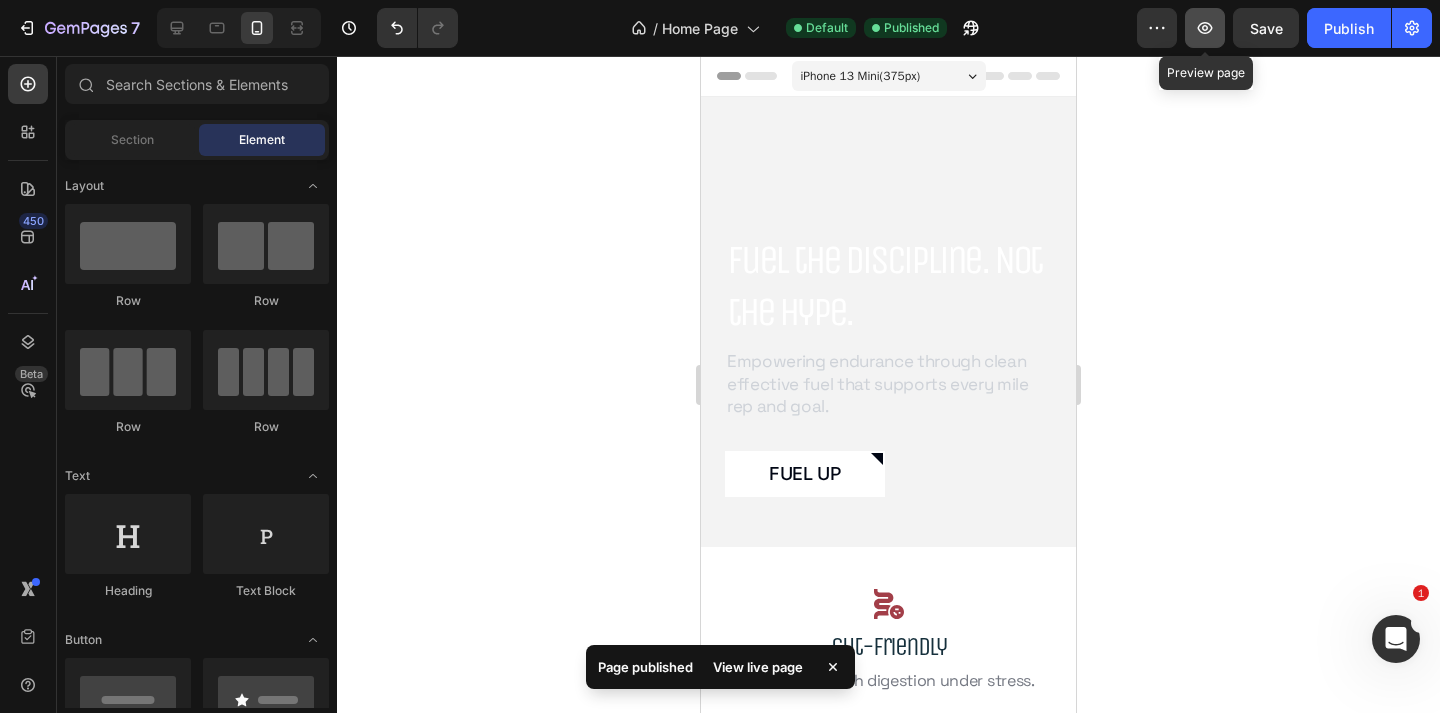 click 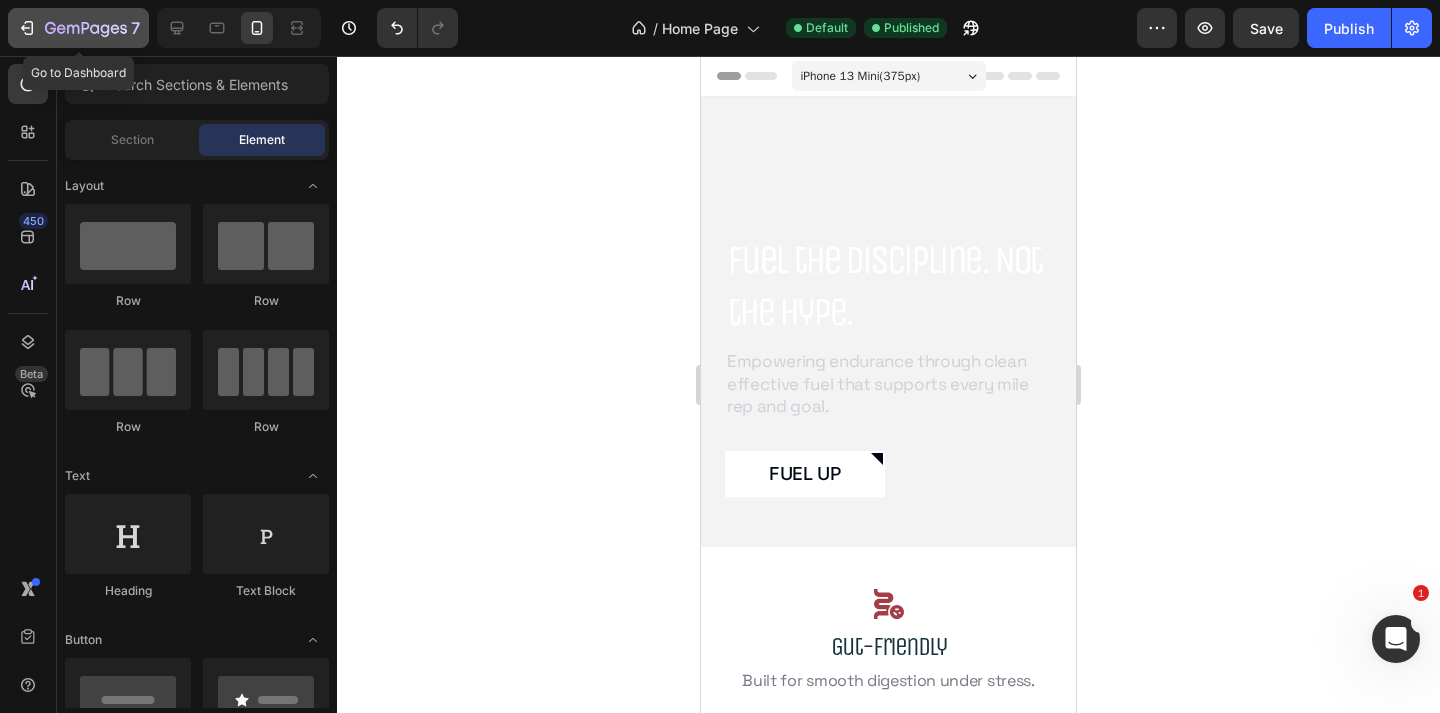 click 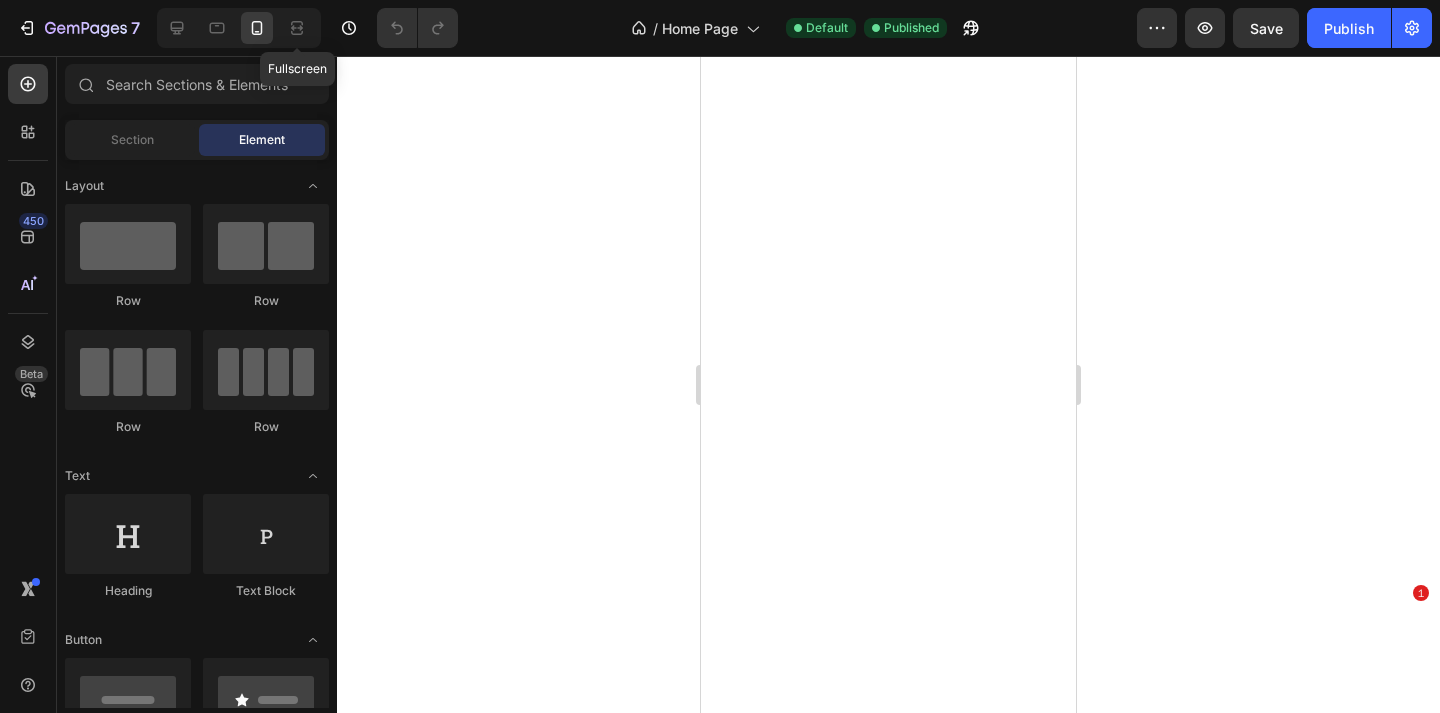 scroll, scrollTop: 0, scrollLeft: 0, axis: both 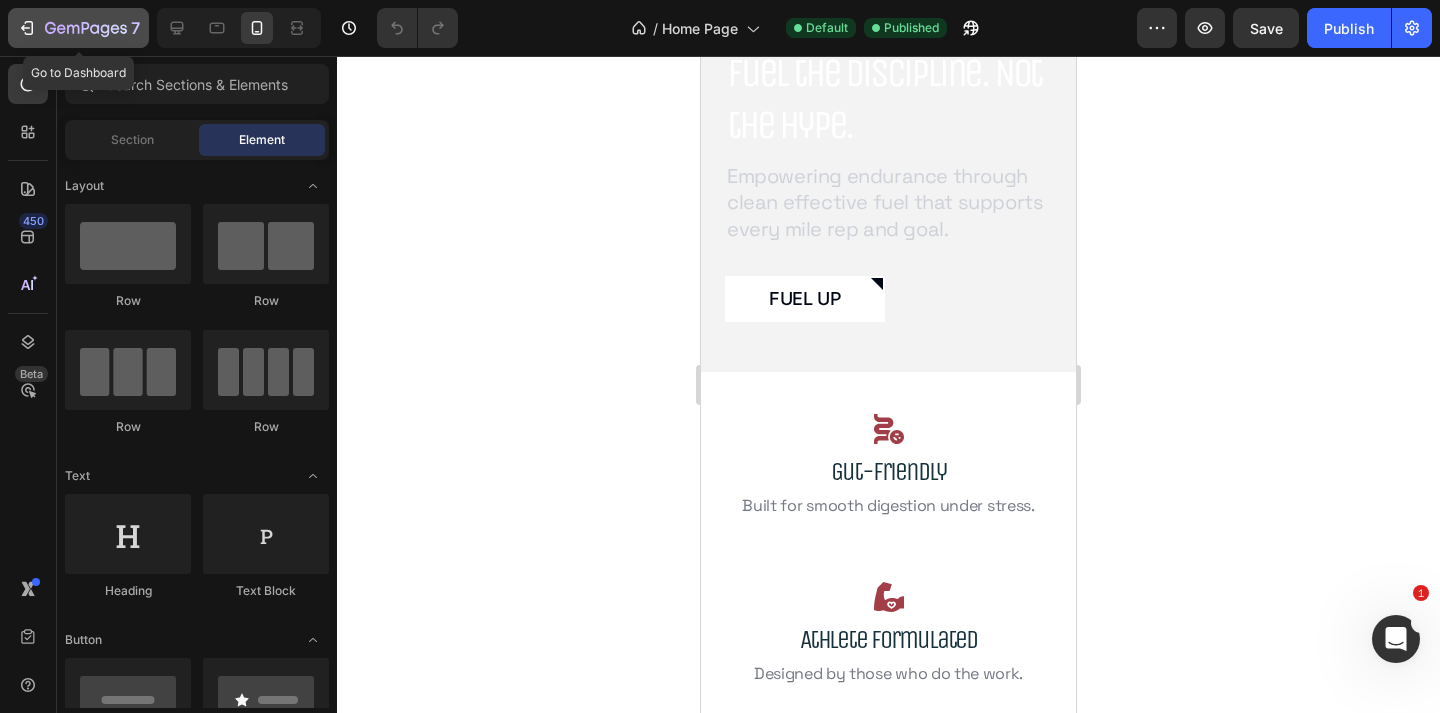 click on "7" 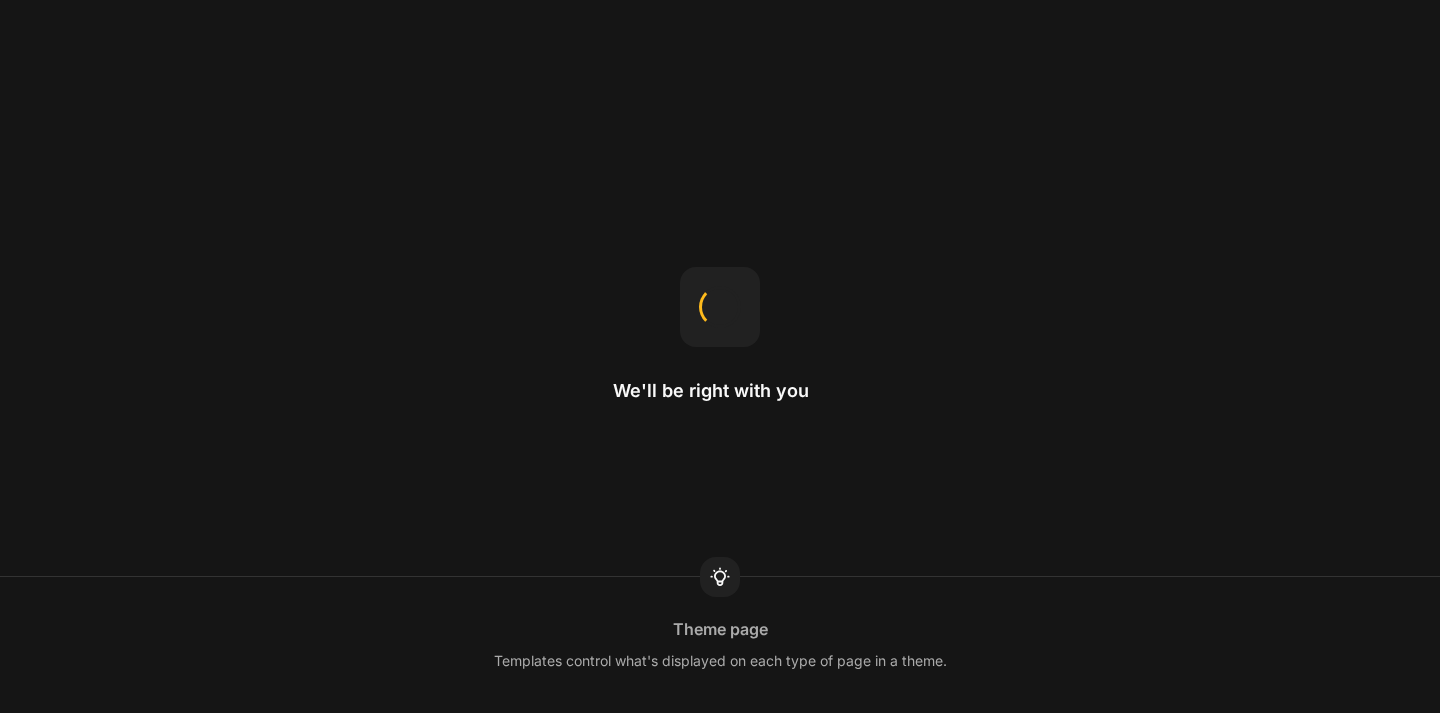 scroll, scrollTop: 0, scrollLeft: 0, axis: both 